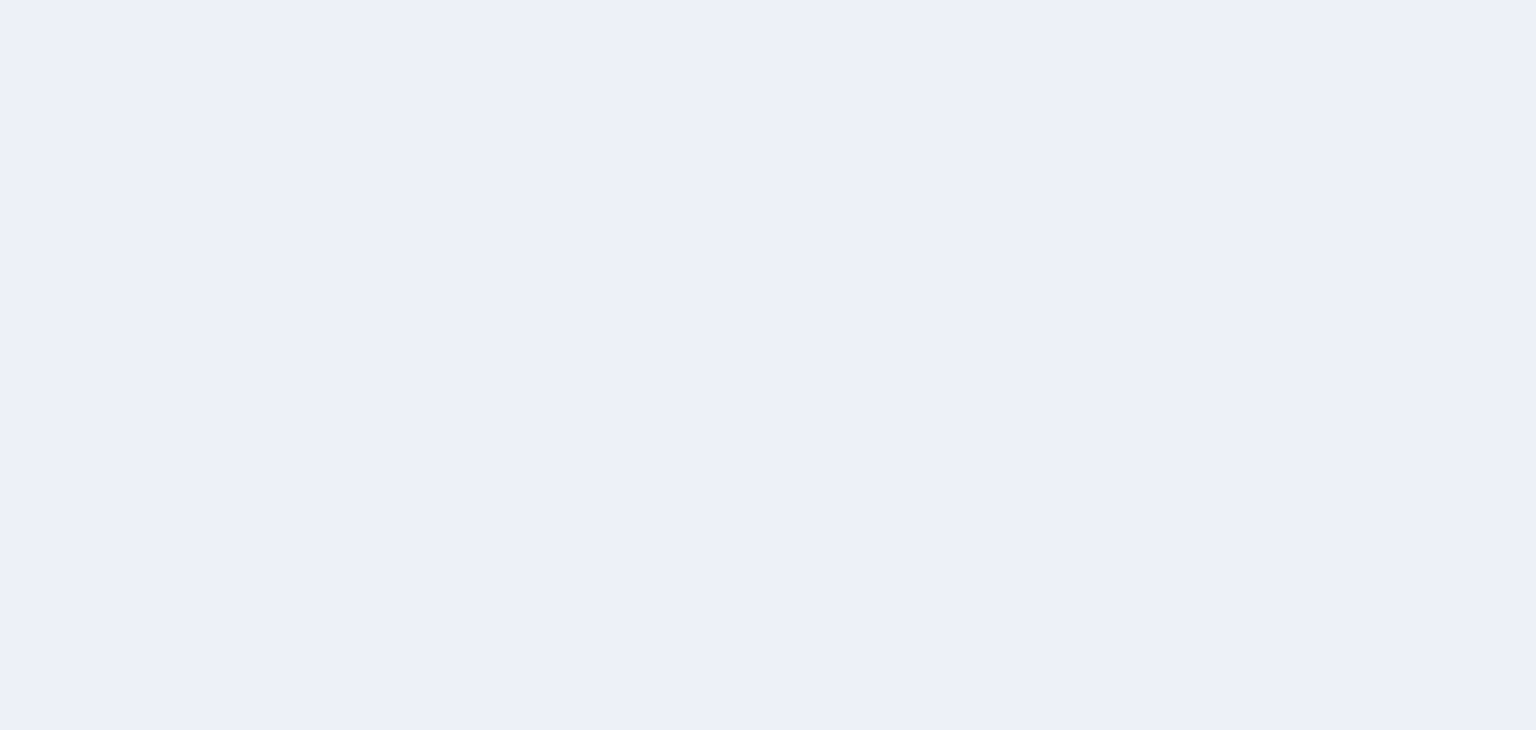 scroll, scrollTop: 0, scrollLeft: 0, axis: both 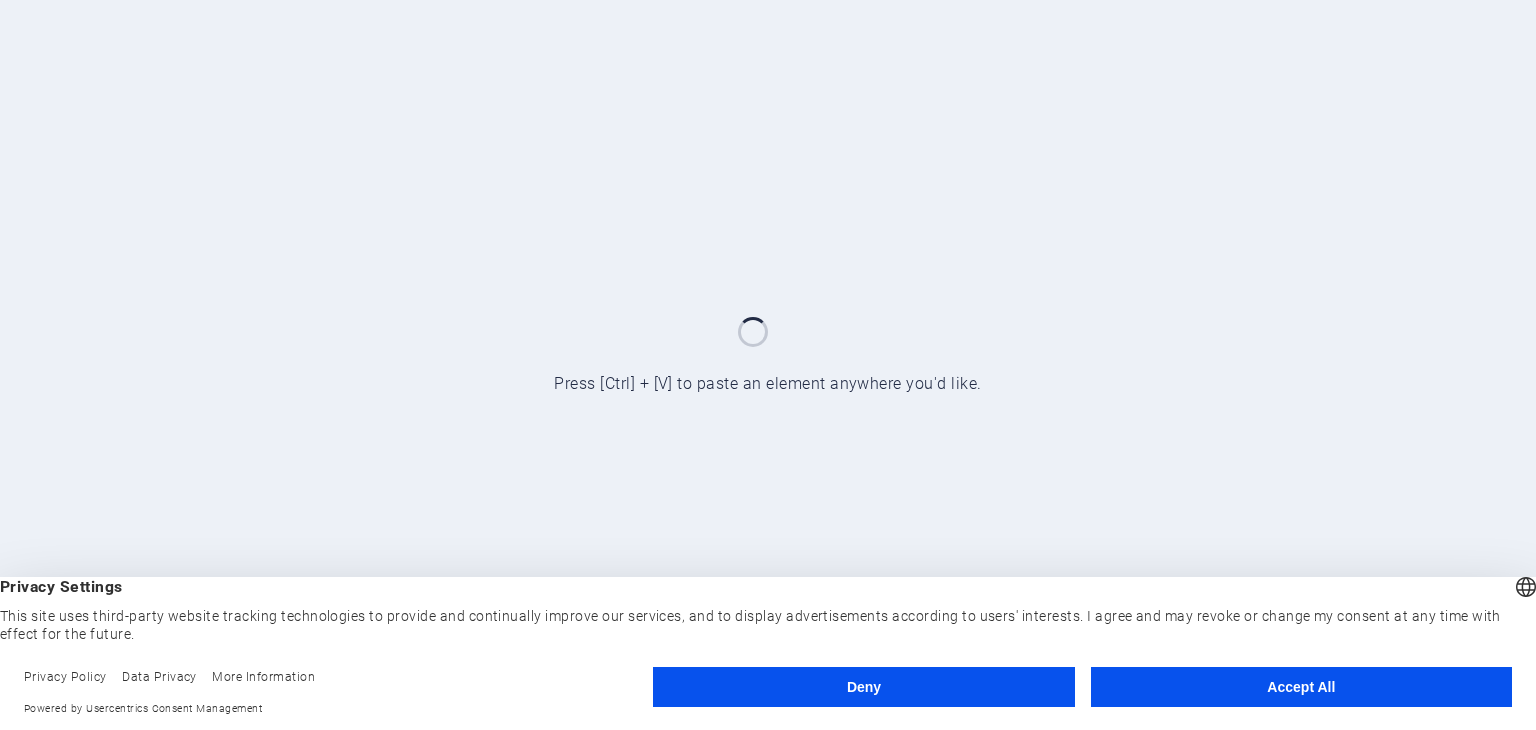 click on "Accept All" at bounding box center (1301, 687) 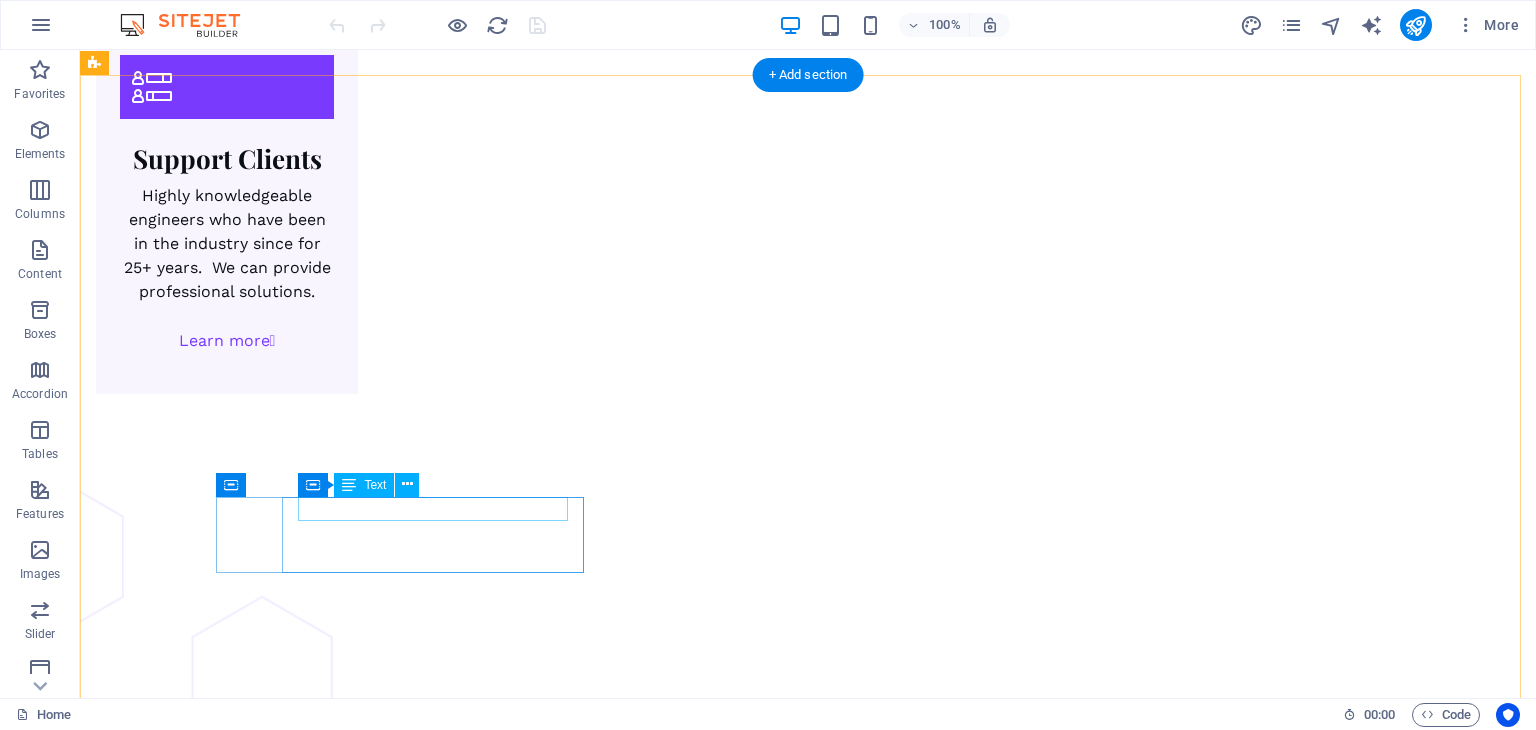 scroll, scrollTop: 3987, scrollLeft: 0, axis: vertical 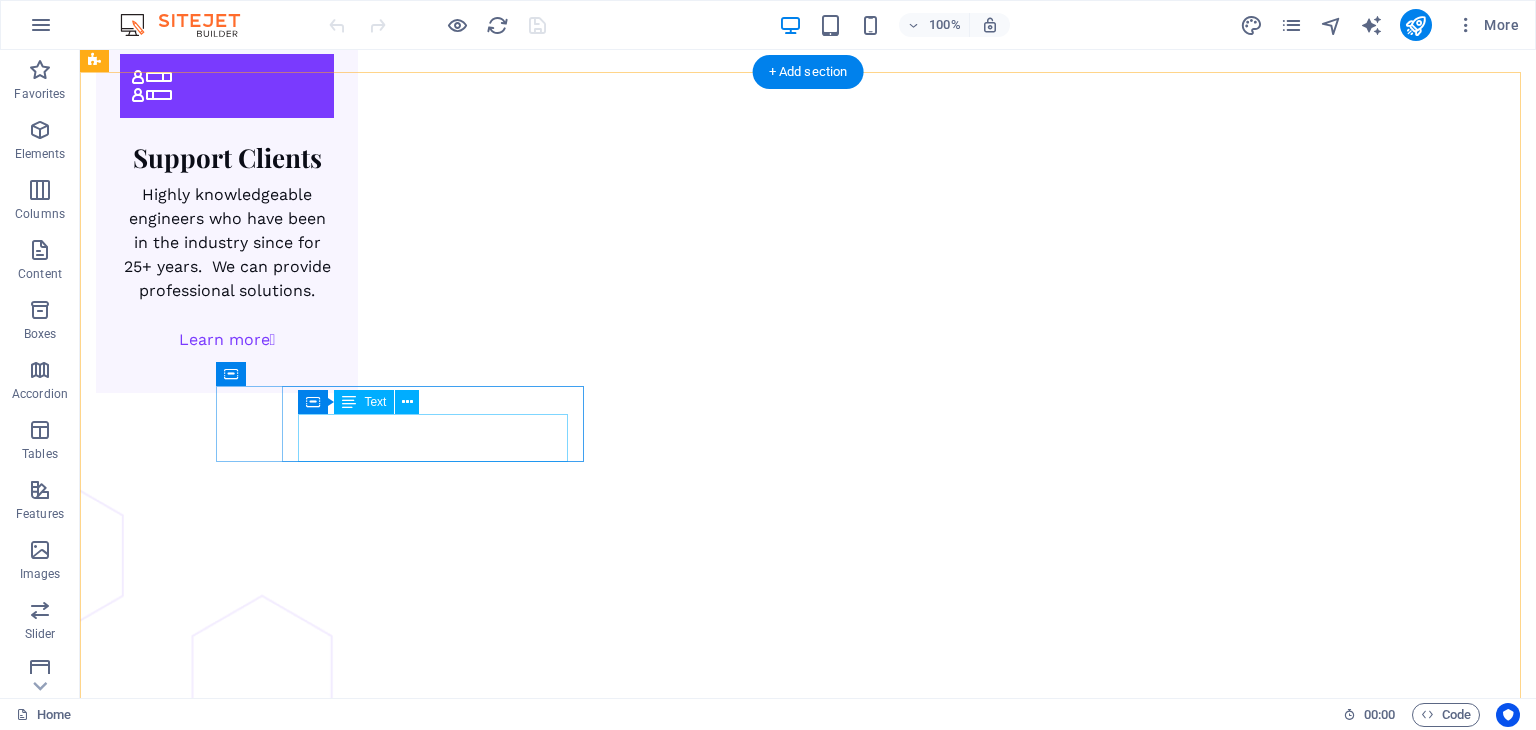 click on "Turn your idea from concept to MVP" at bounding box center (280, 5116) 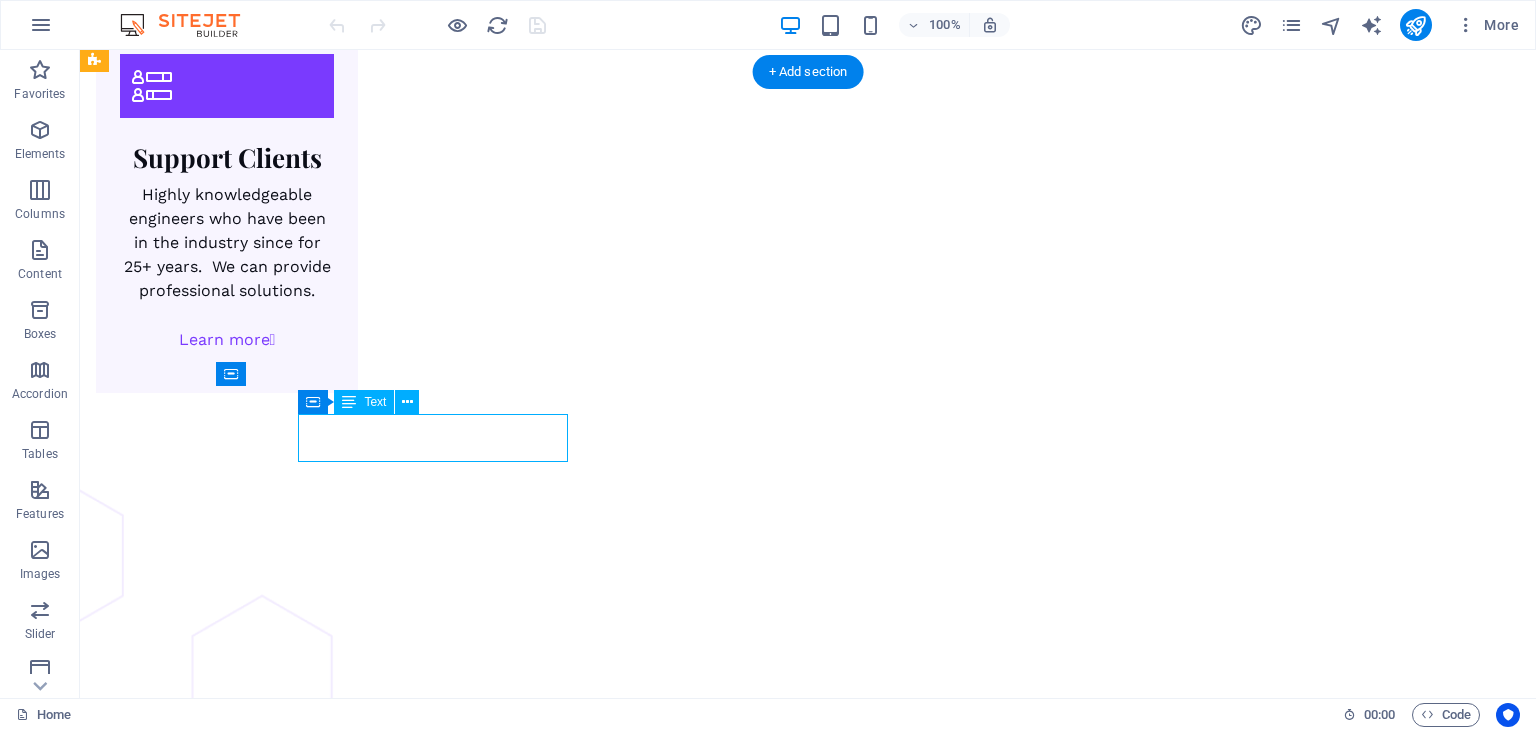 click on "Turn your idea from concept to MVP" at bounding box center [280, 5116] 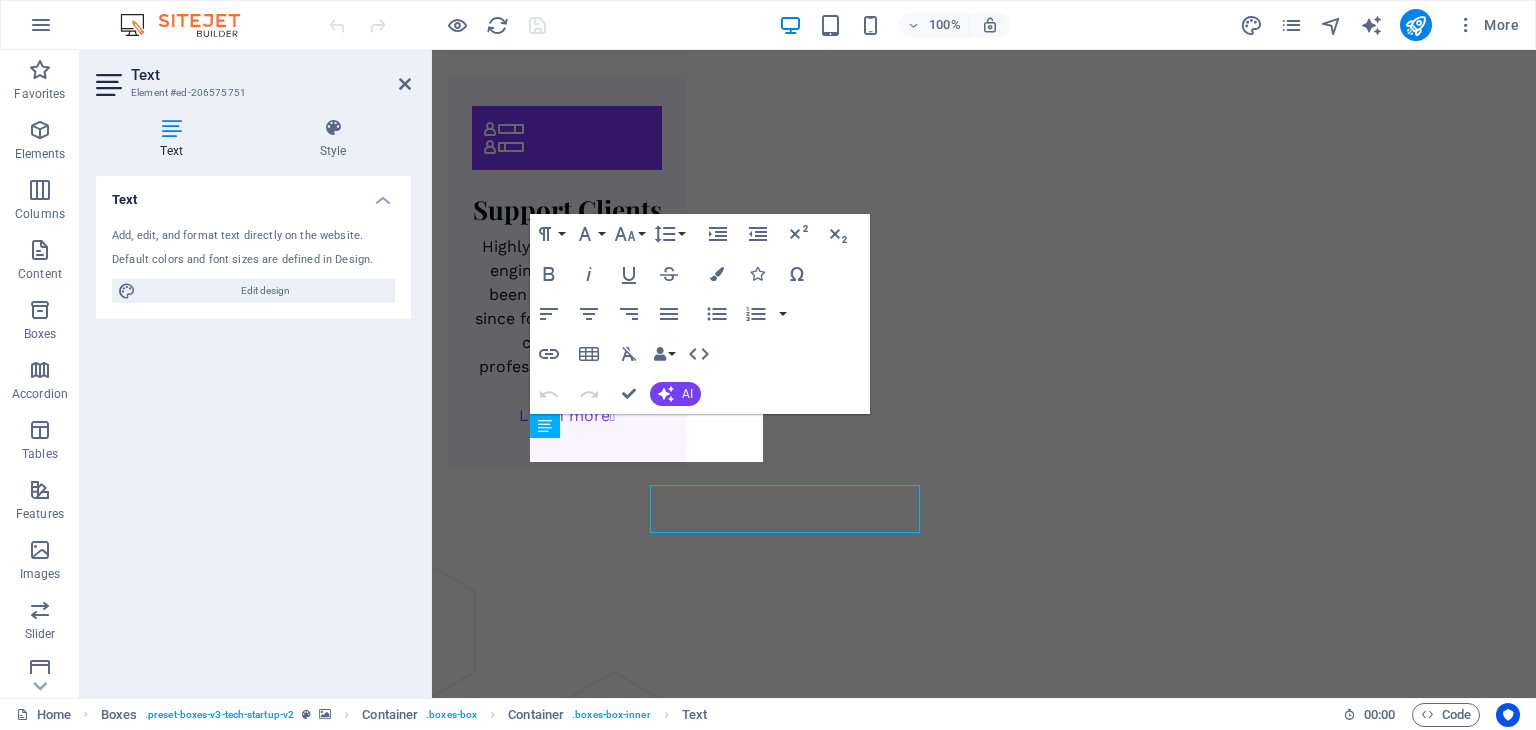scroll, scrollTop: 3916, scrollLeft: 0, axis: vertical 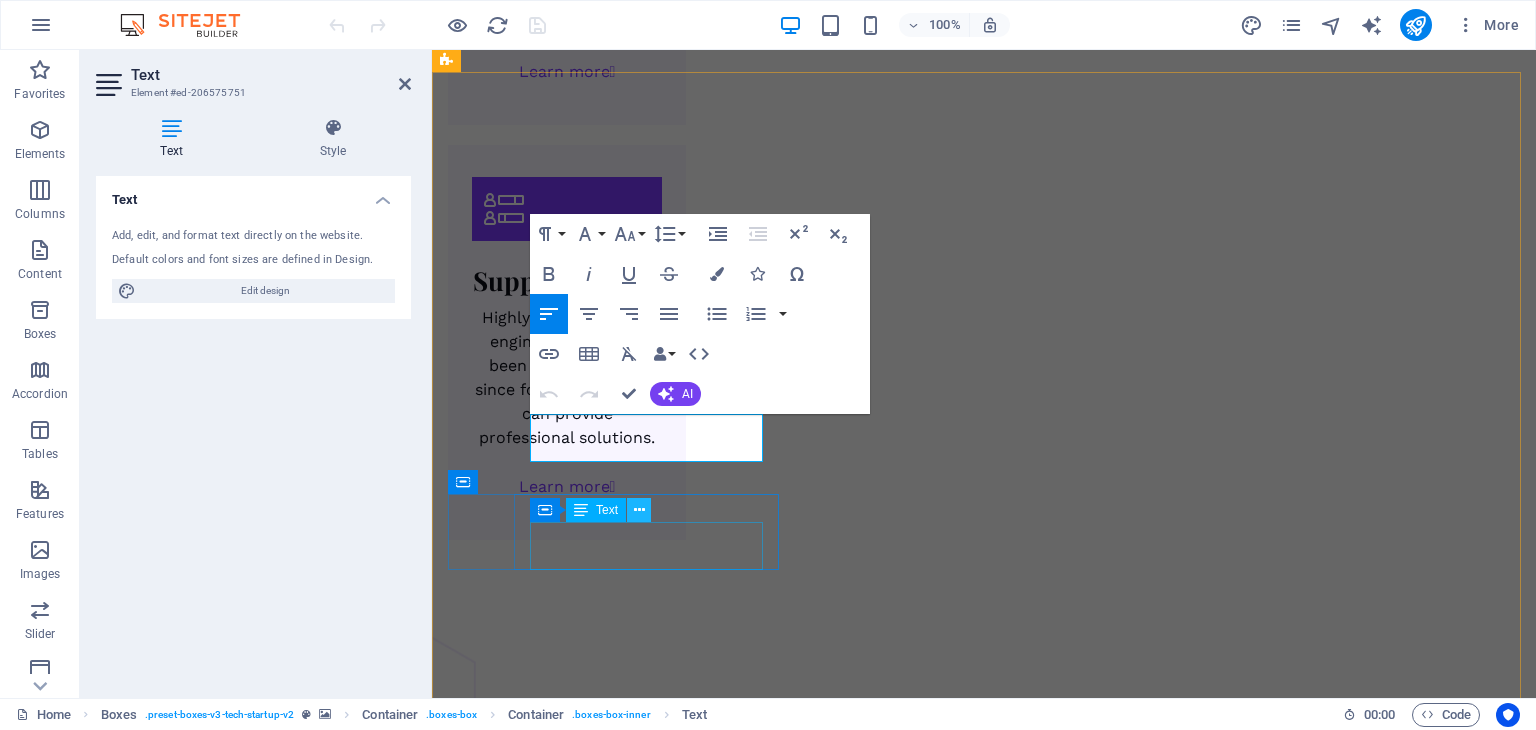 click at bounding box center [639, 510] 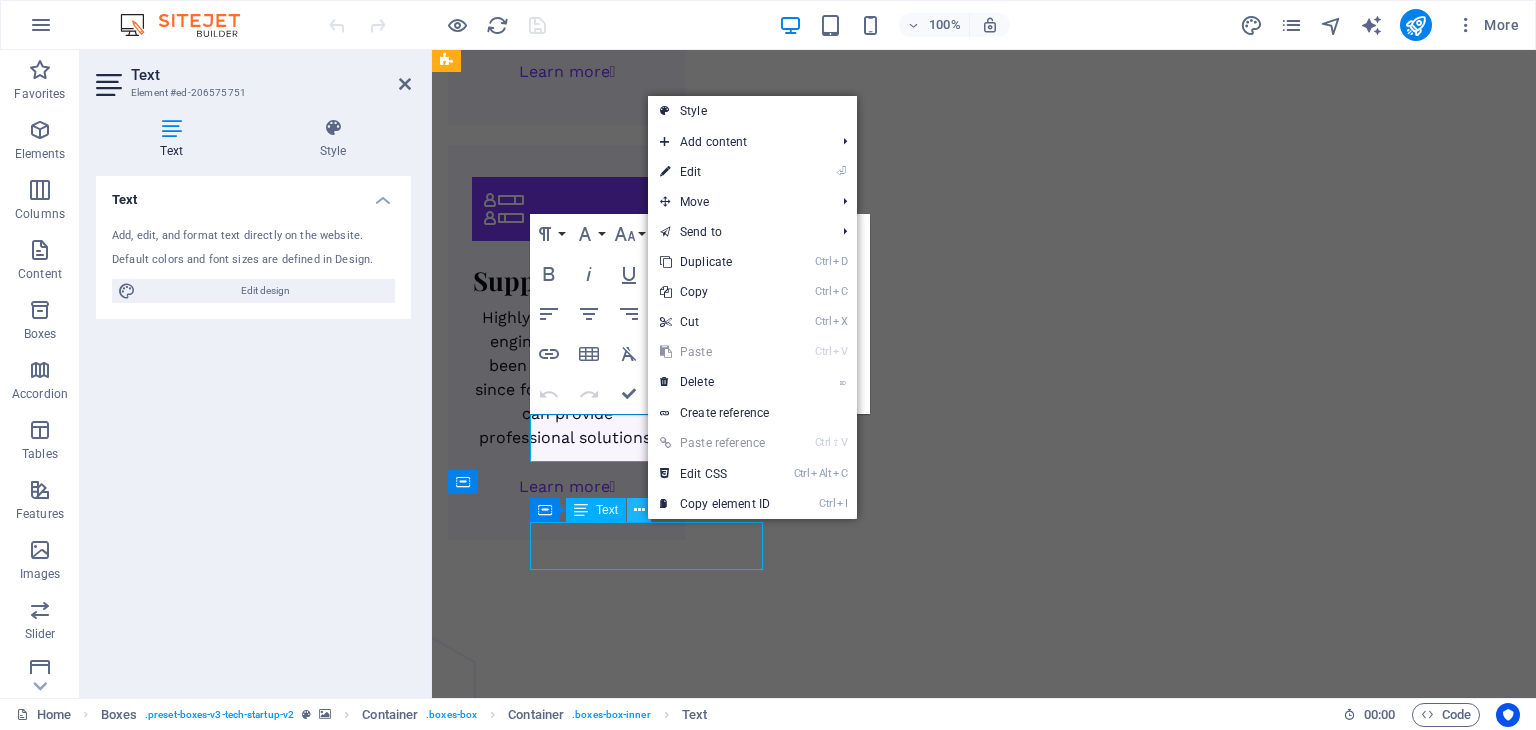 scroll, scrollTop: 3987, scrollLeft: 0, axis: vertical 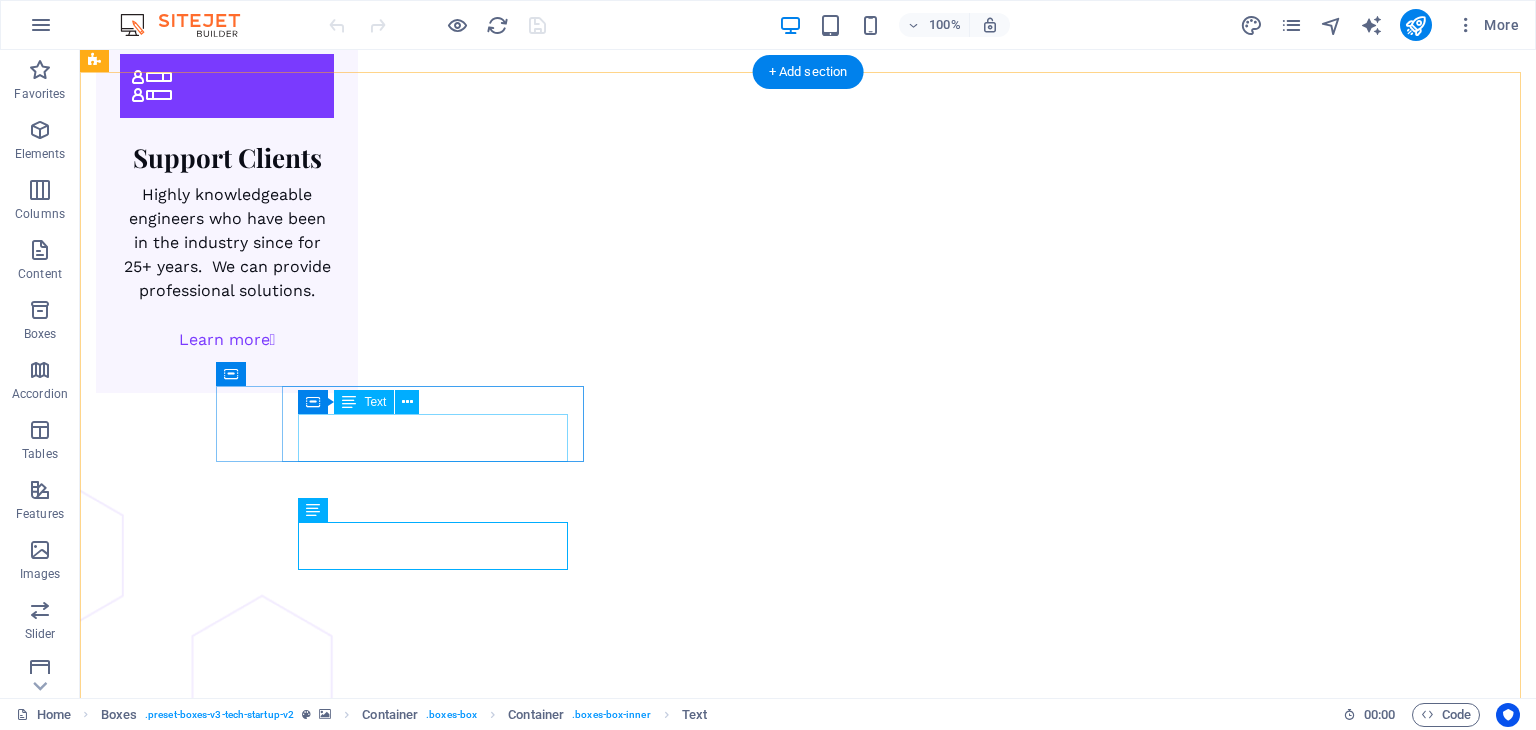 click on "Turn your idea from concept to MVP" at bounding box center (280, 5116) 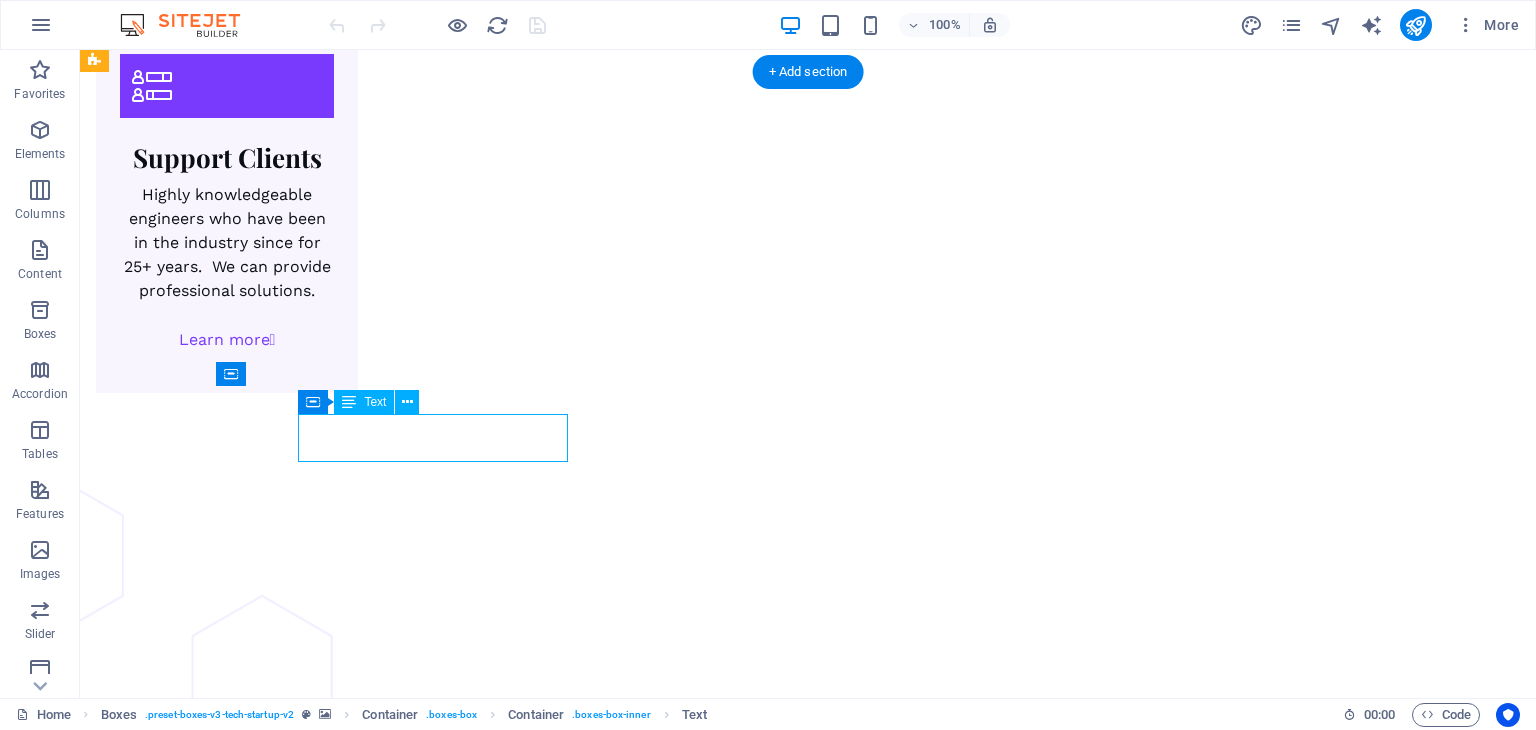 click on "Turn your idea from concept to MVP" at bounding box center [280, 5116] 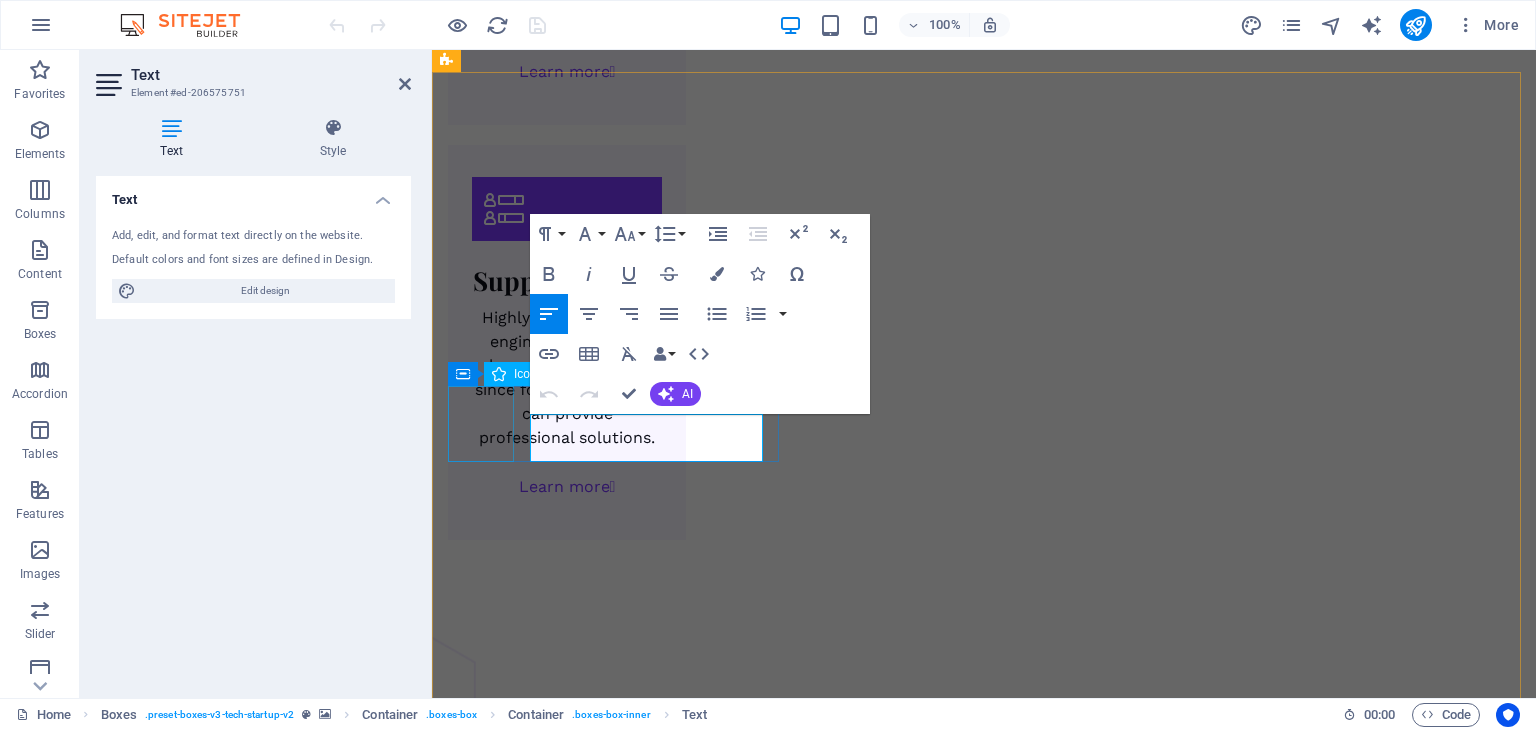 drag, startPoint x: 599, startPoint y: 452, endPoint x: 430, endPoint y: 390, distance: 180.01389 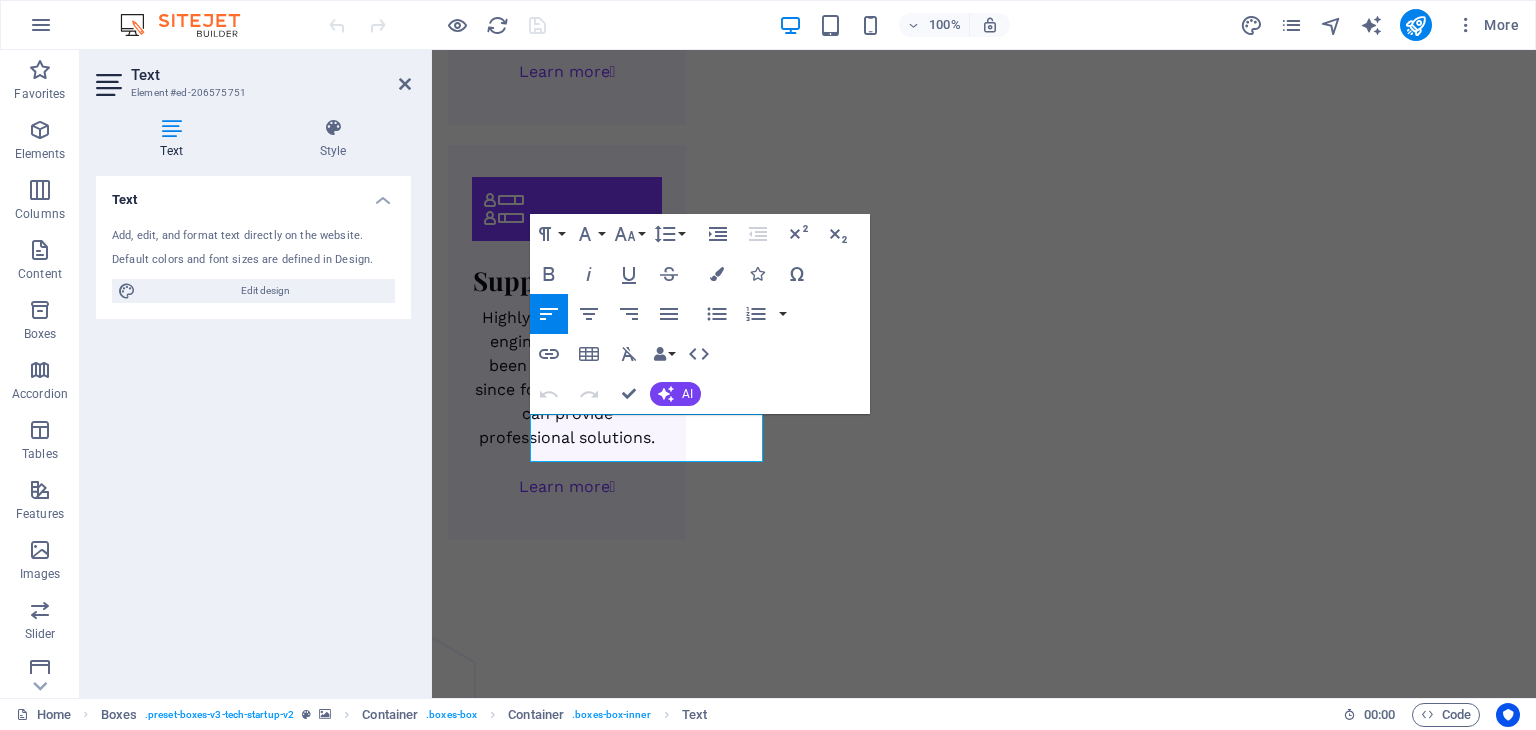 type 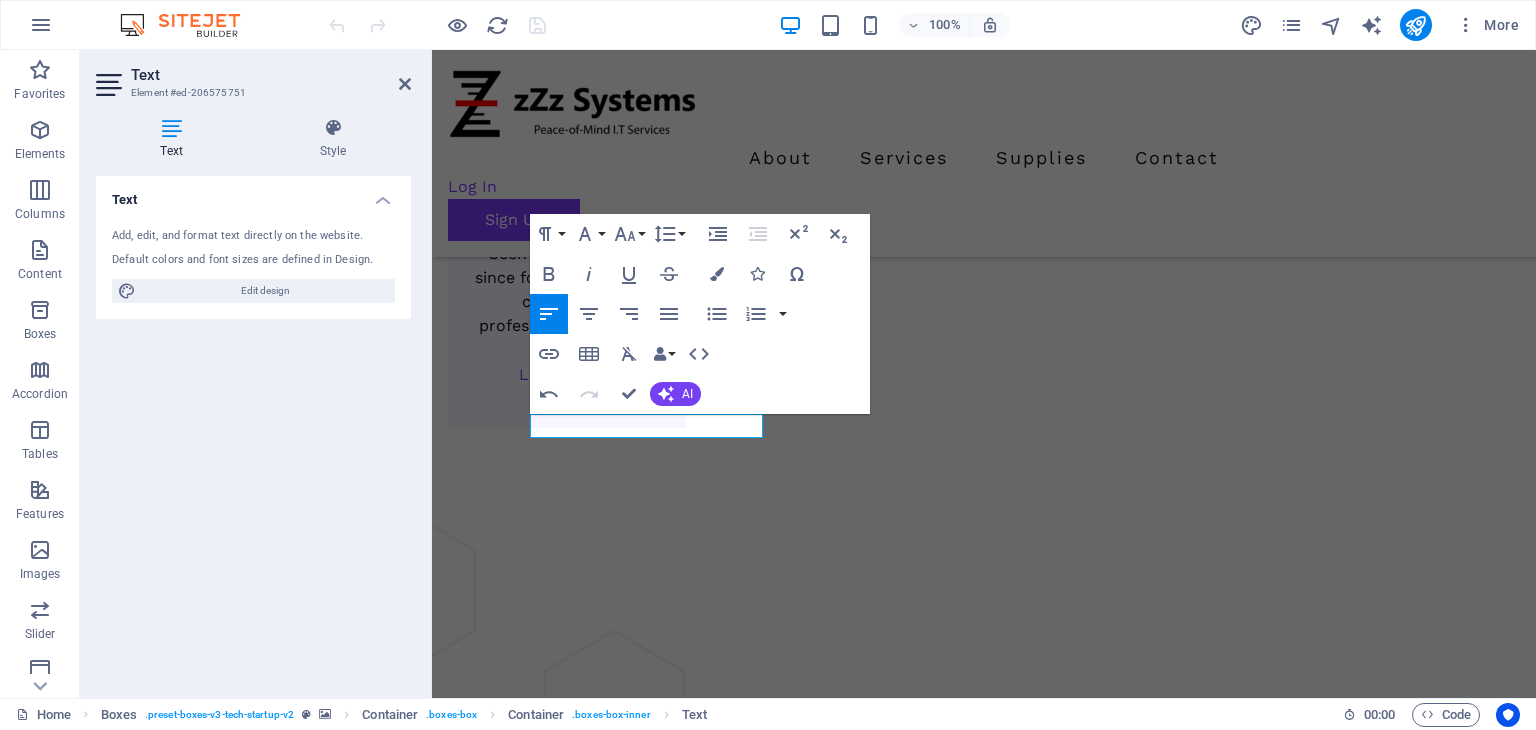 scroll, scrollTop: 3916, scrollLeft: 0, axis: vertical 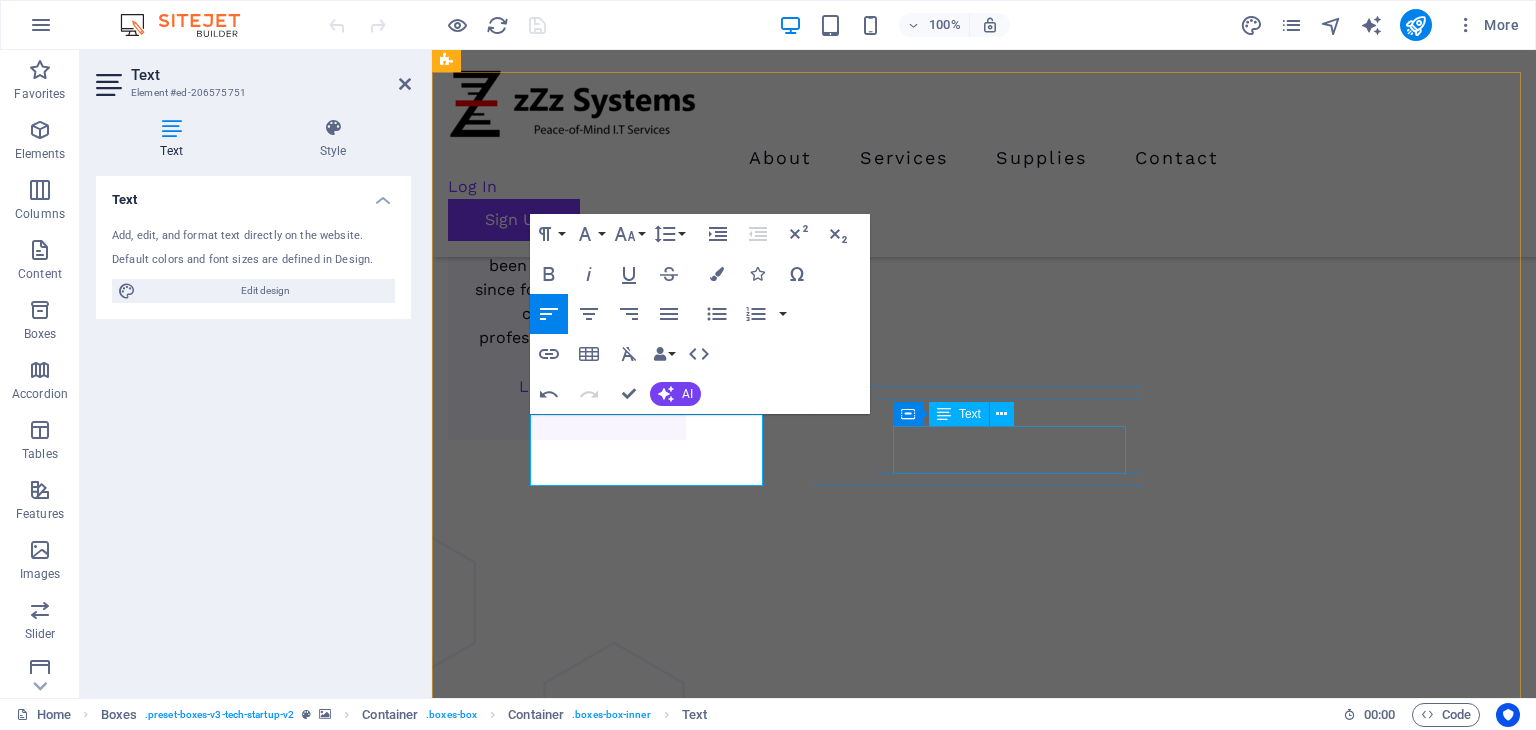 click on "Sketch out the product to align the user needs" at bounding box center (616, 5100) 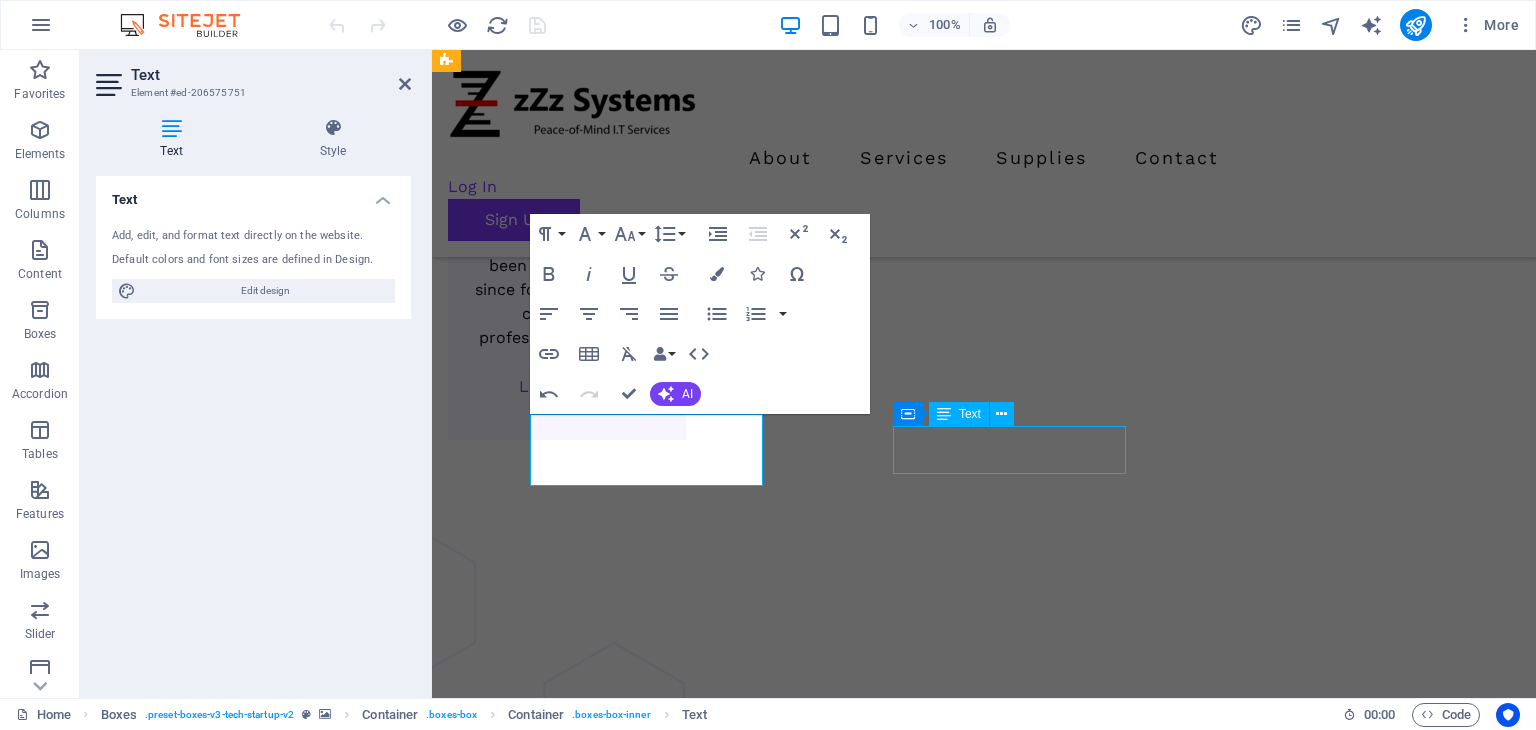 scroll, scrollTop: 3987, scrollLeft: 0, axis: vertical 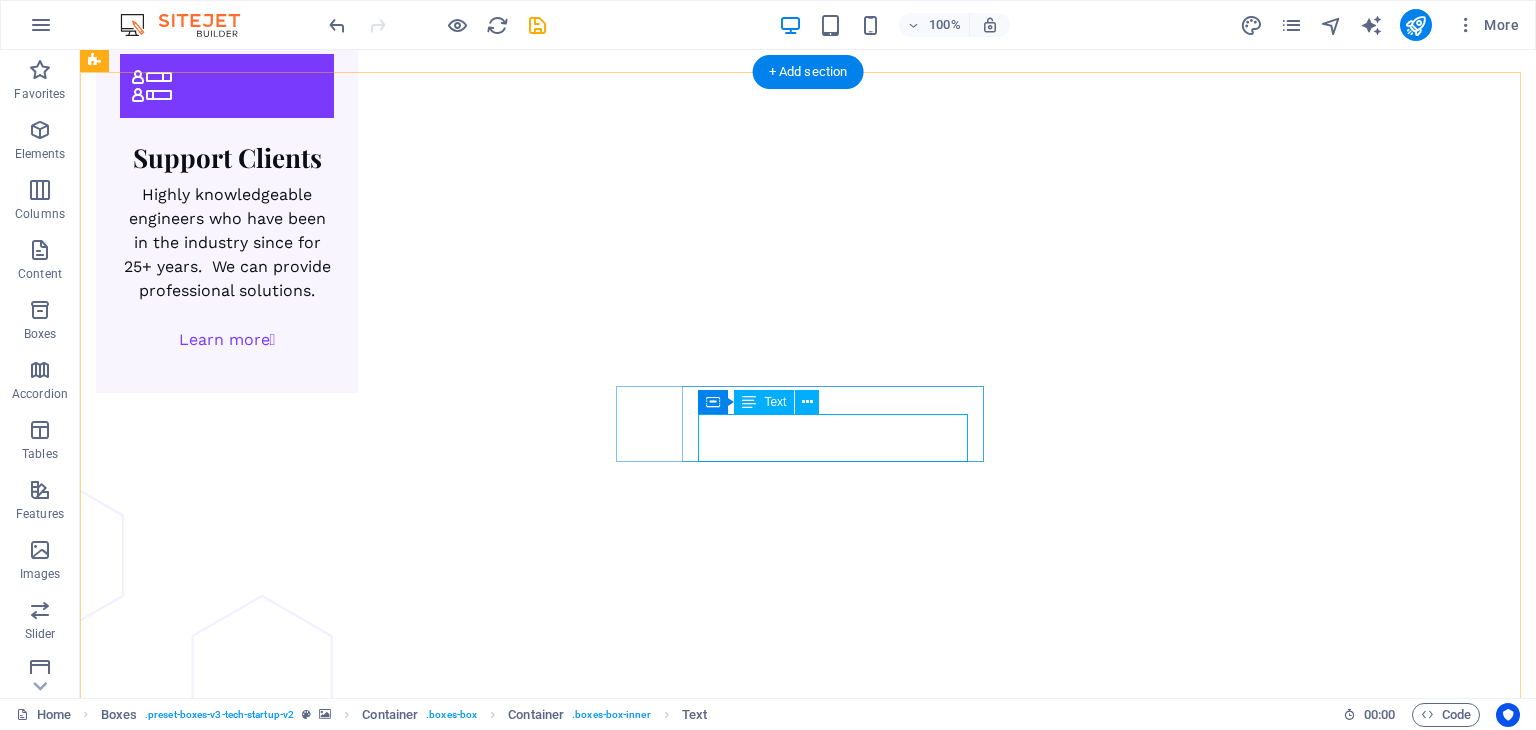 click on "Sketch out the product to align the user needs" at bounding box center [280, 5286] 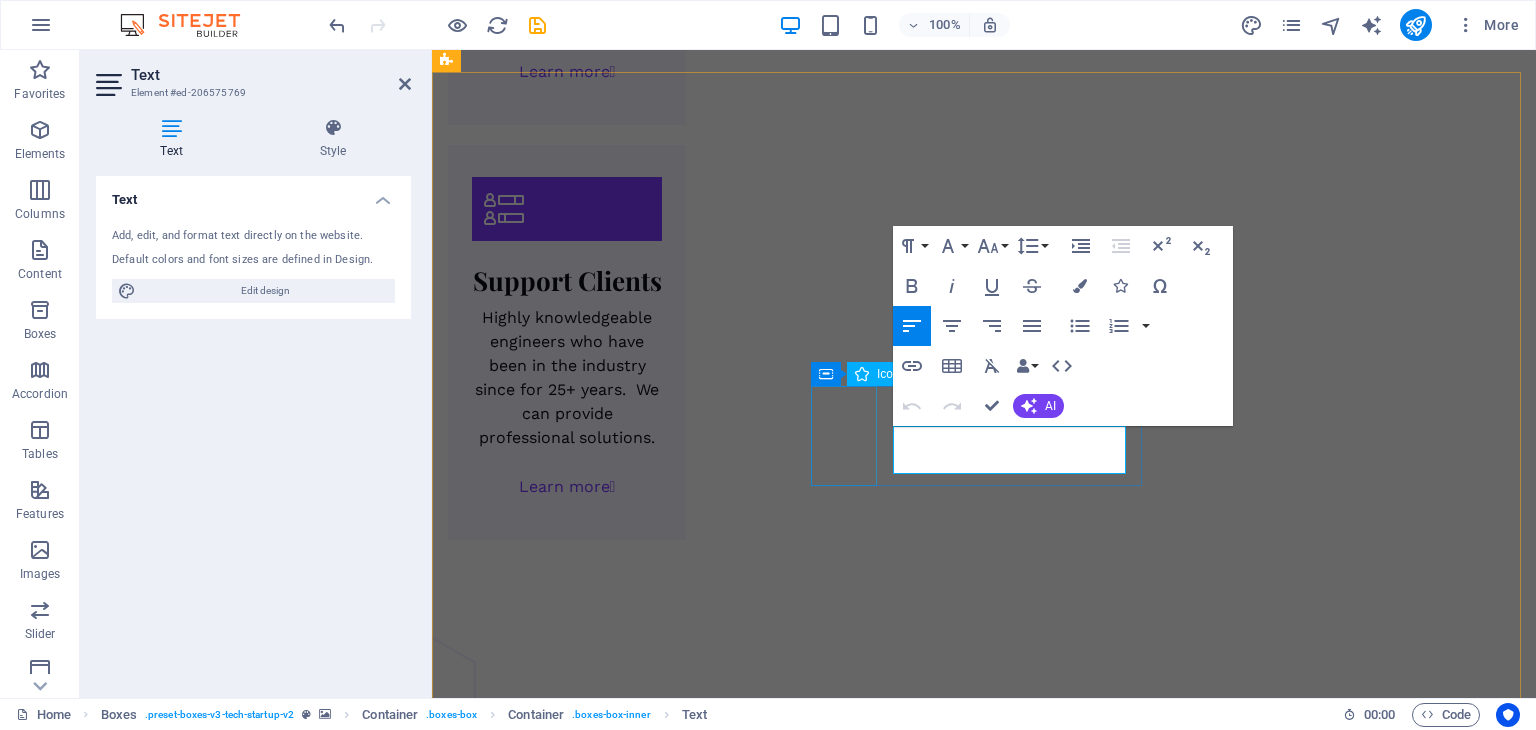 drag, startPoint x: 1066, startPoint y: 461, endPoint x: 800, endPoint y: 415, distance: 269.94815 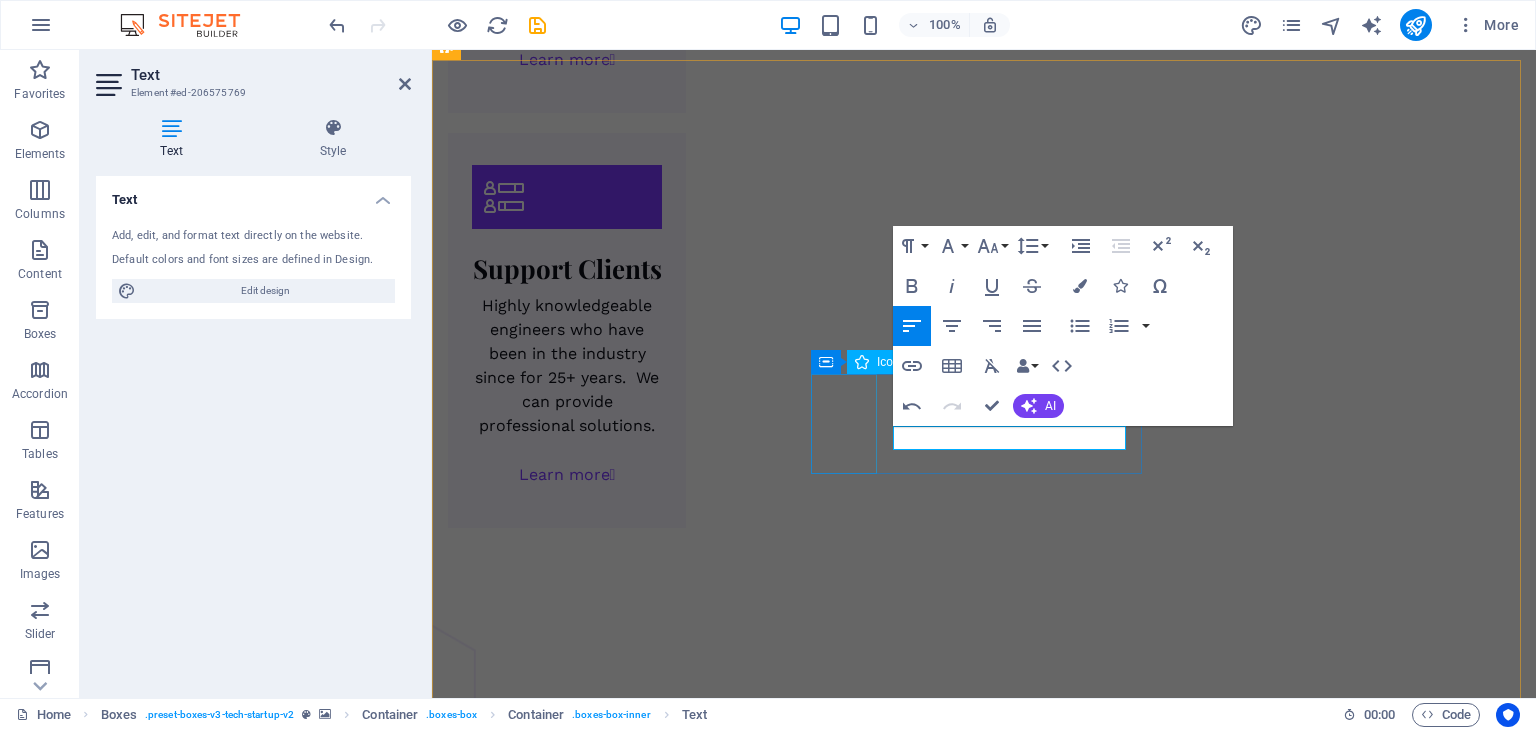 scroll, scrollTop: 3916, scrollLeft: 0, axis: vertical 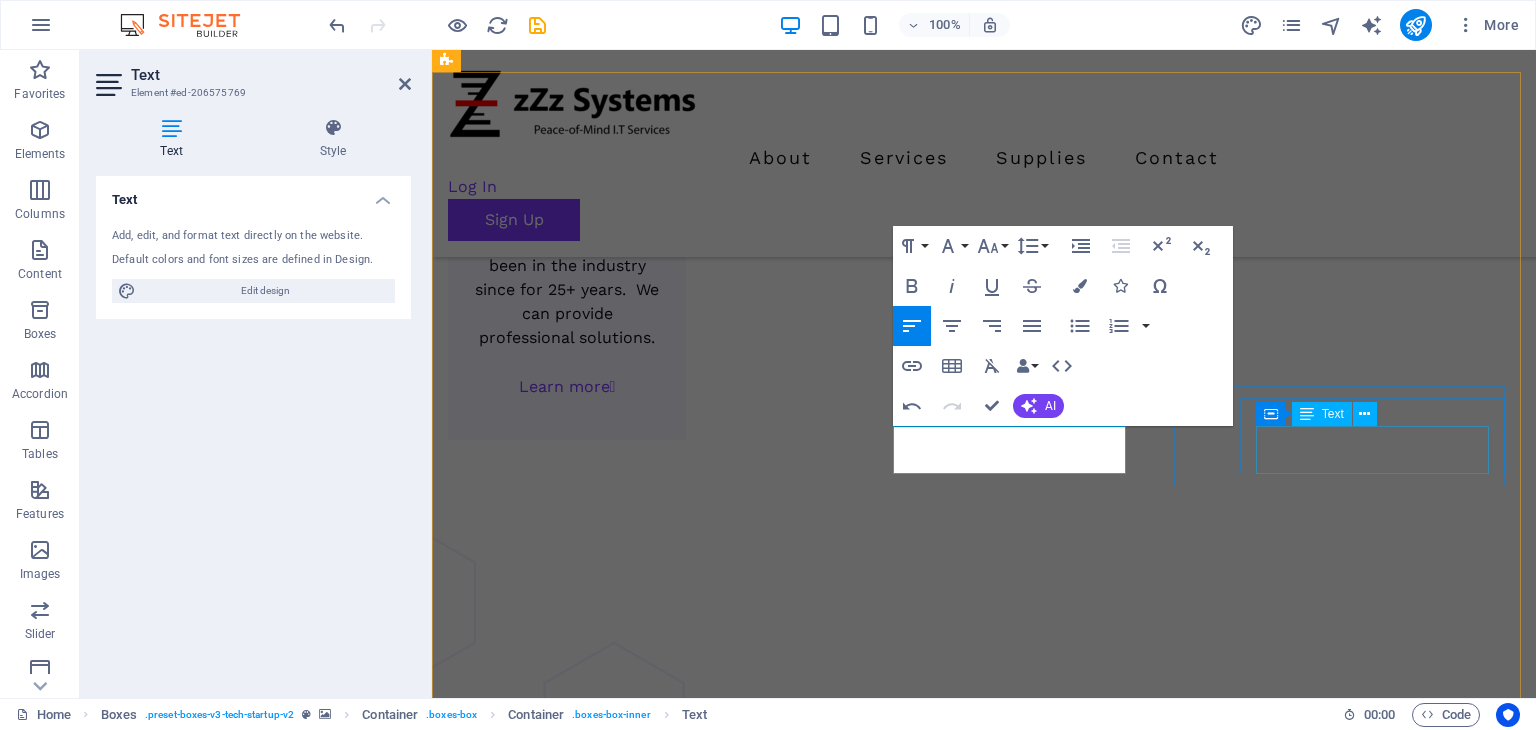 click on "Convert the designs into a live application" at bounding box center (616, 5258) 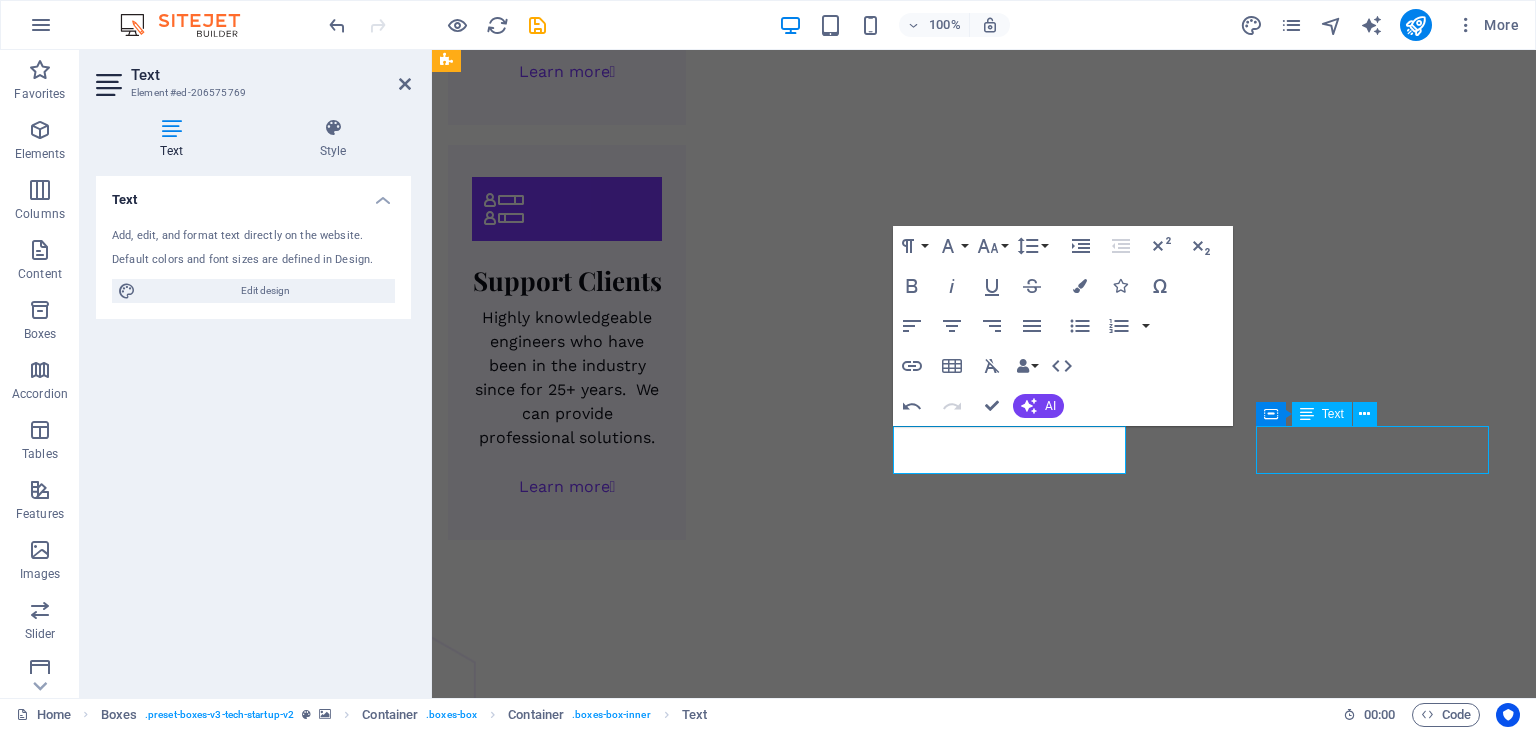 scroll, scrollTop: 3987, scrollLeft: 0, axis: vertical 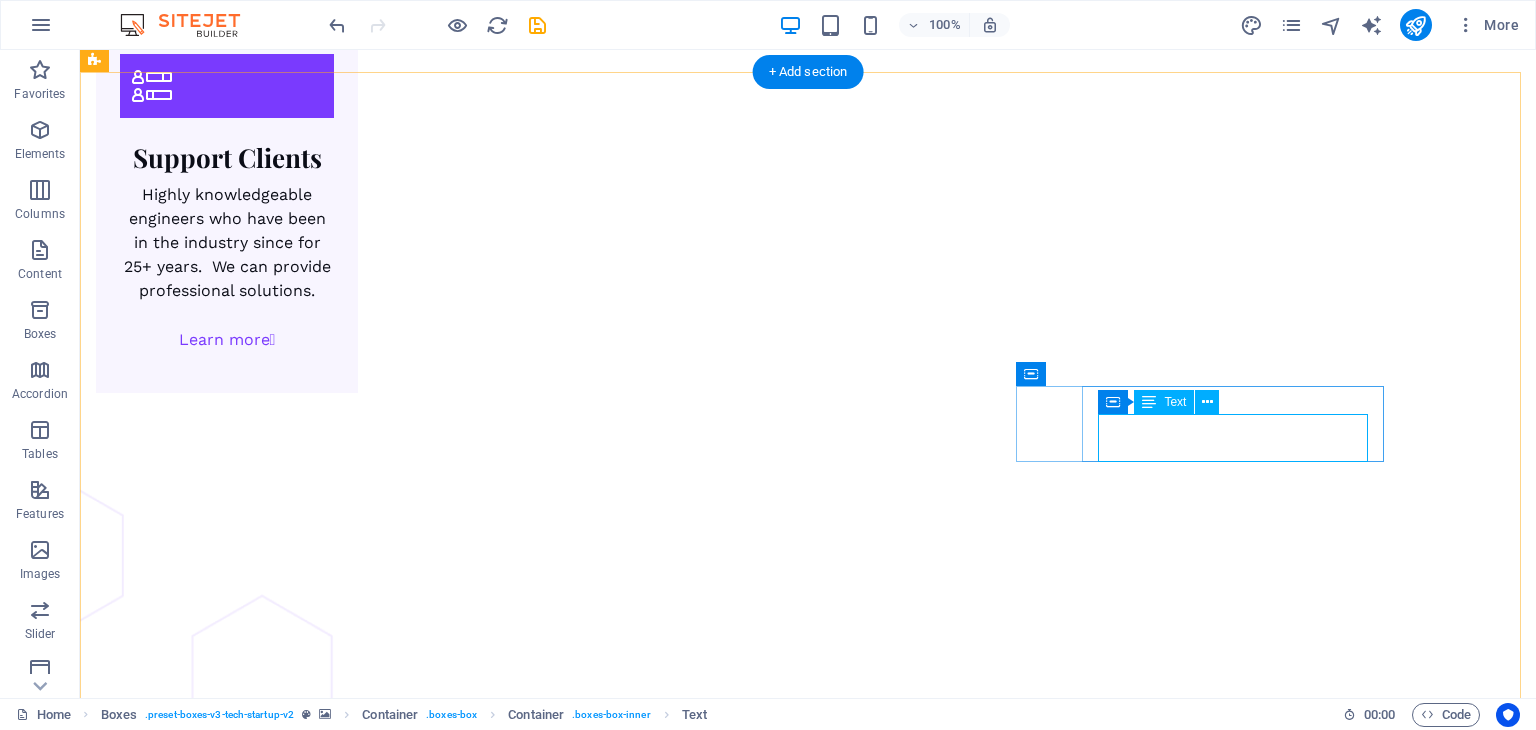 click on "Convert the designs into a live application" at bounding box center [280, 5432] 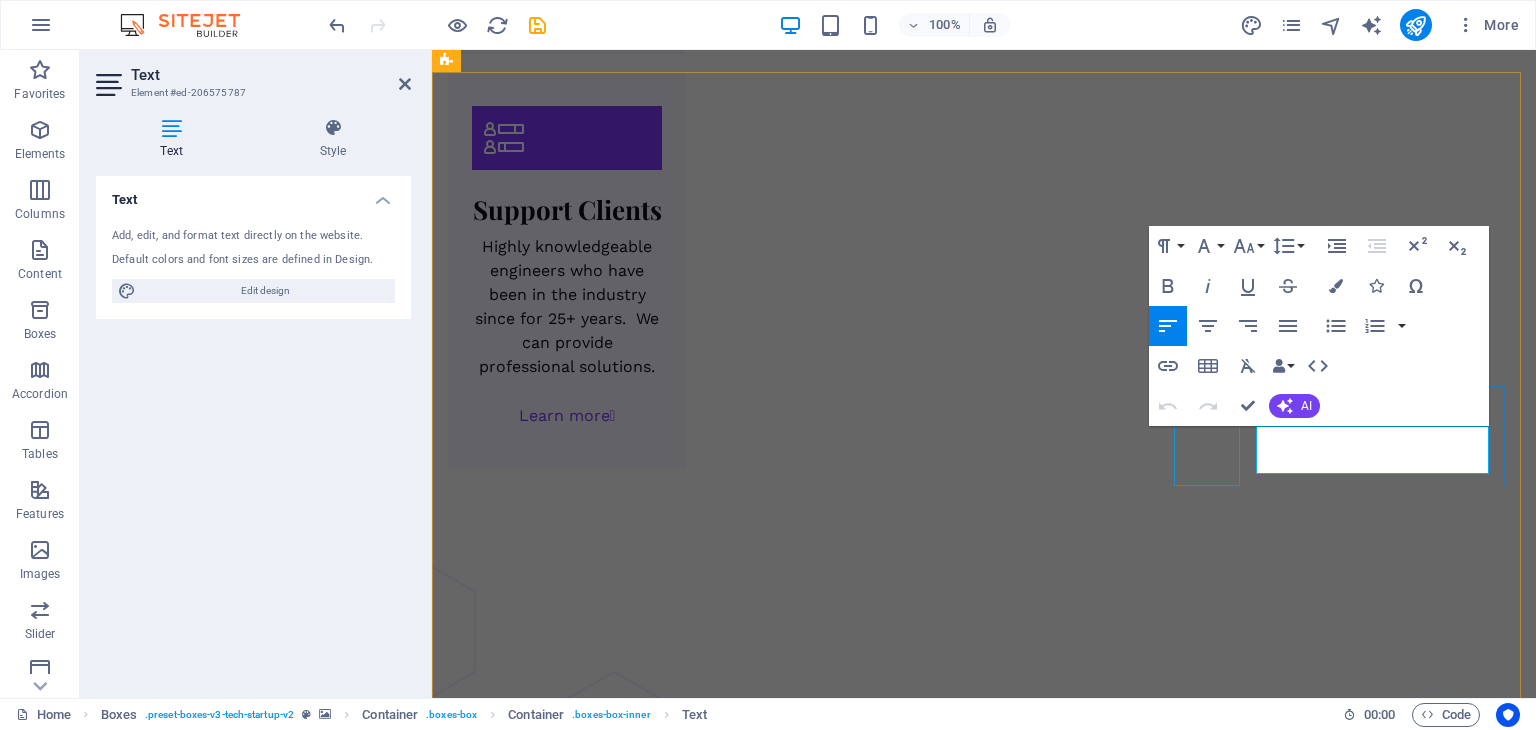 scroll, scrollTop: 3916, scrollLeft: 0, axis: vertical 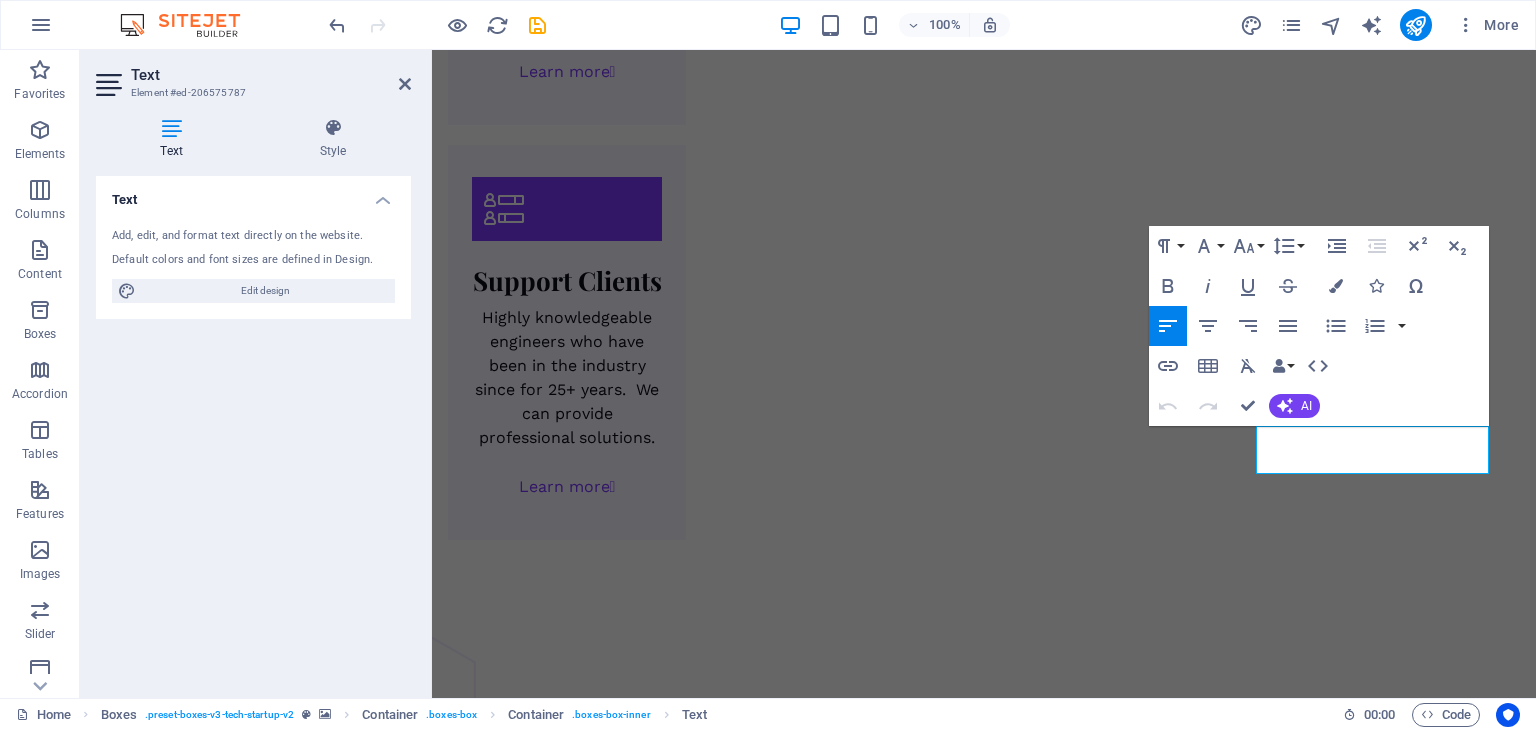drag, startPoint x: 1388, startPoint y: 451, endPoint x: 1159, endPoint y: 432, distance: 229.78687 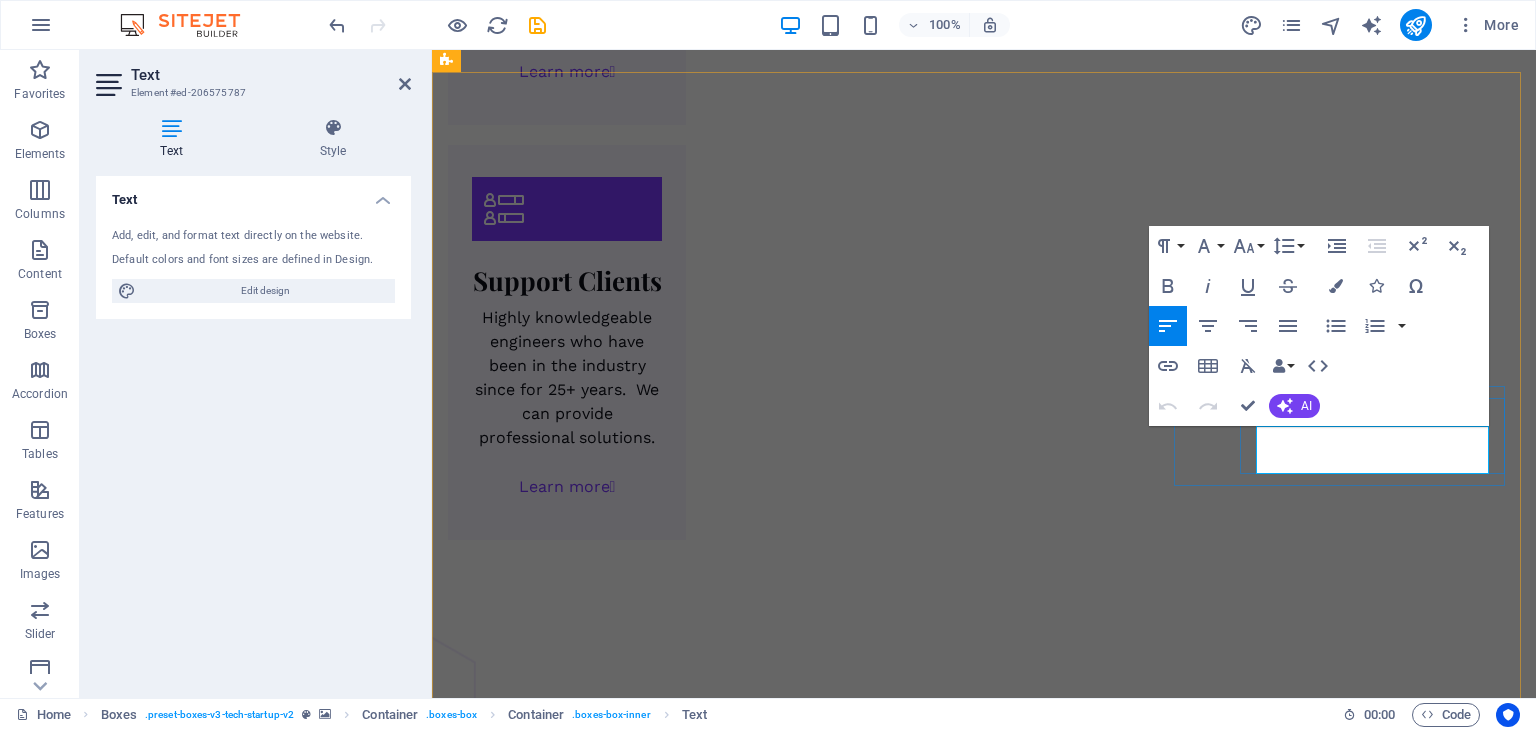 type 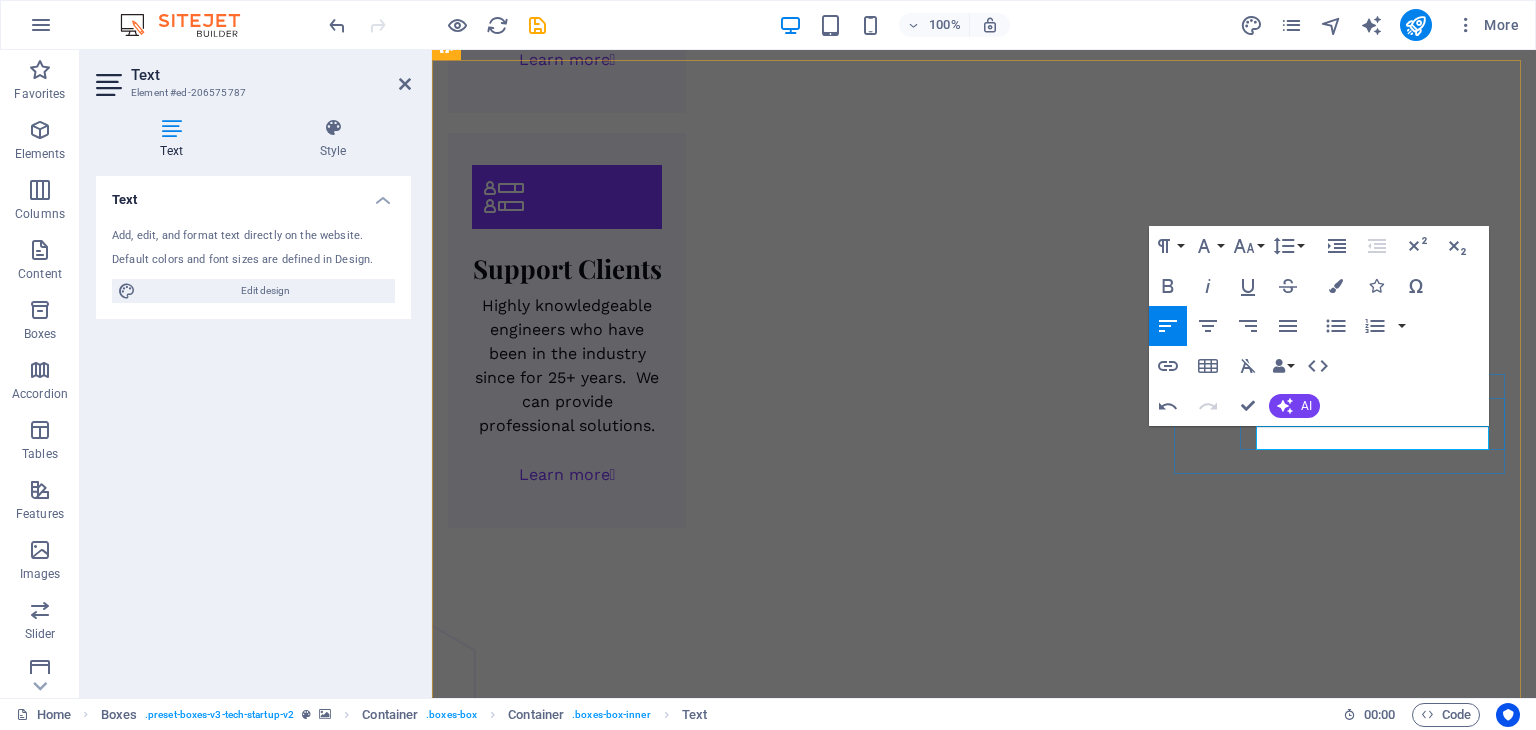 scroll, scrollTop: 3916, scrollLeft: 0, axis: vertical 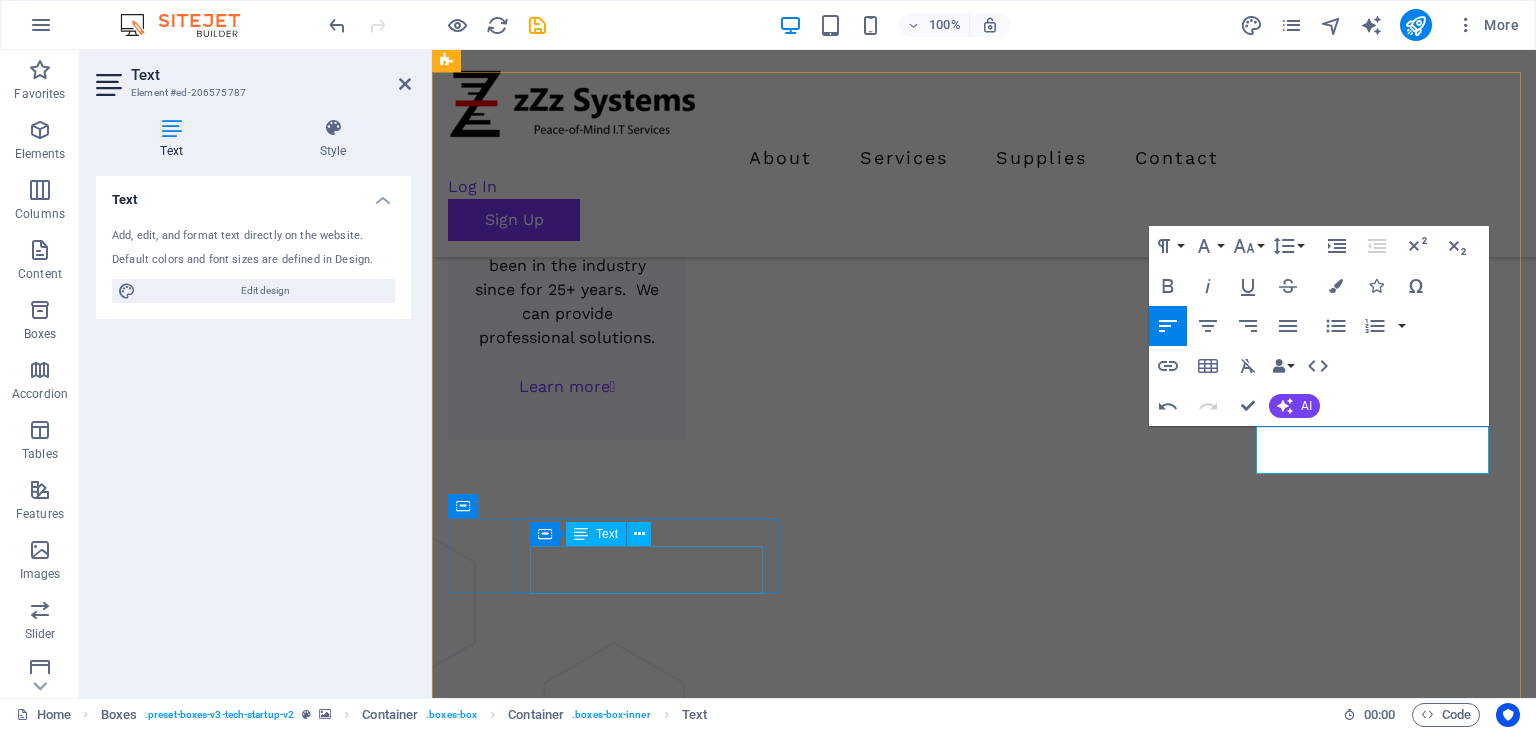 click on "Launching the application to the market" at bounding box center [616, 5392] 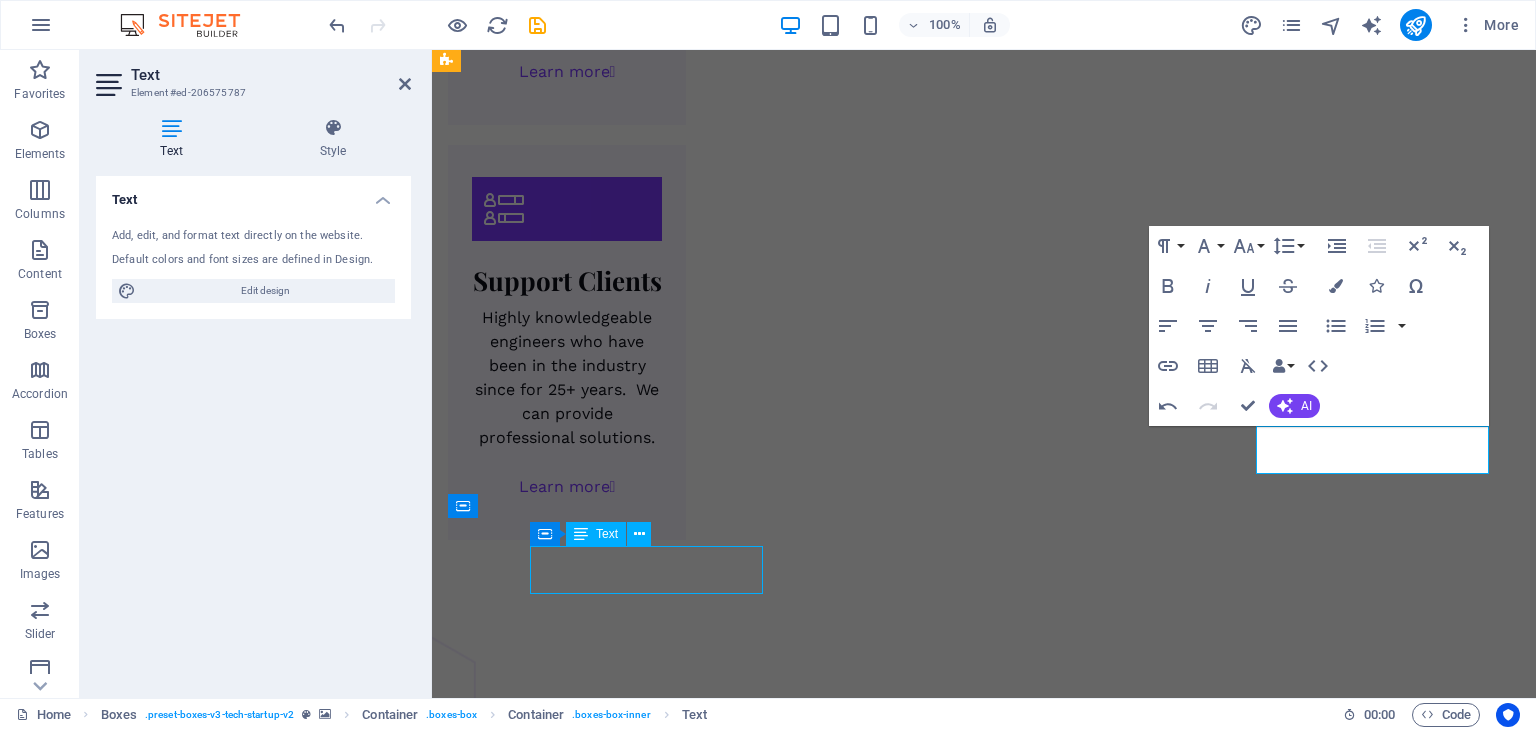 scroll, scrollTop: 3987, scrollLeft: 0, axis: vertical 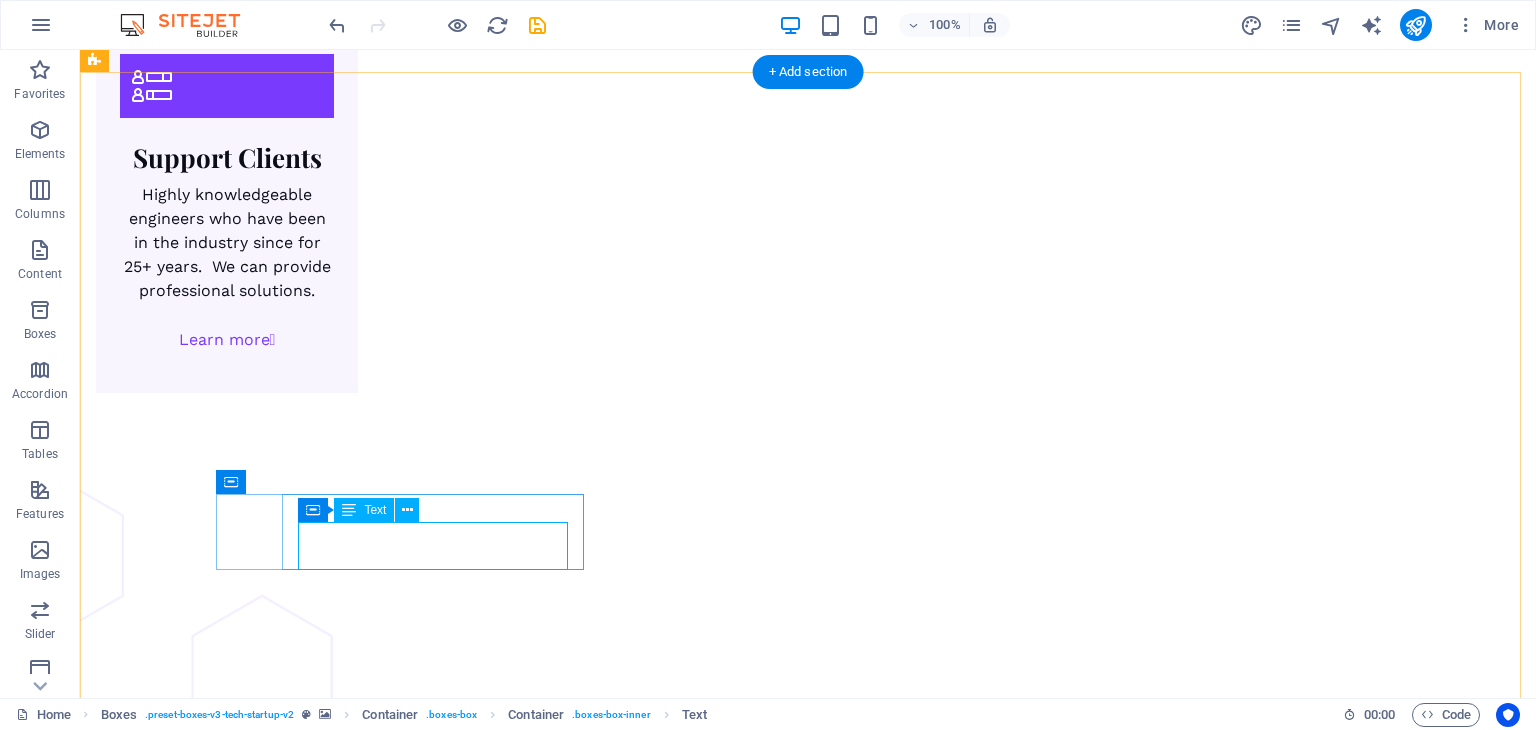 click on "Launching the application to the market" at bounding box center (280, 5566) 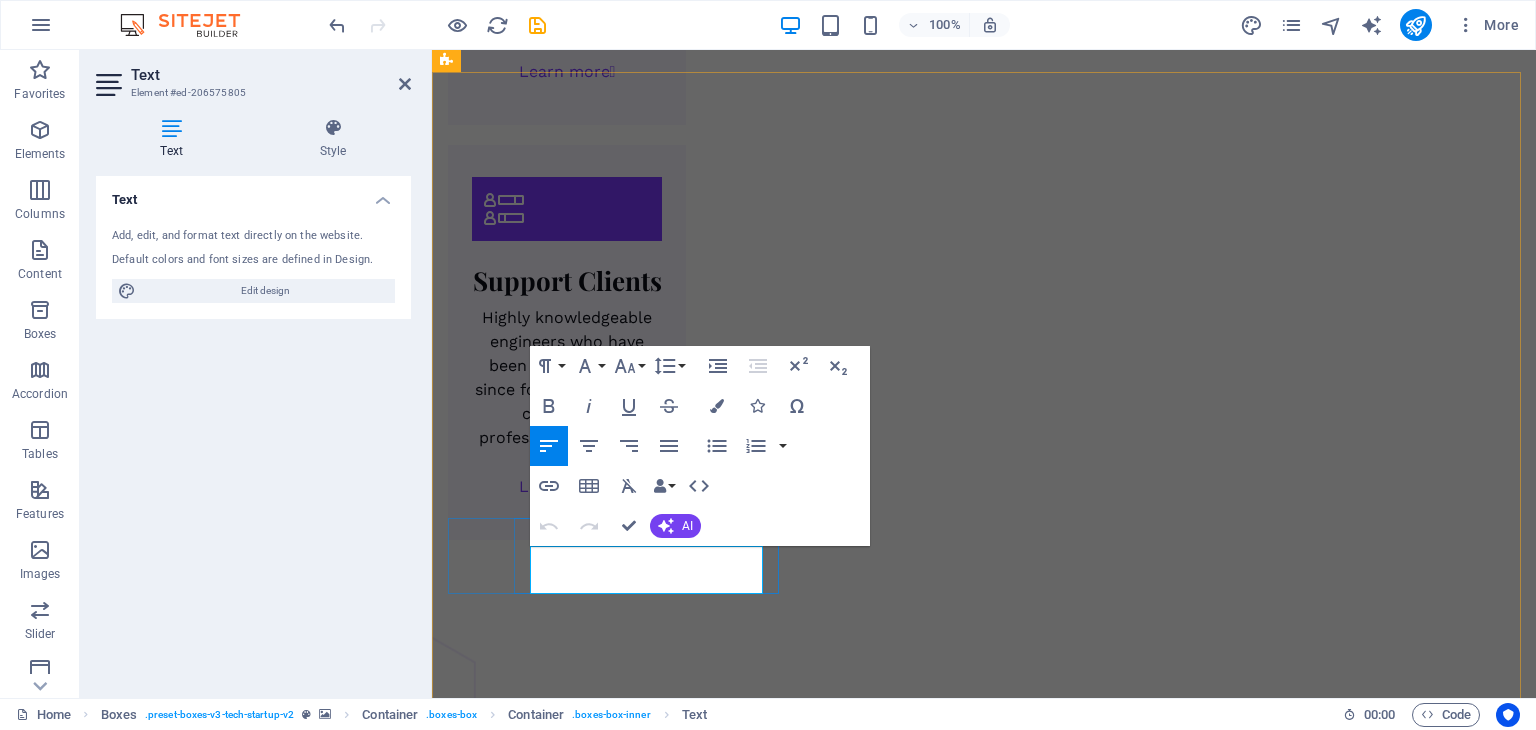 drag, startPoint x: 626, startPoint y: 587, endPoint x: 402, endPoint y: 499, distance: 240.66574 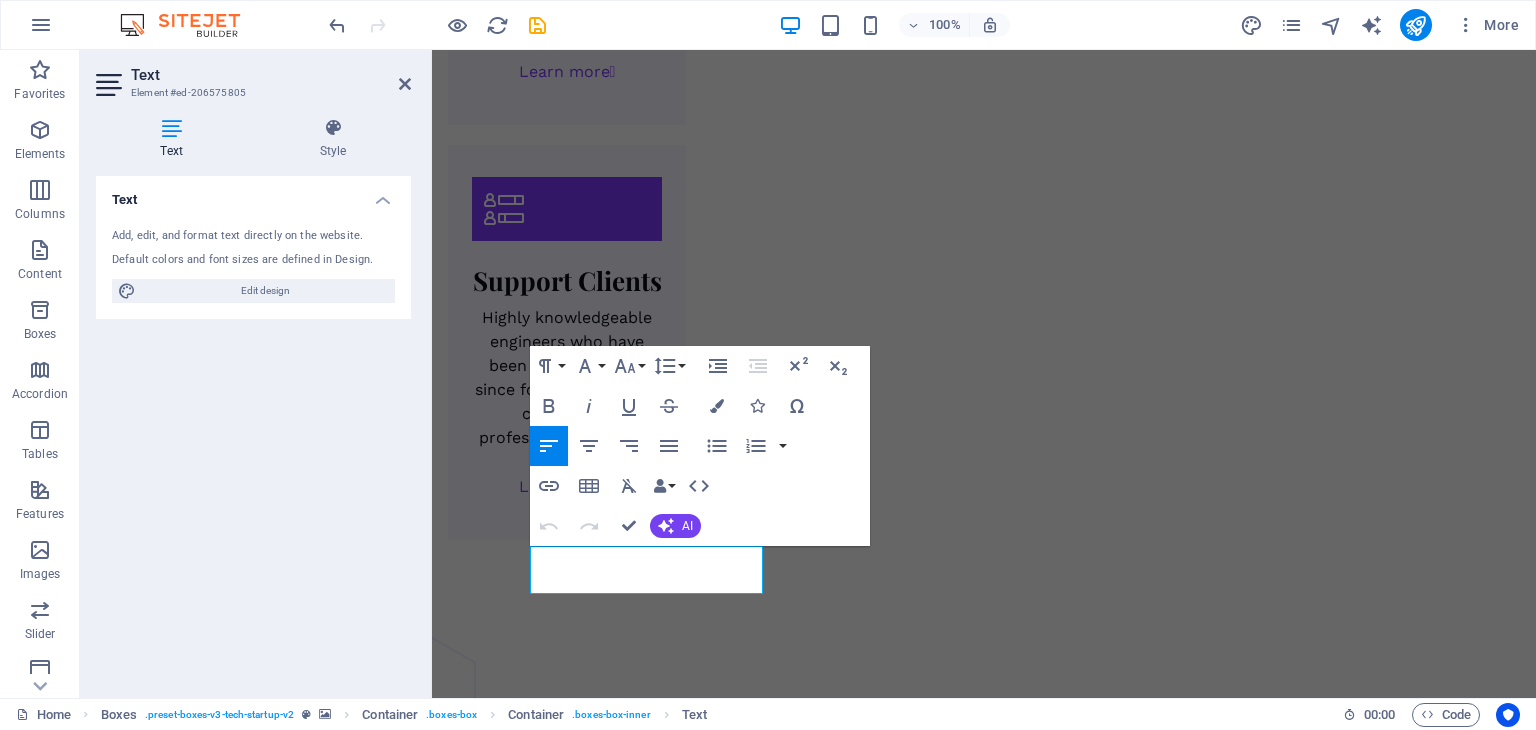type 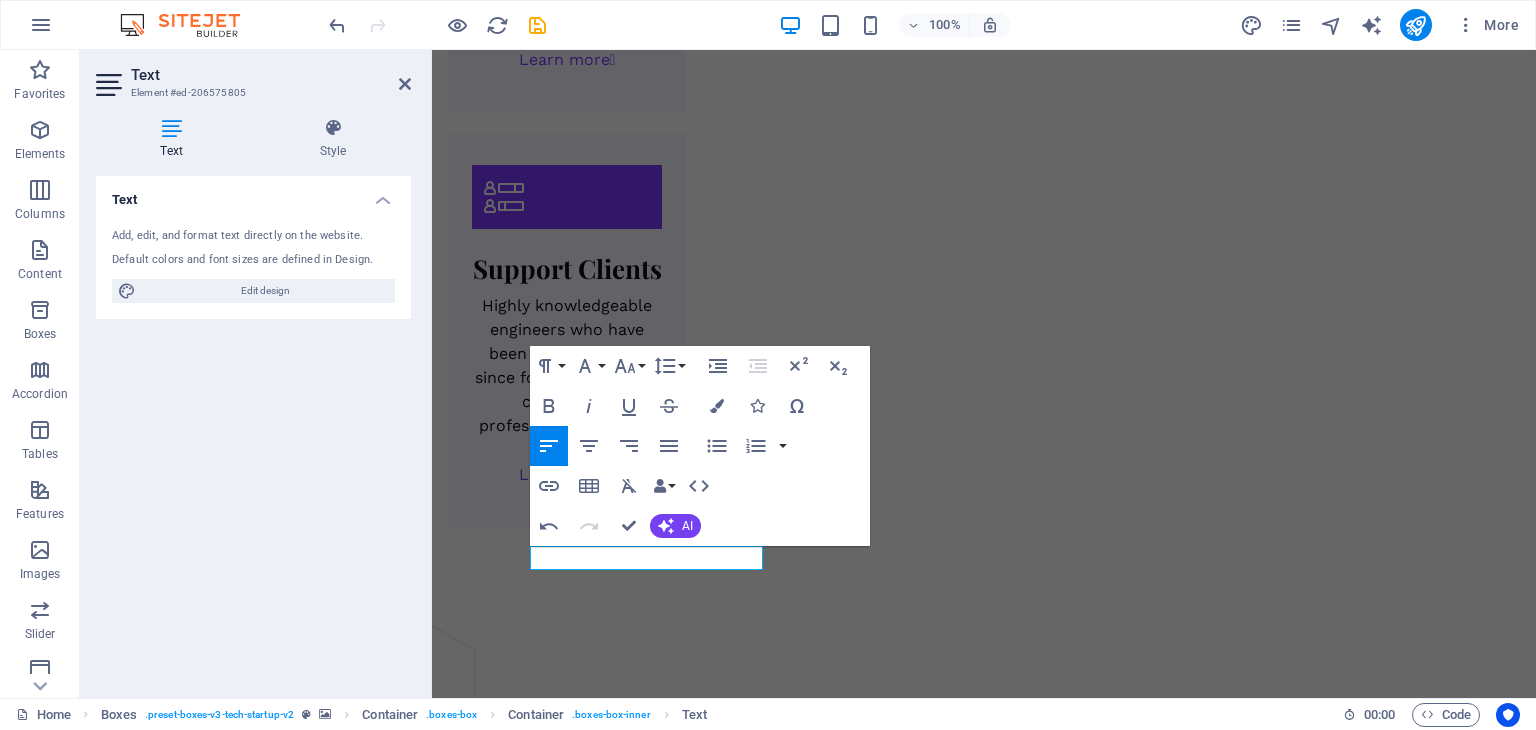 scroll, scrollTop: 3916, scrollLeft: 0, axis: vertical 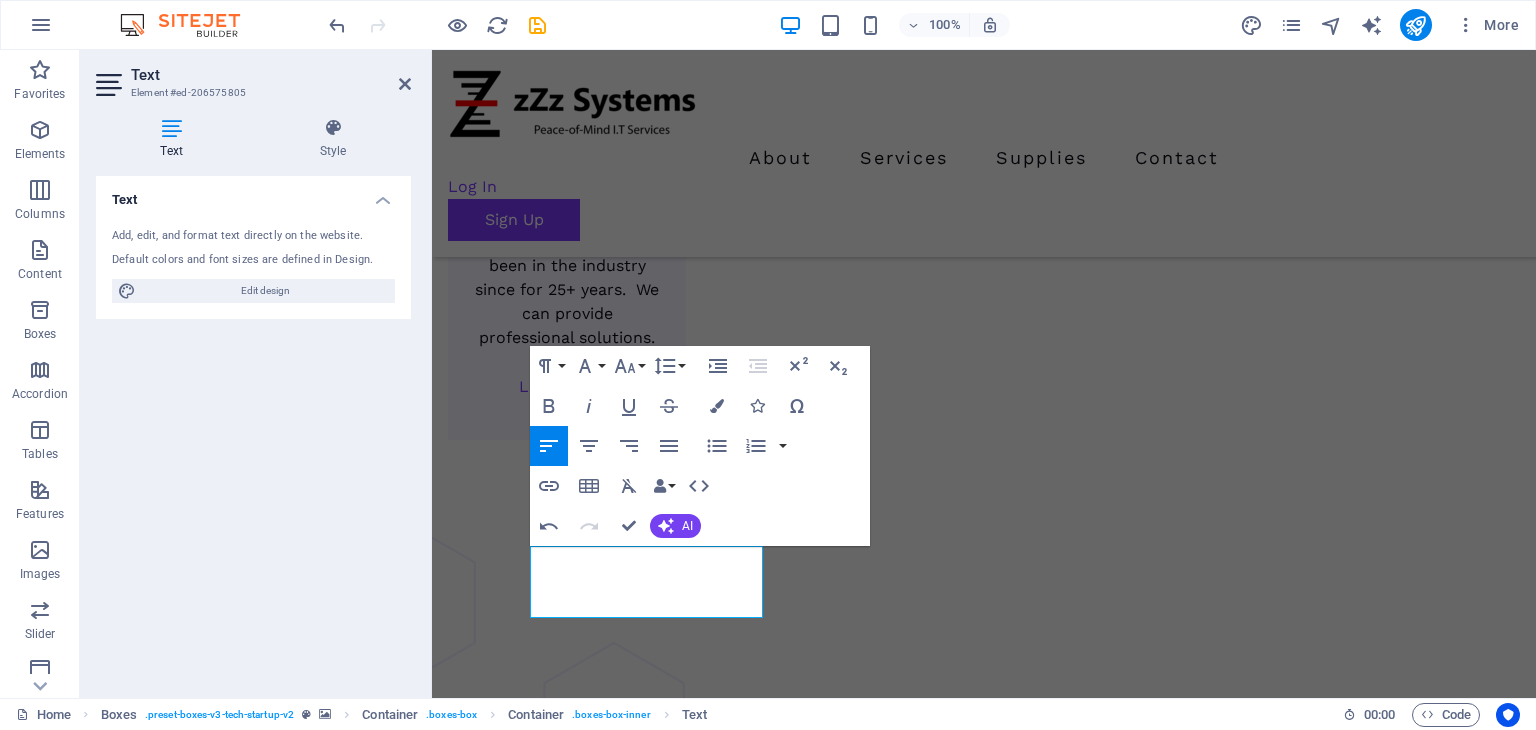 click at bounding box center (984, 4233) 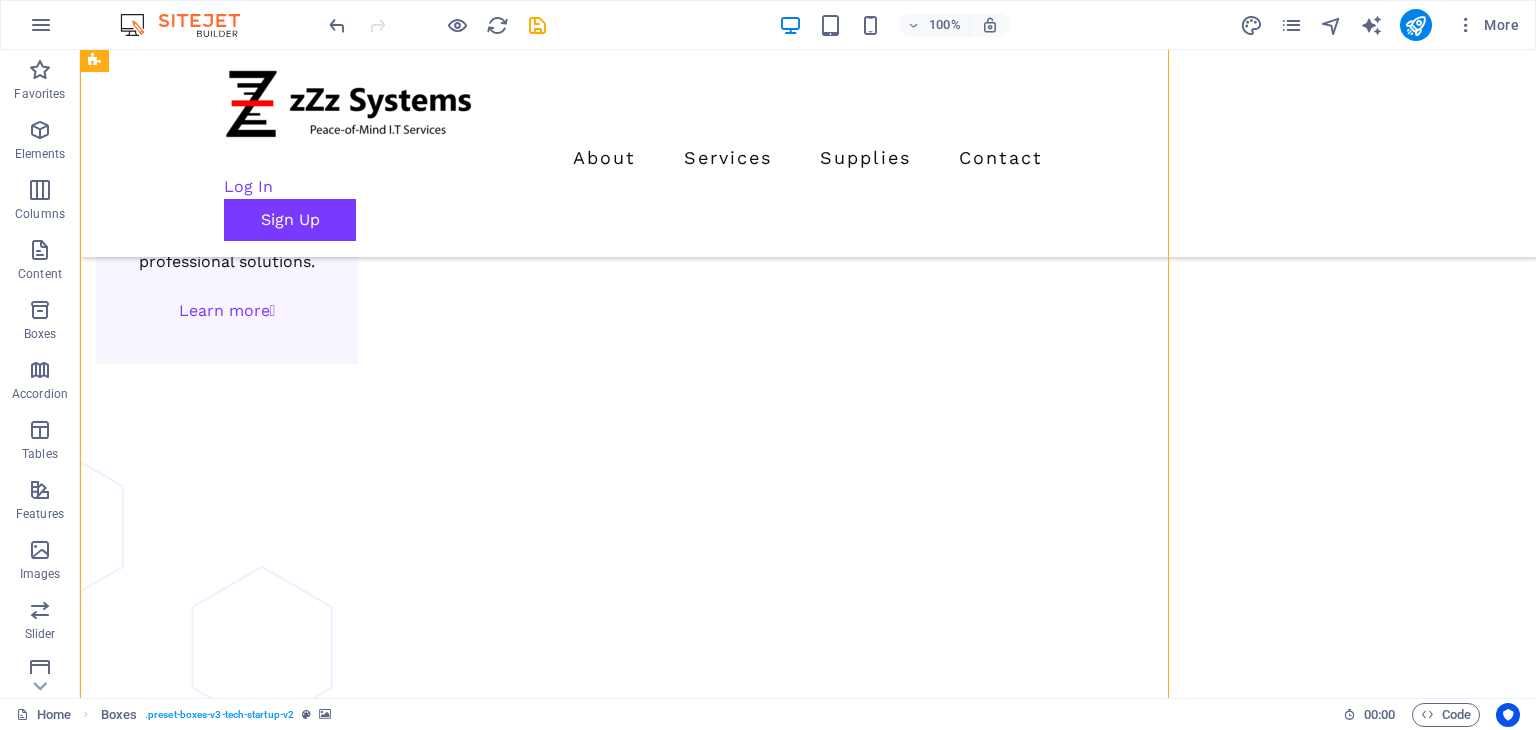scroll, scrollTop: 3987, scrollLeft: 0, axis: vertical 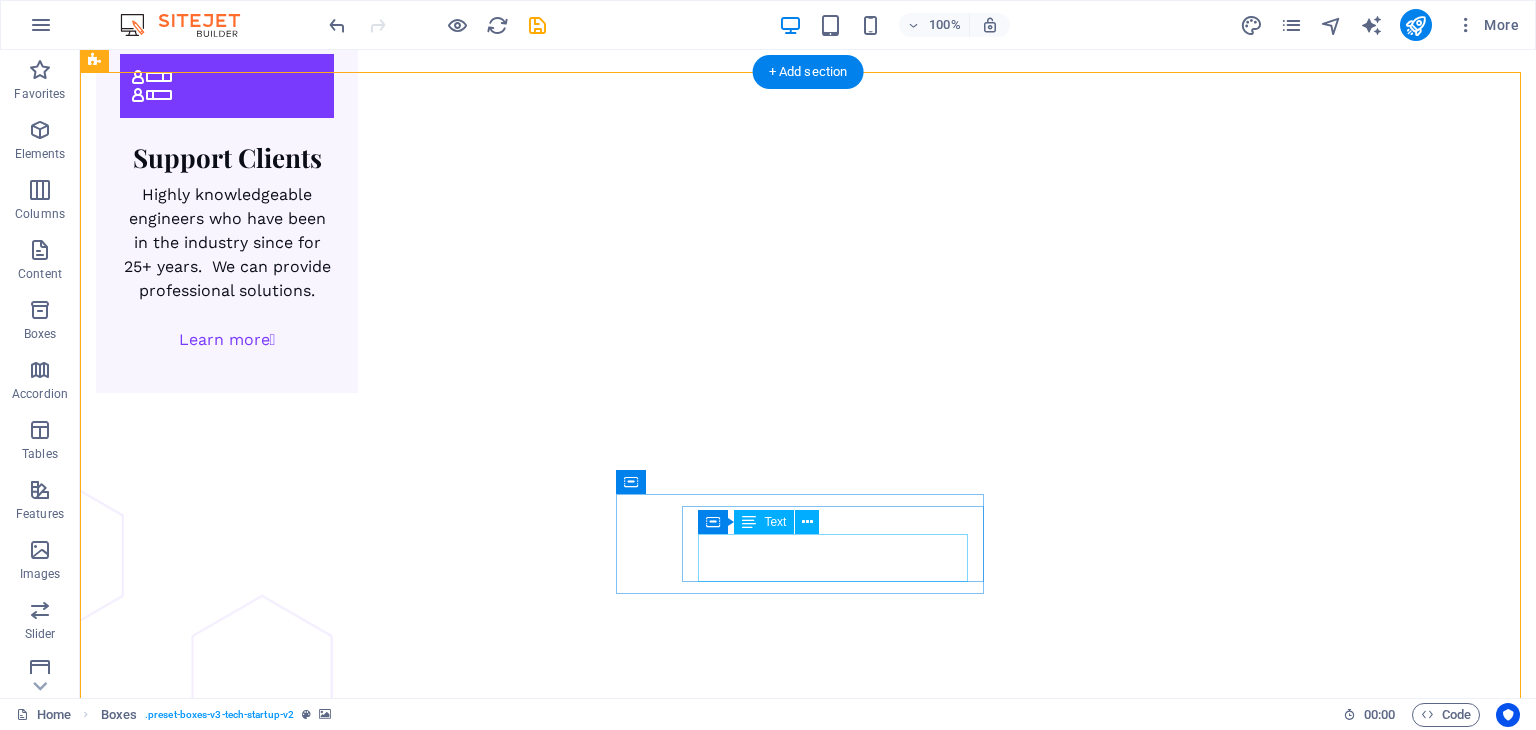 click on "Sketch out the product to align the user needs" at bounding box center (280, 5760) 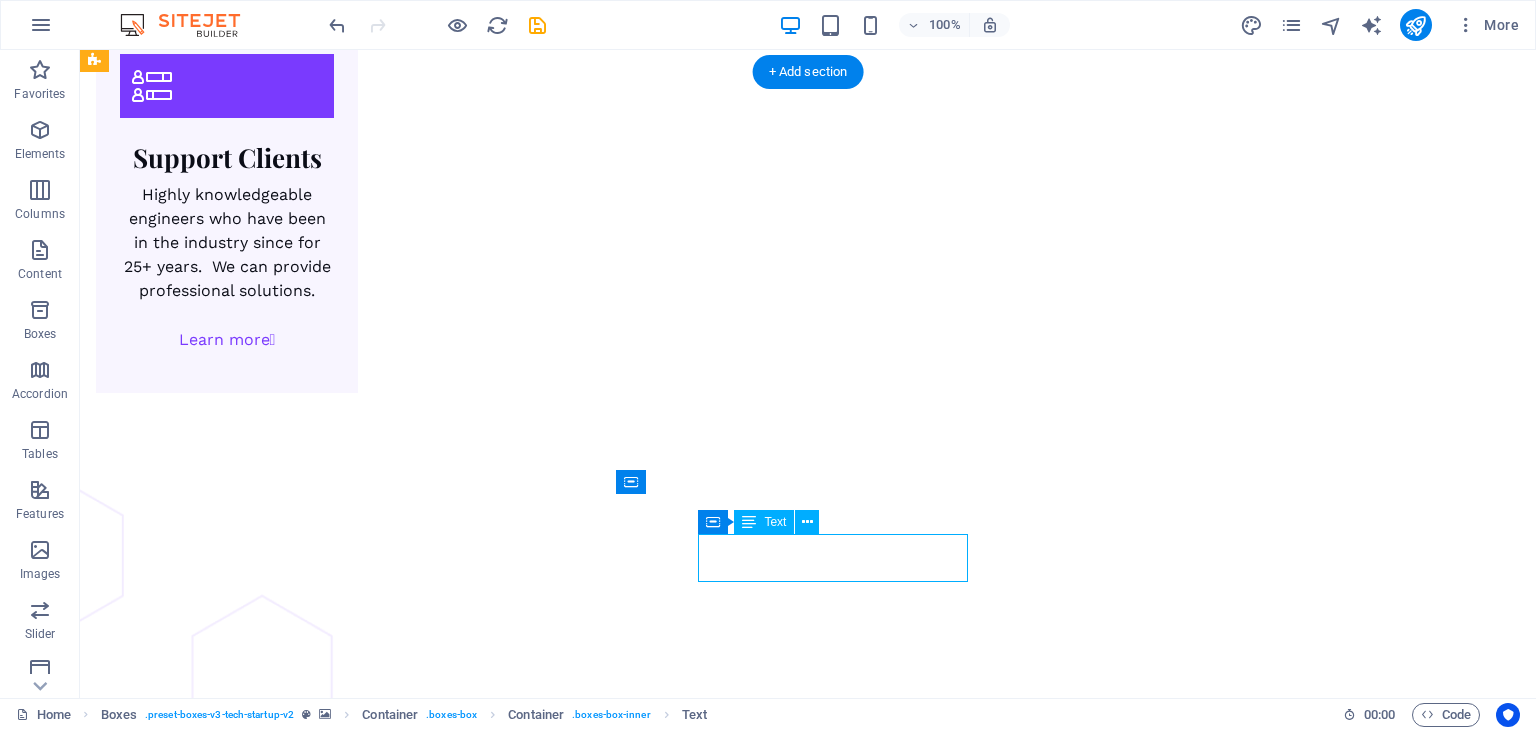 click on "Sketch out the product to align the user needs" at bounding box center [280, 5760] 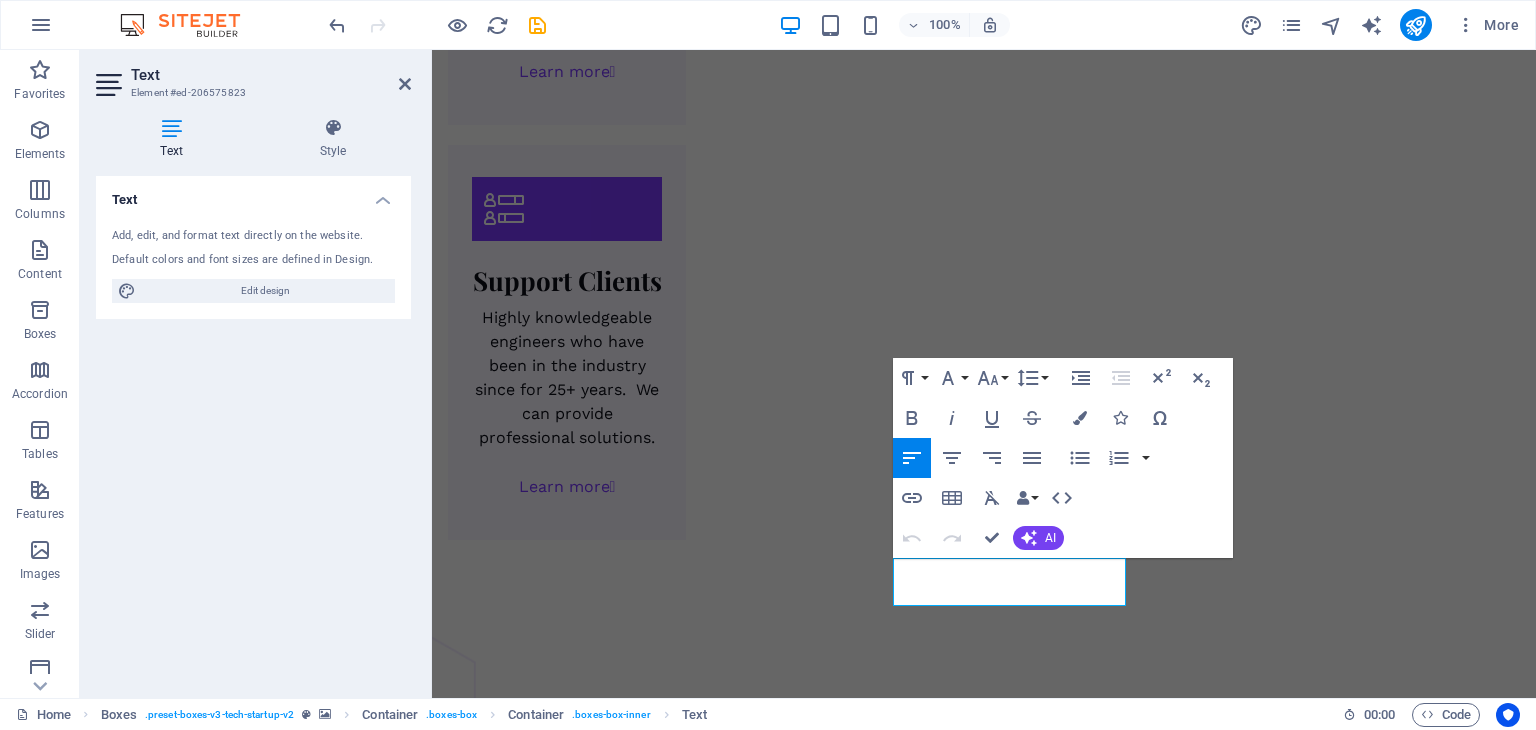 drag, startPoint x: 1060, startPoint y: 595, endPoint x: 786, endPoint y: 508, distance: 287.48044 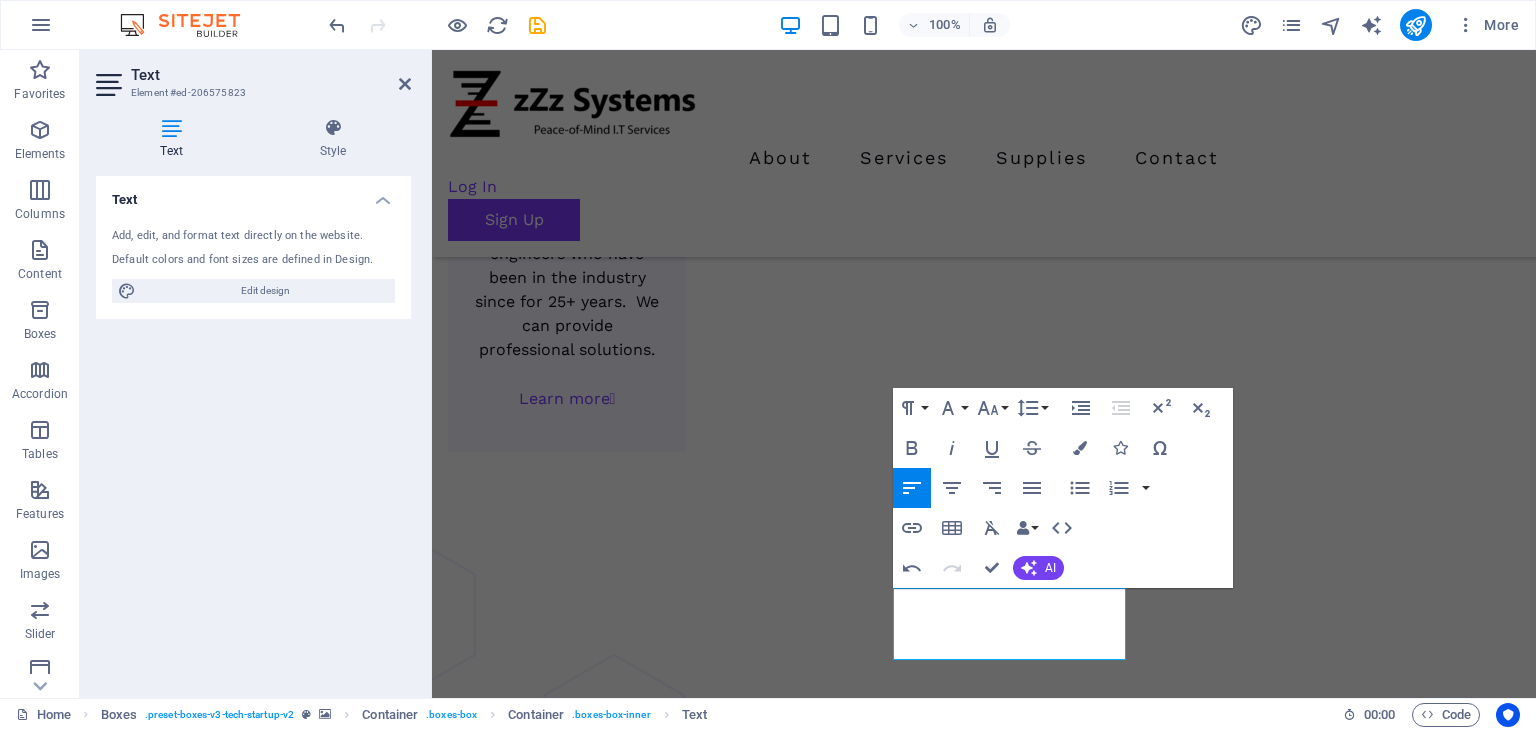 scroll, scrollTop: 3878, scrollLeft: 0, axis: vertical 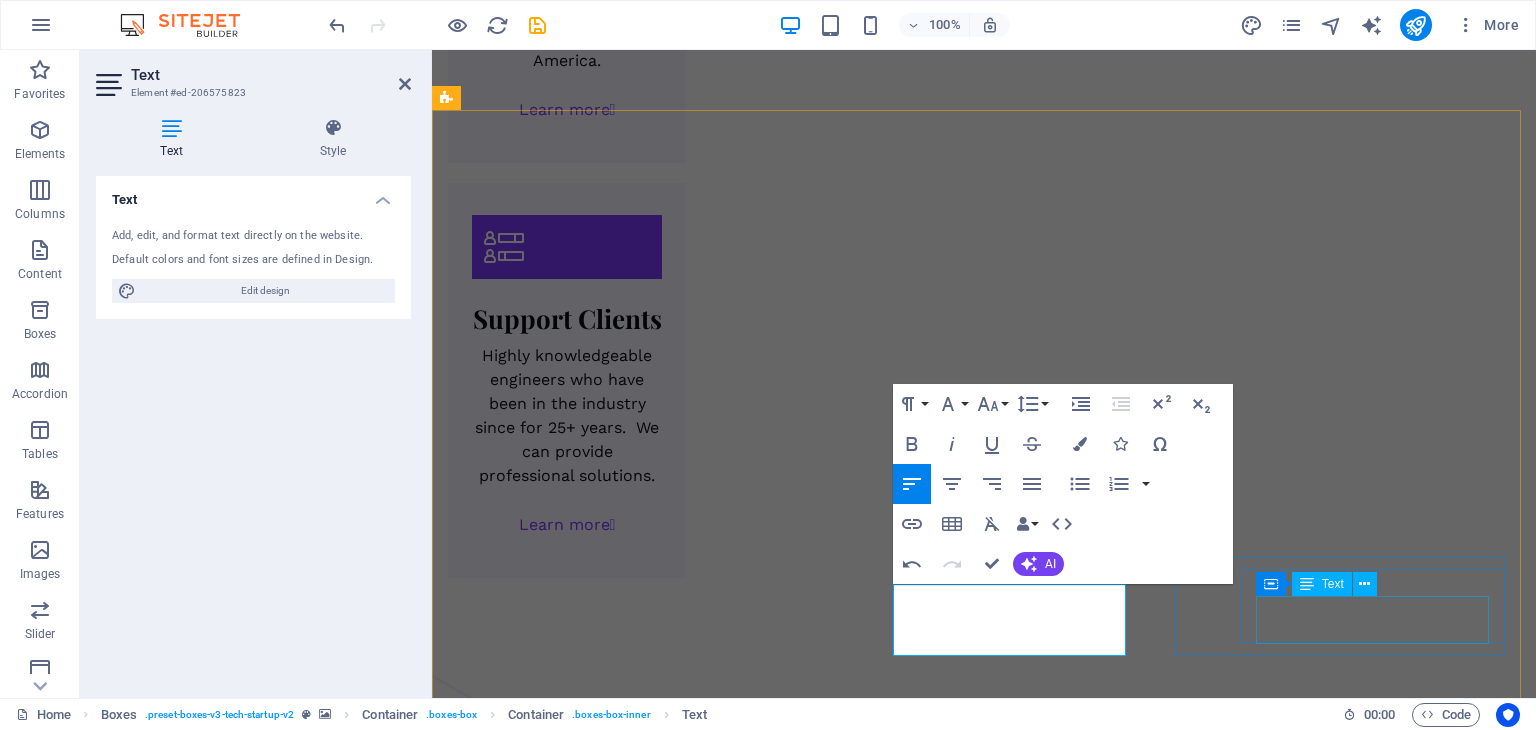 click on "Sketch out the product to align the user needs" at bounding box center [616, 5870] 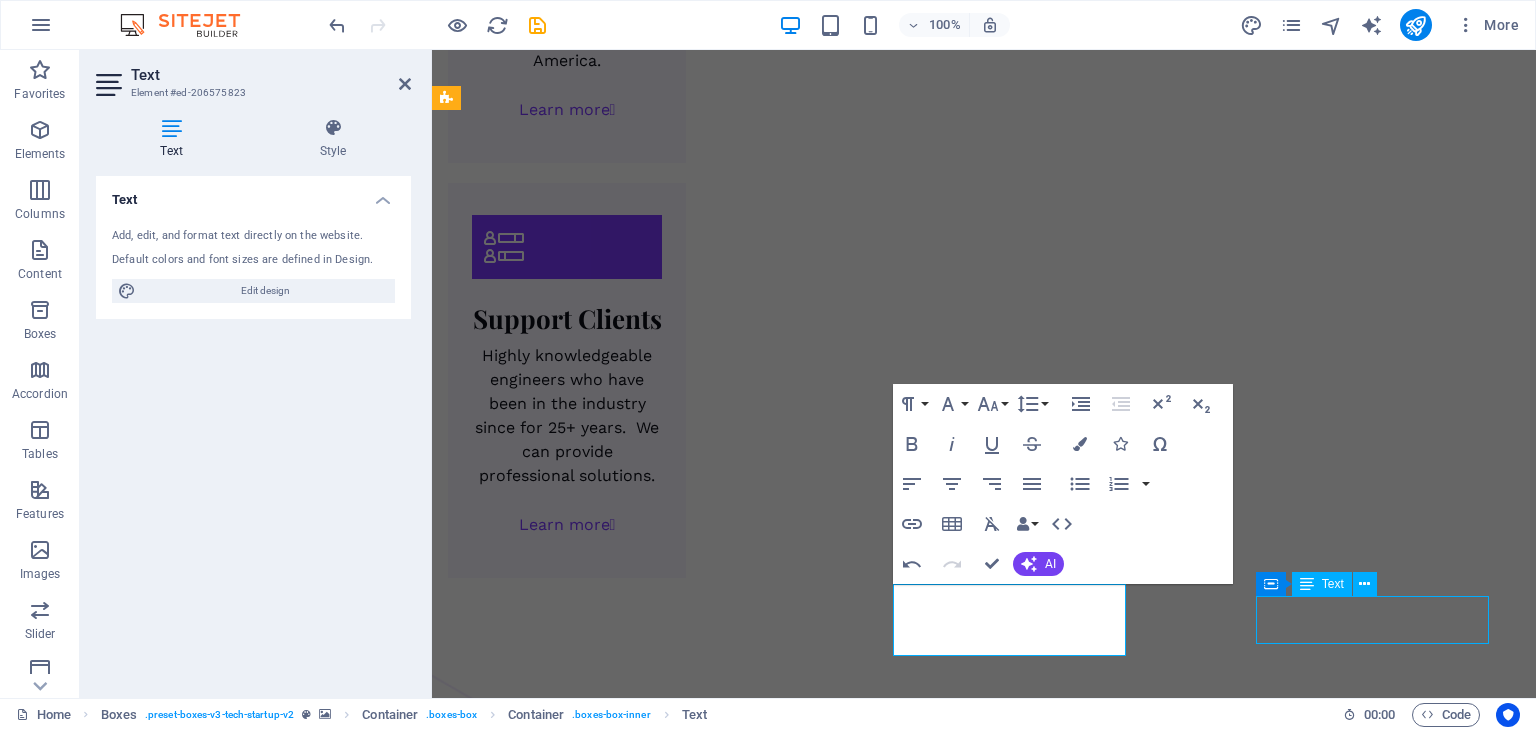 scroll, scrollTop: 3948, scrollLeft: 0, axis: vertical 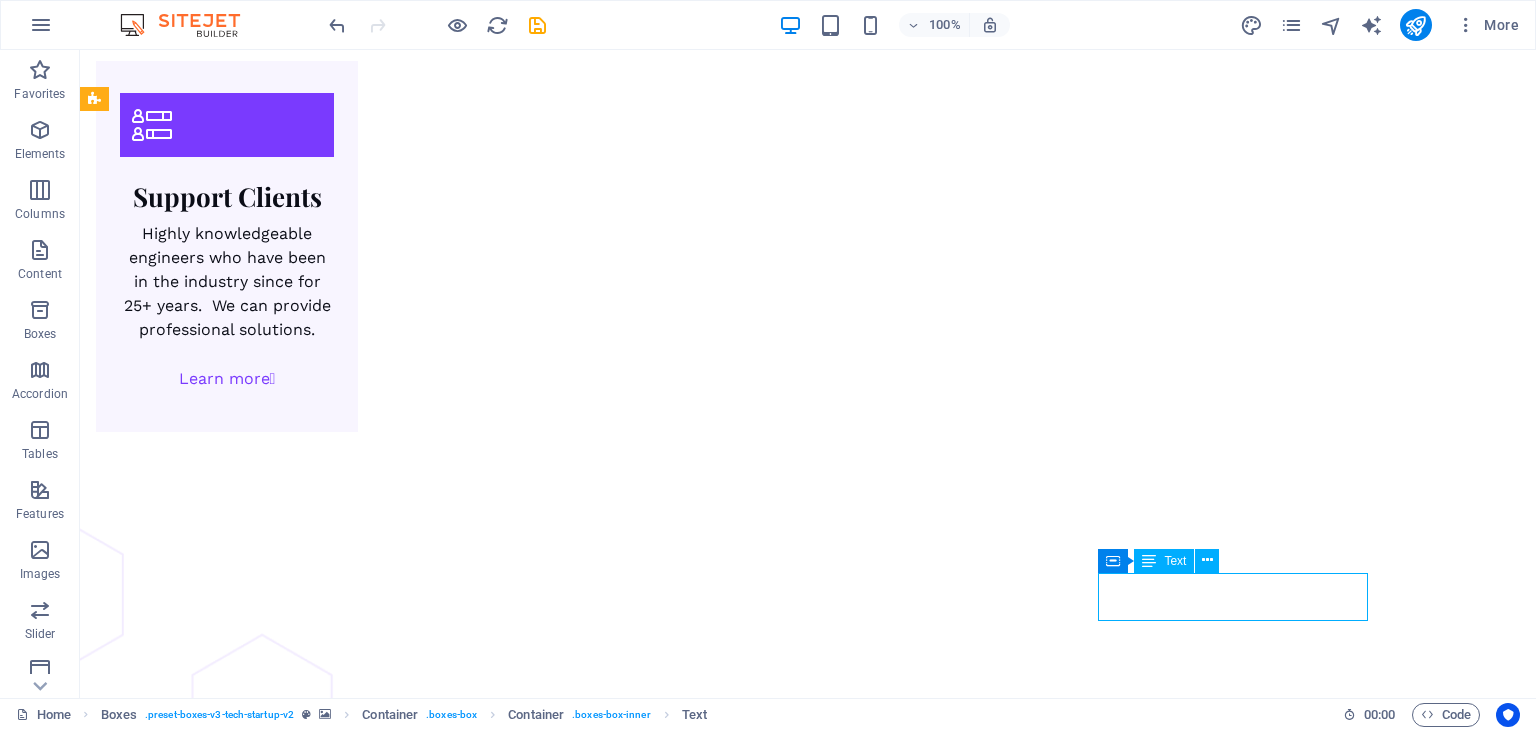 click on "Sketch out the product to align the user needs" at bounding box center (280, 5957) 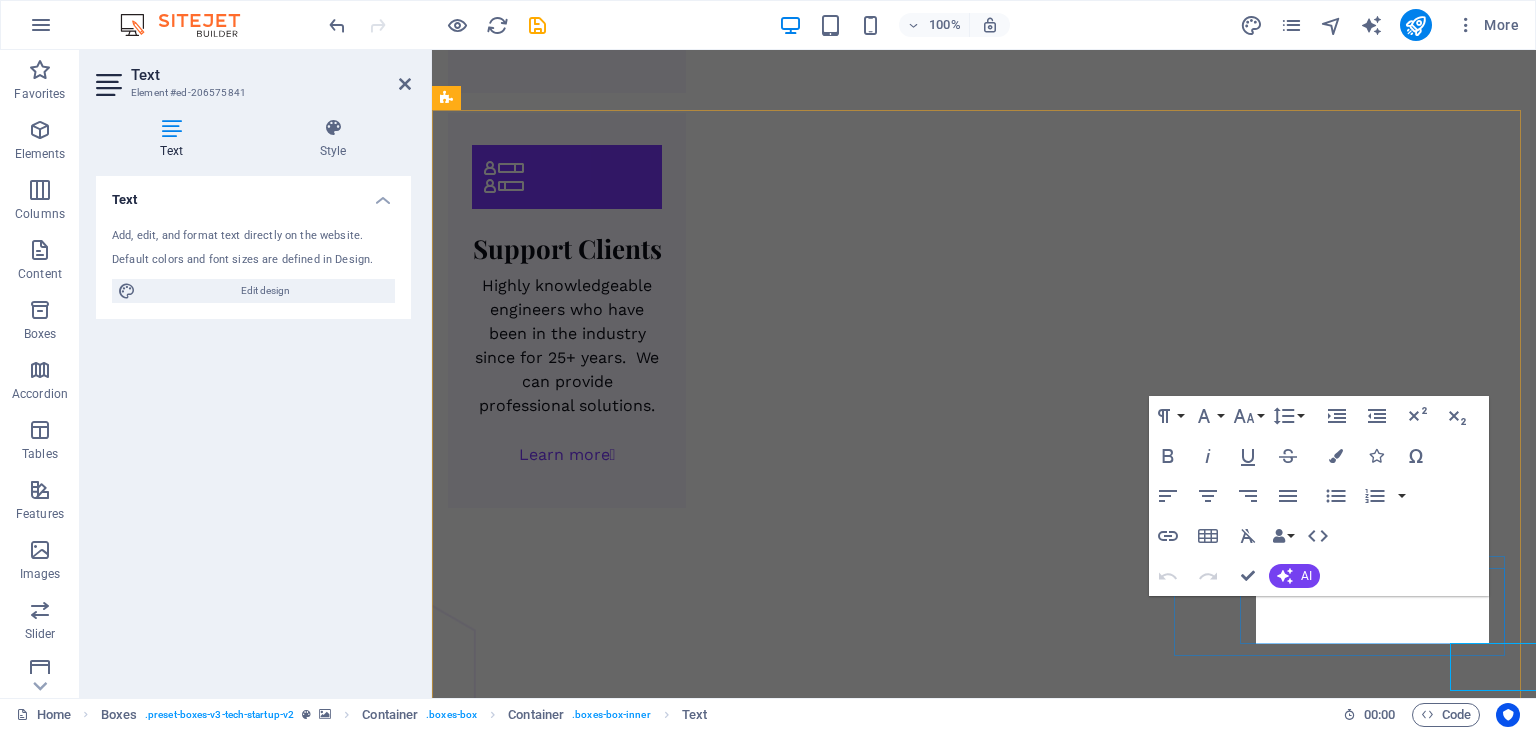 scroll, scrollTop: 3878, scrollLeft: 0, axis: vertical 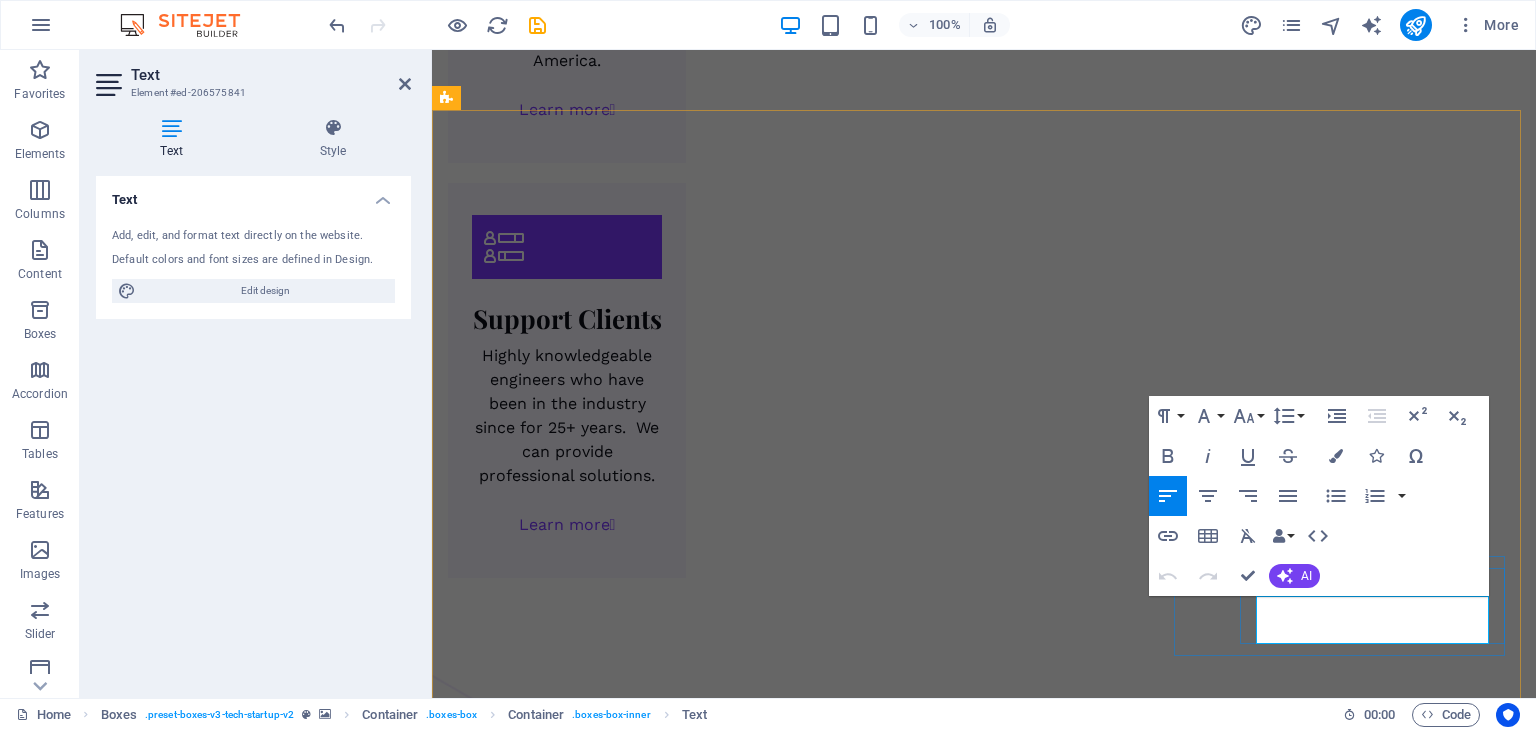 drag, startPoint x: 1444, startPoint y: 632, endPoint x: 1161, endPoint y: 599, distance: 284.91754 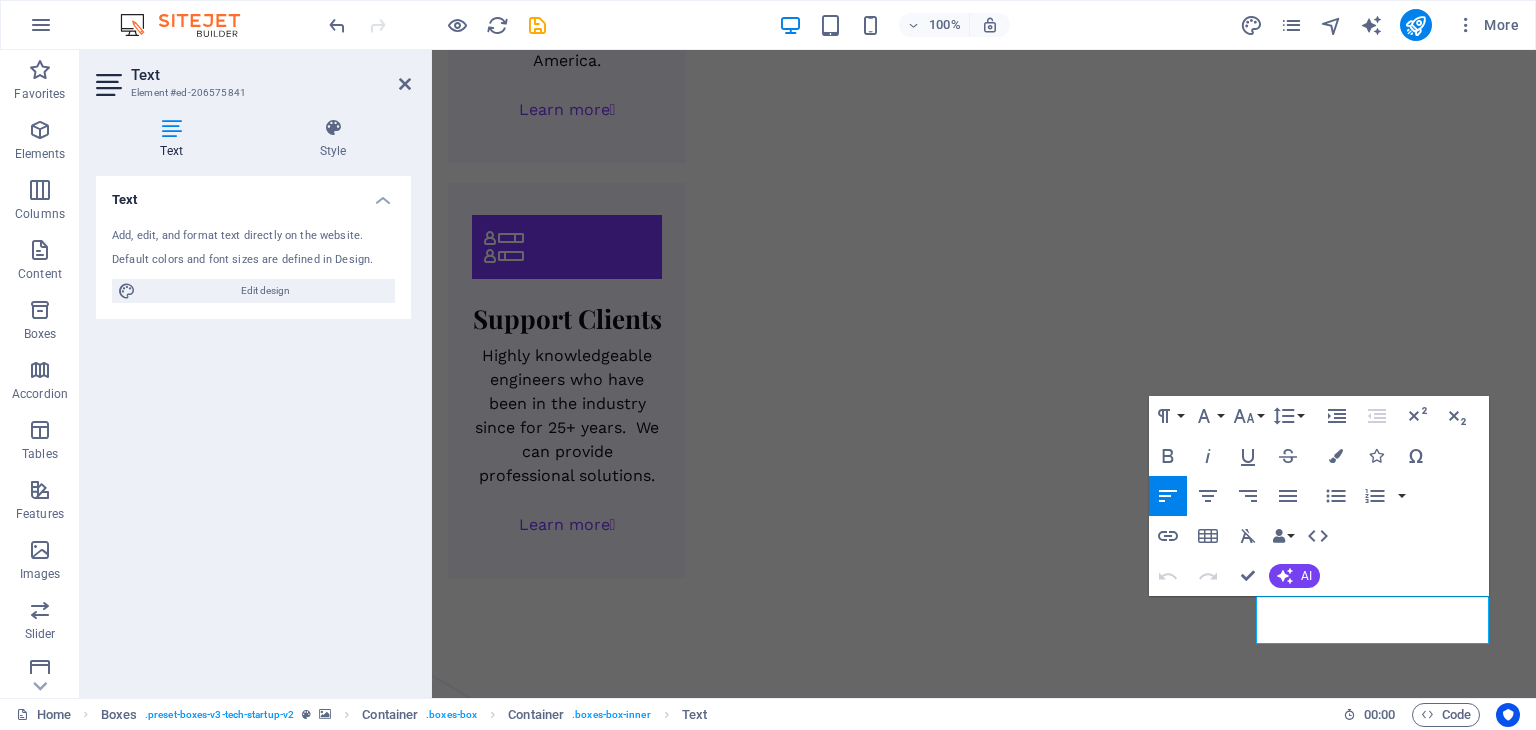 type 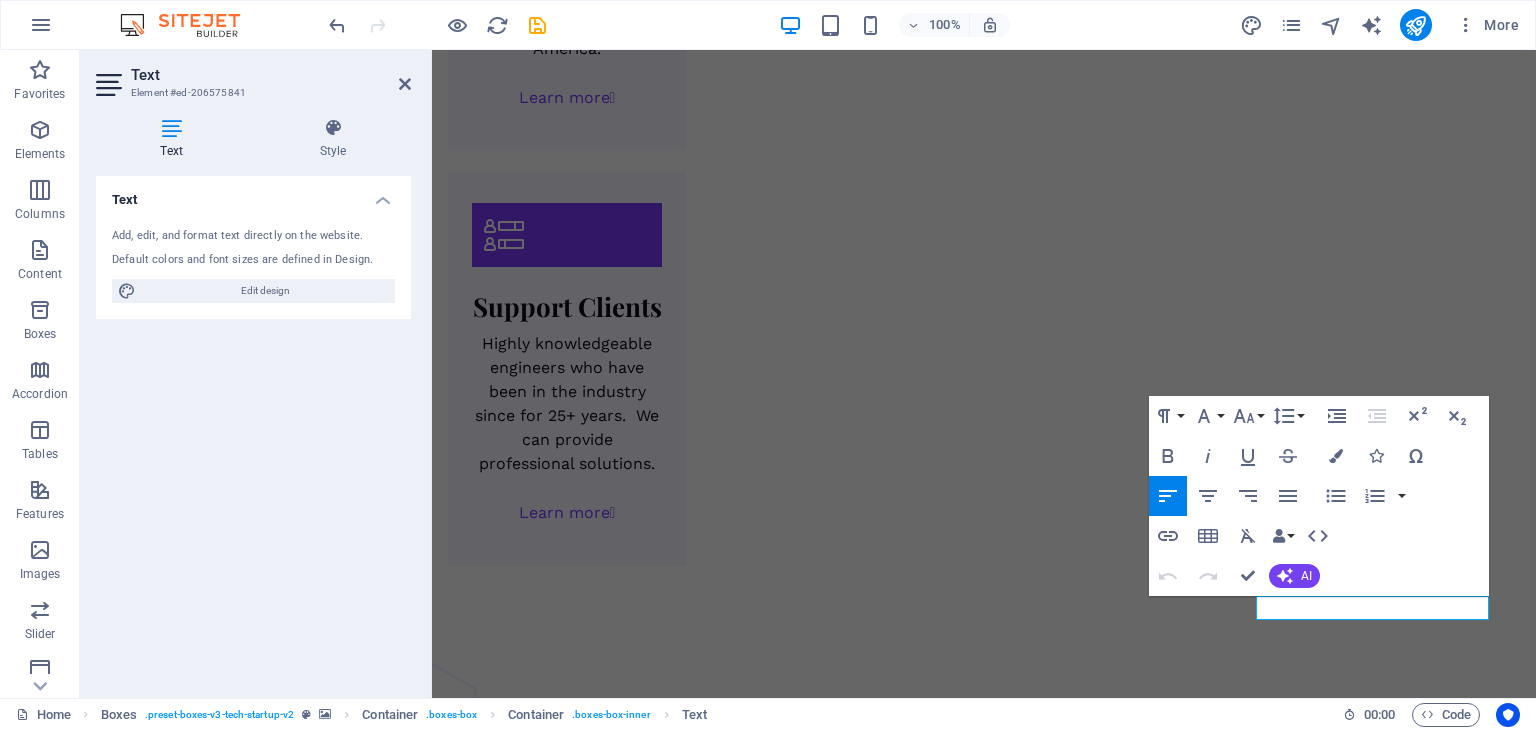 scroll, scrollTop: 3878, scrollLeft: 0, axis: vertical 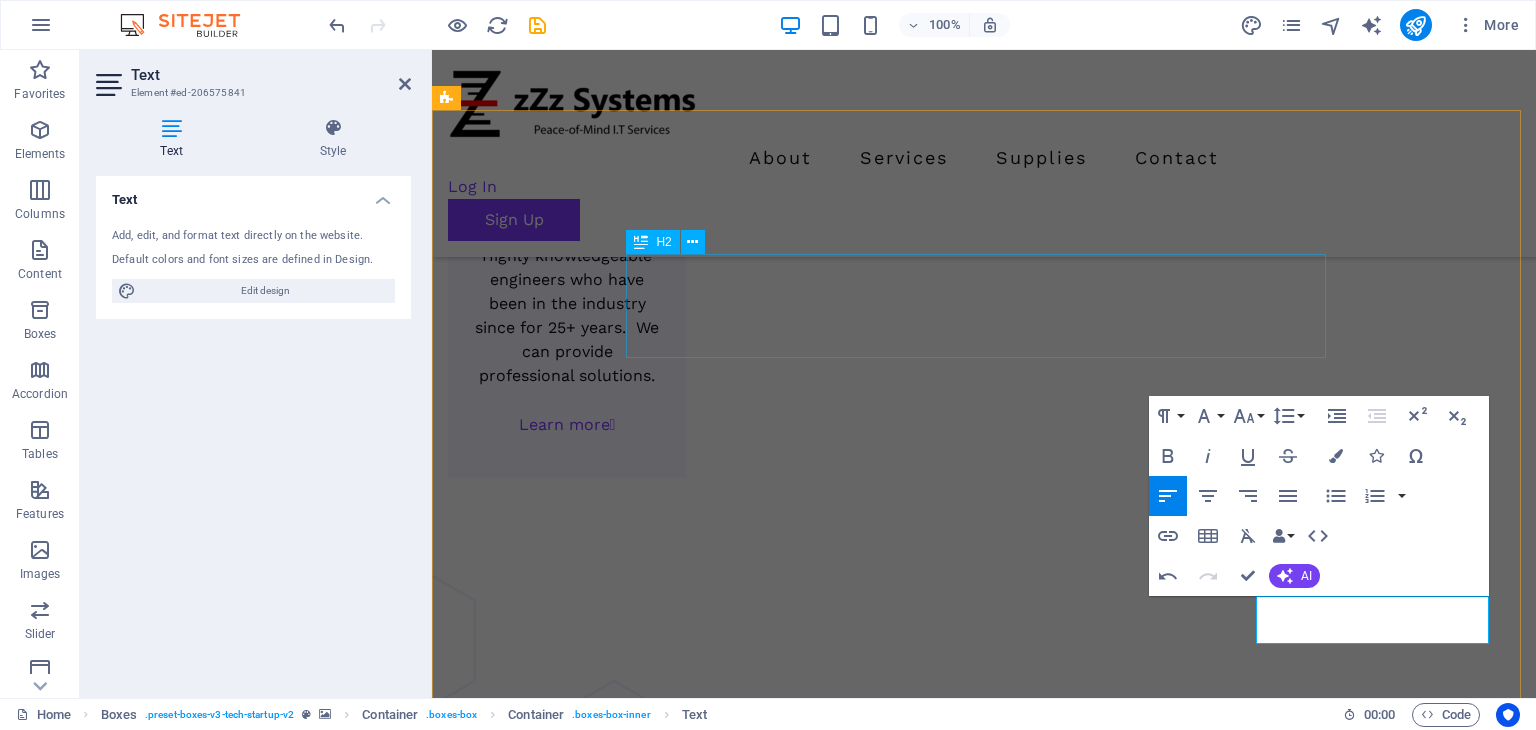 click on "The best features to  reach your business goals" at bounding box center (984, 4794) 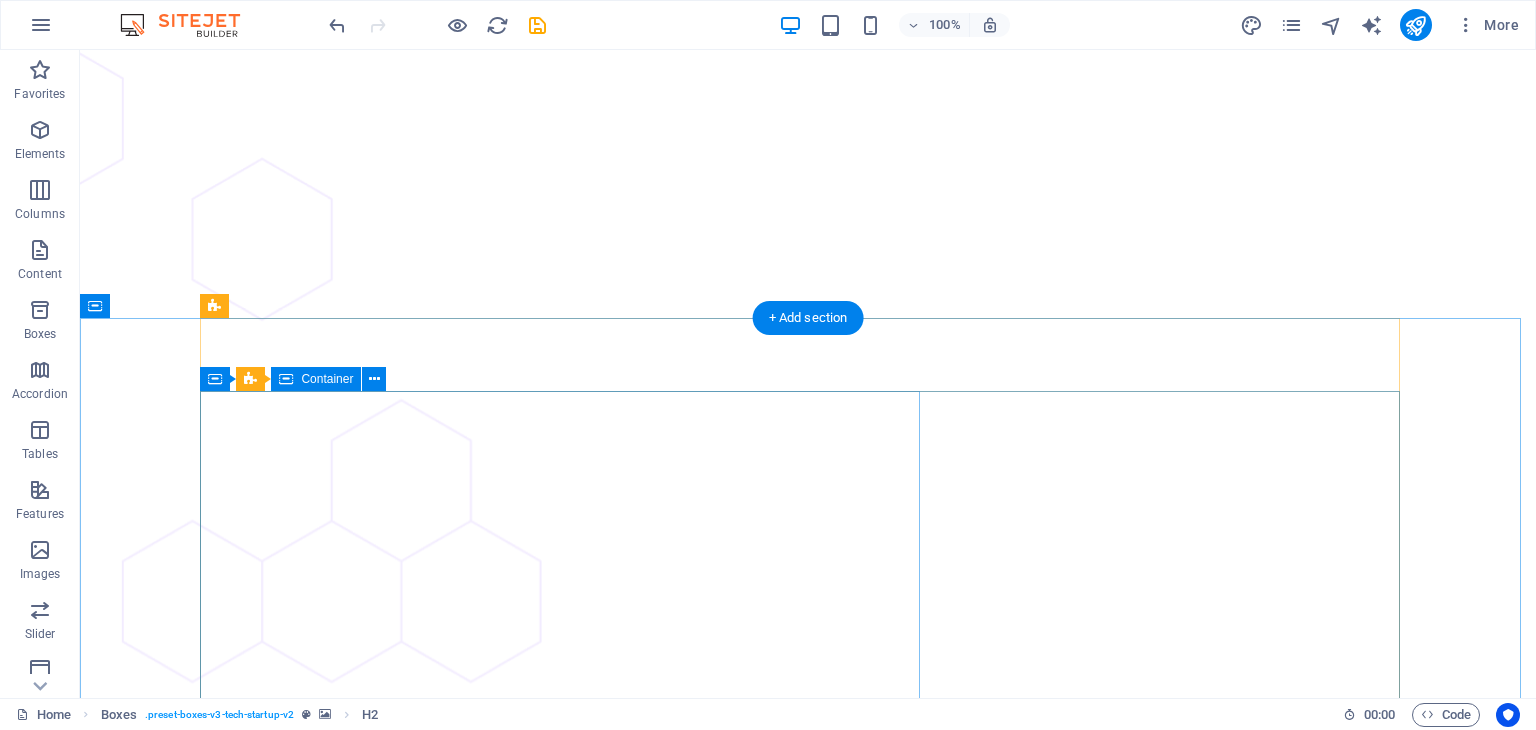 scroll, scrollTop: 4426, scrollLeft: 0, axis: vertical 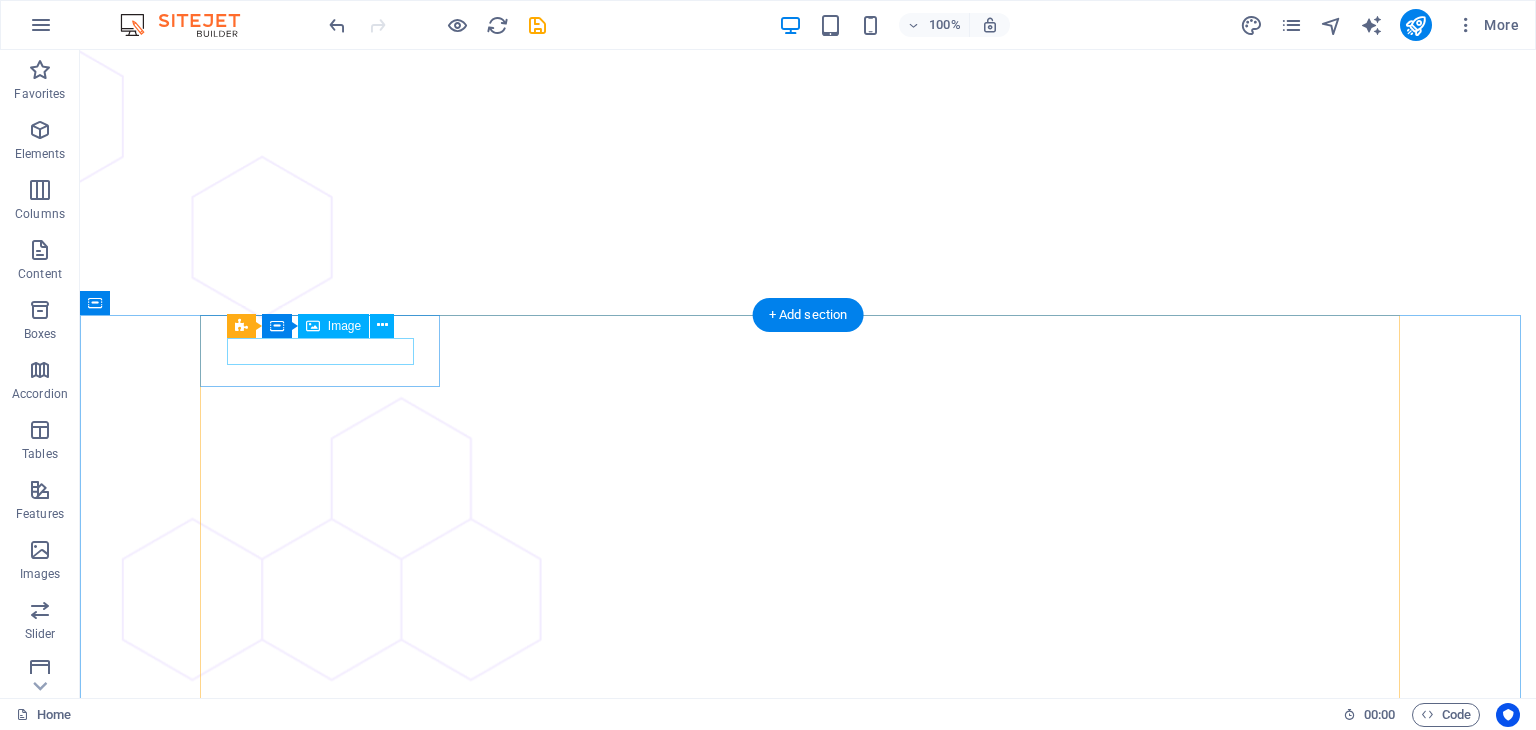 click at bounding box center [328, 5701] 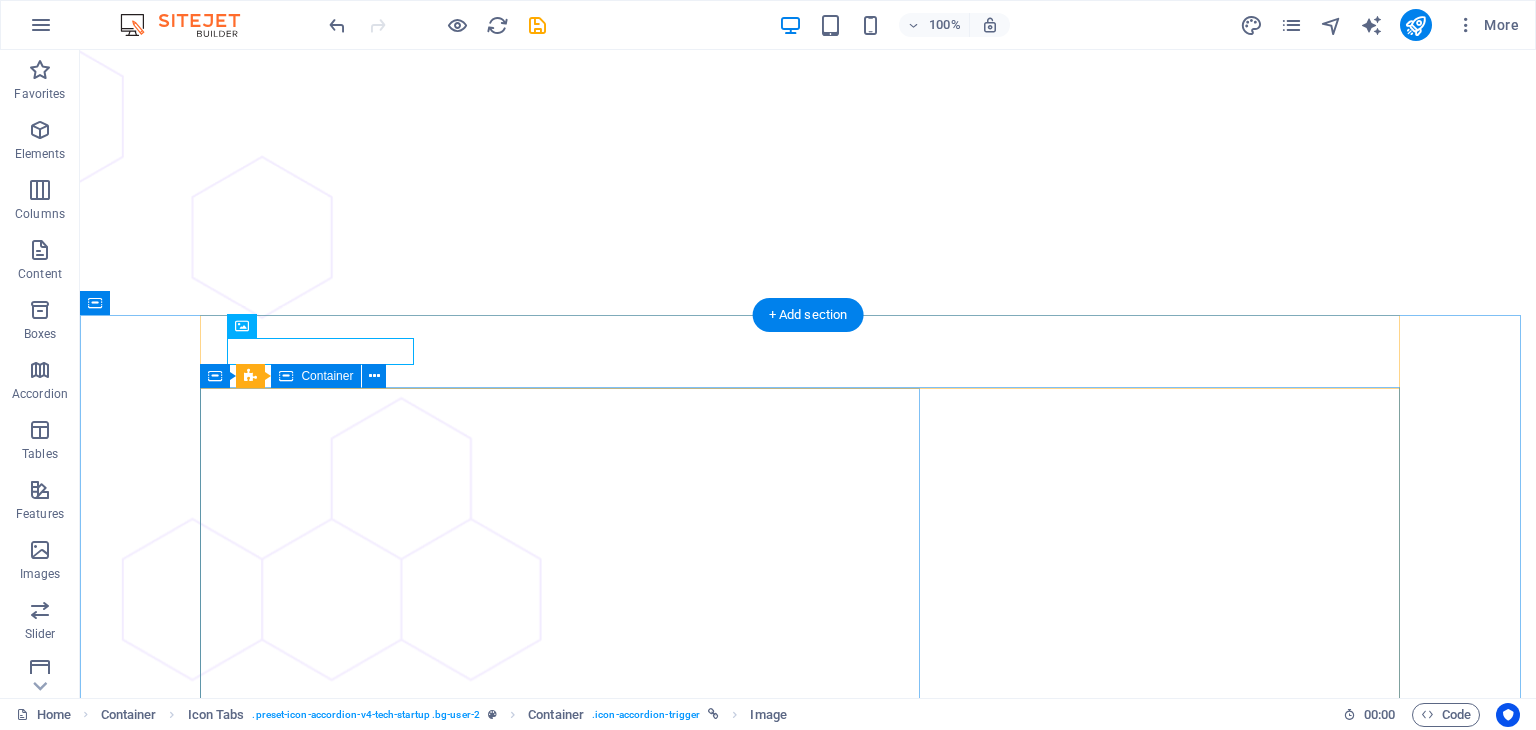 click on "Cloud Services We can manage Microsoft 365 or Google Workspace on your behalf." at bounding box center [808, 5787] 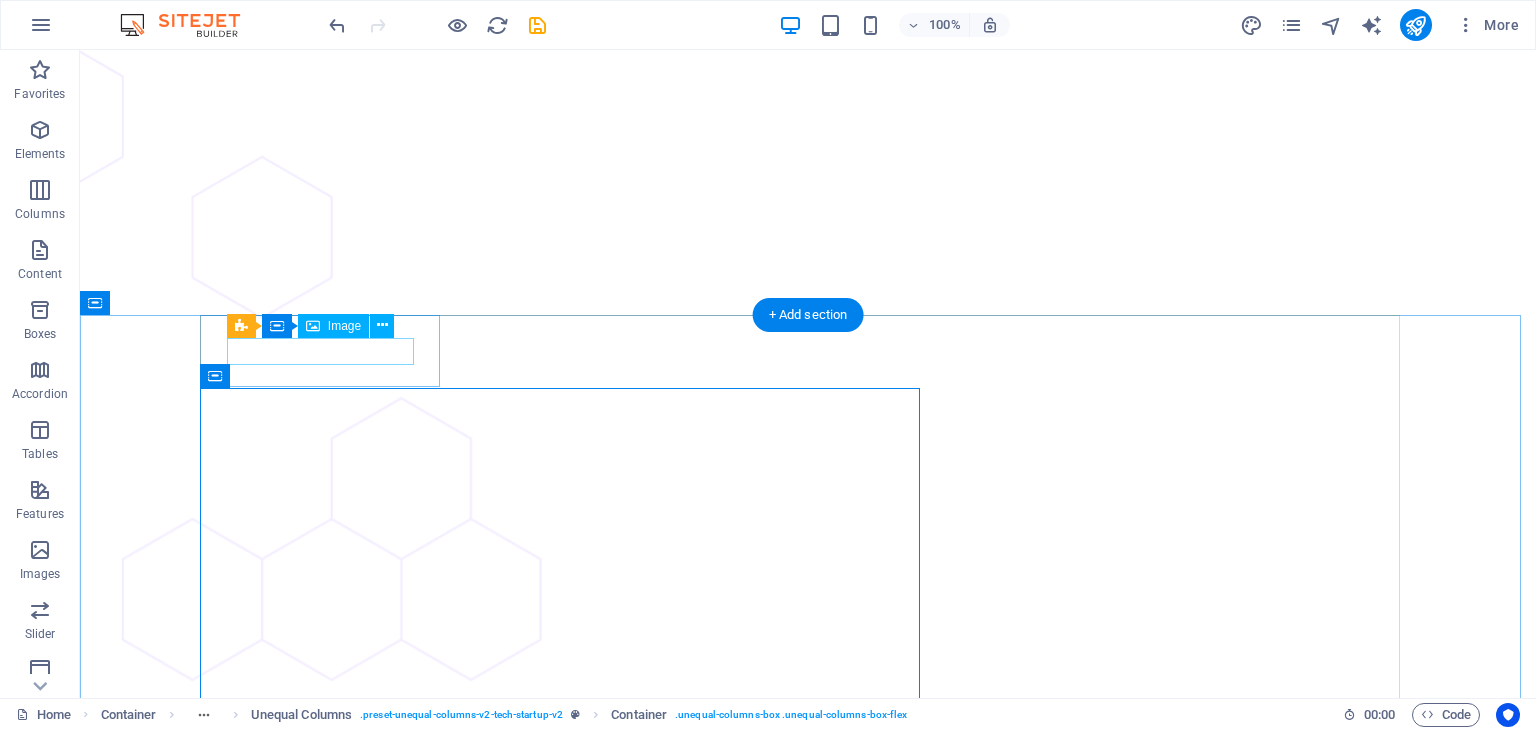 click at bounding box center (328, 5701) 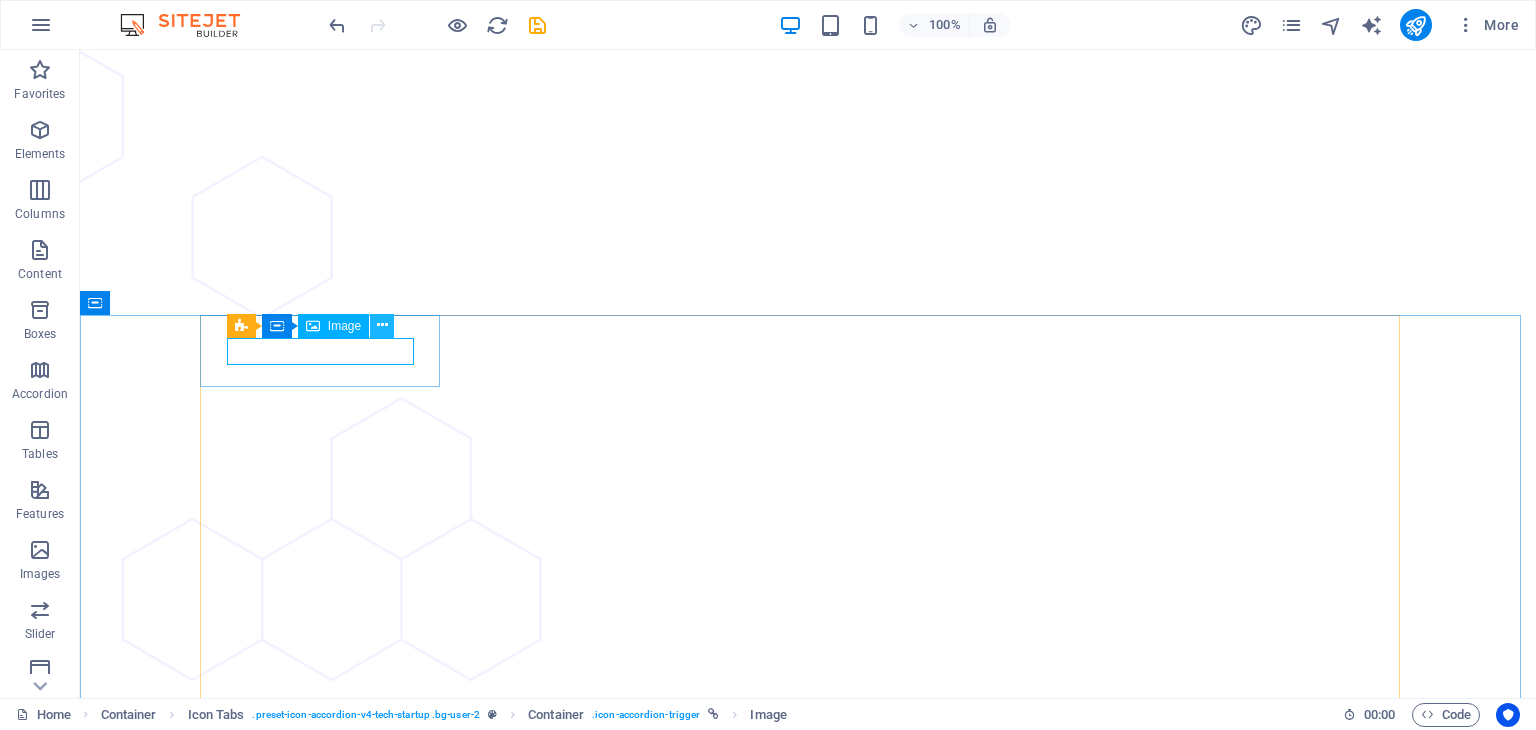 click at bounding box center (382, 325) 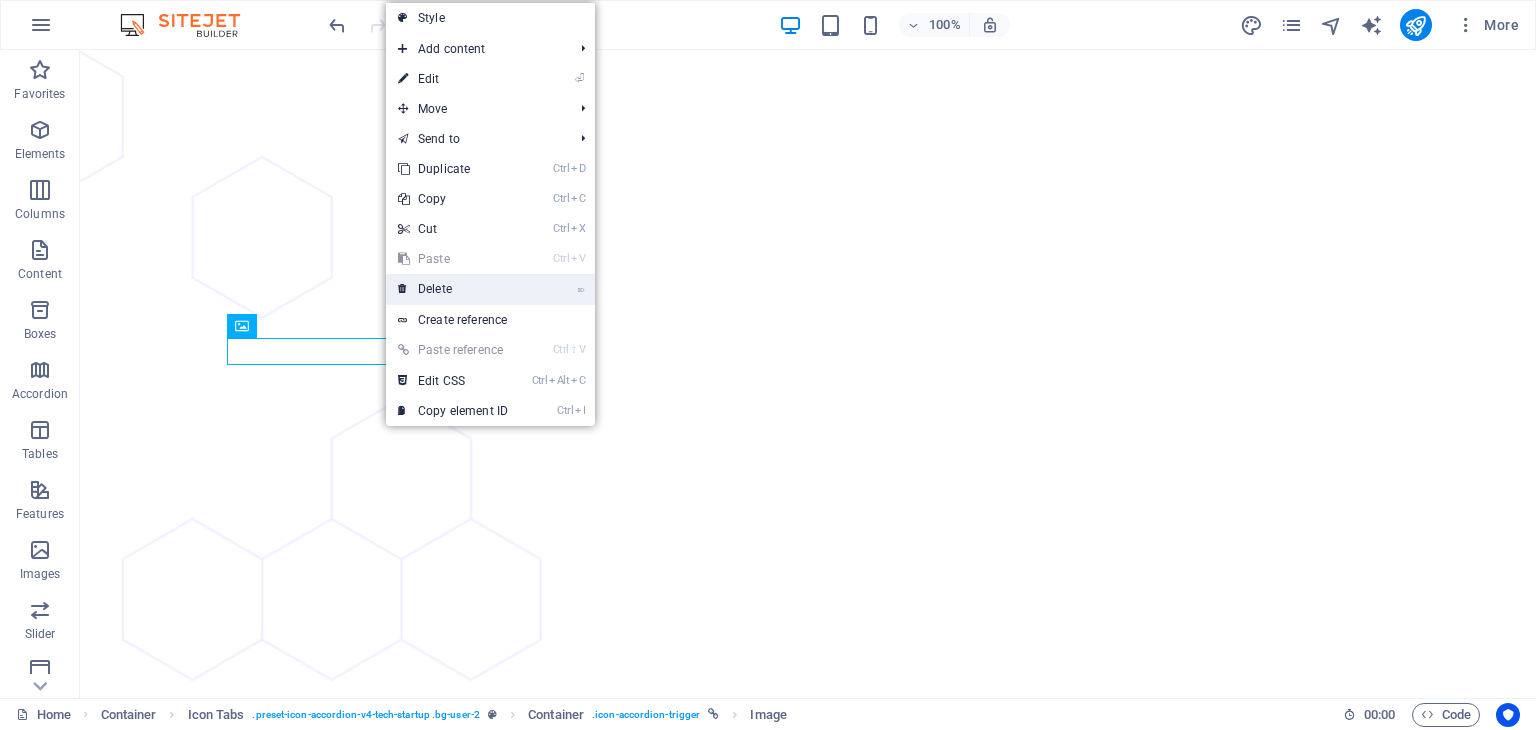 click on "⌦  Delete" at bounding box center (453, 289) 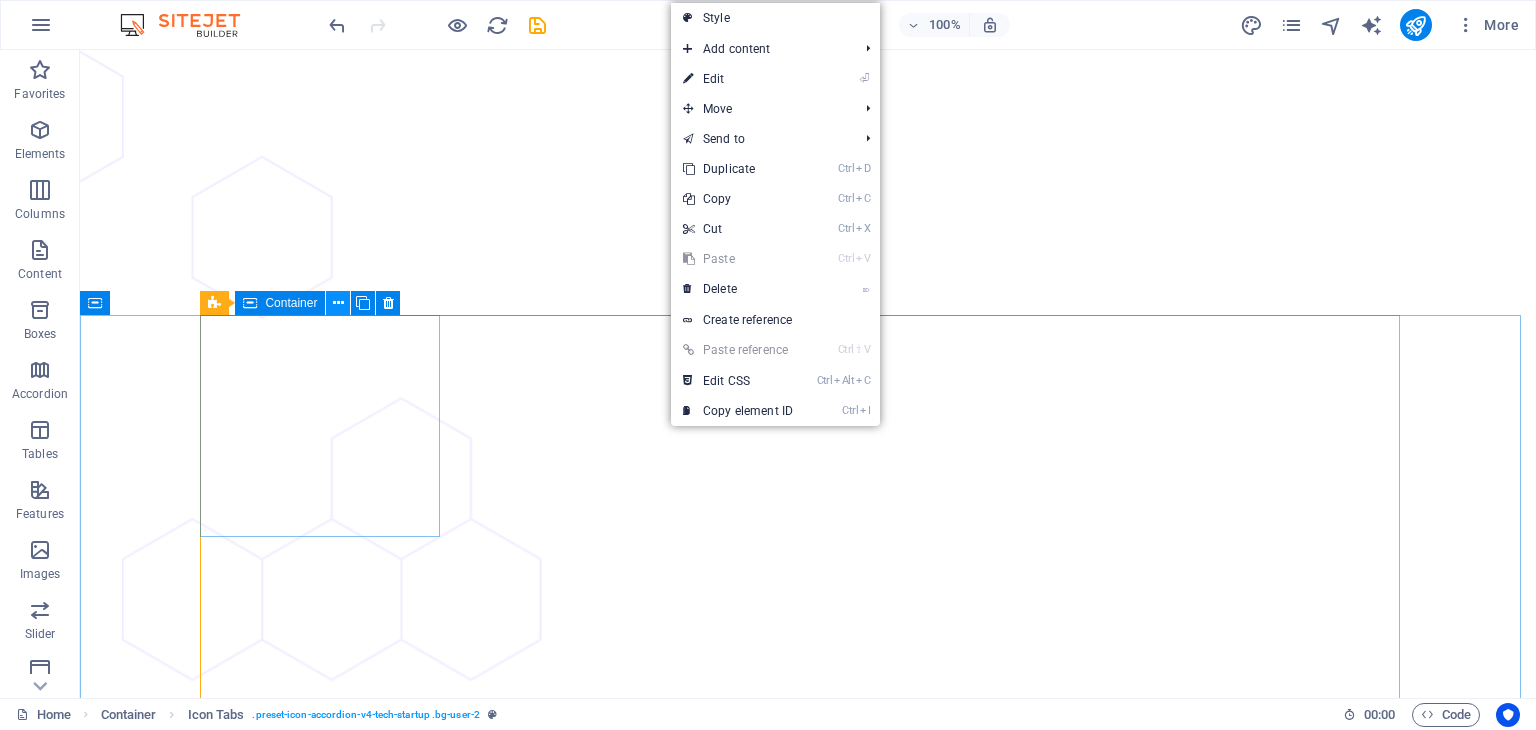 click at bounding box center (338, 303) 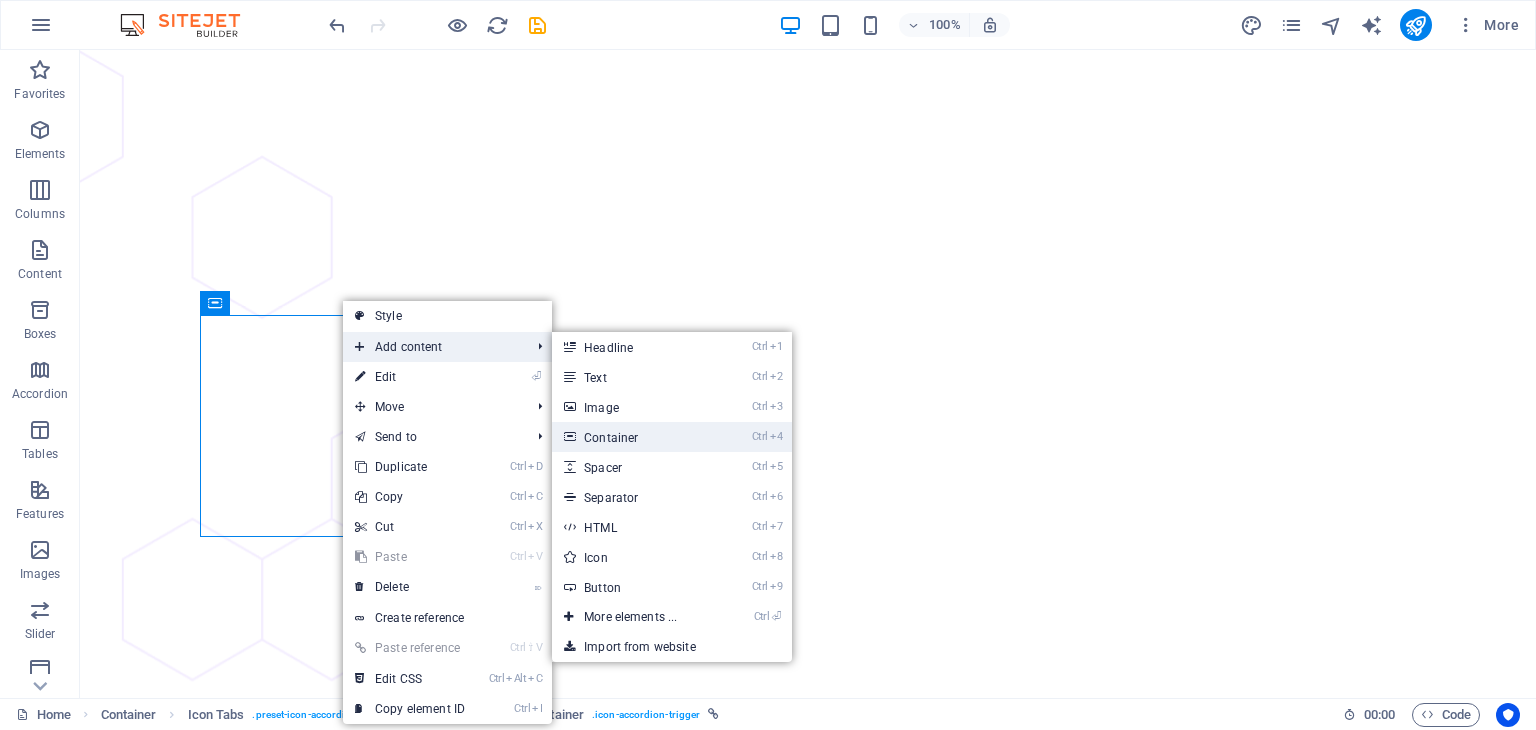 click on "Ctrl 4  Container" at bounding box center (634, 437) 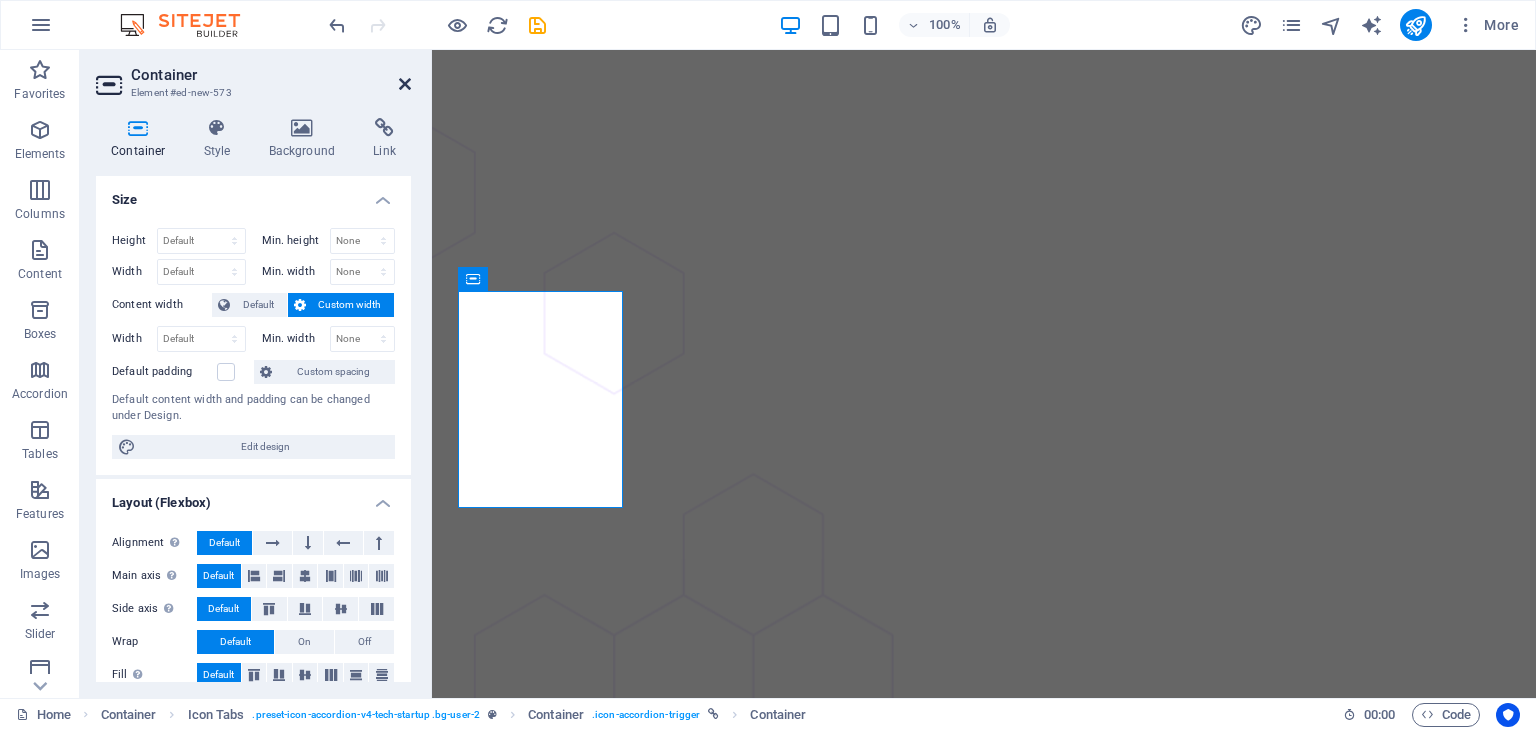 click at bounding box center [405, 84] 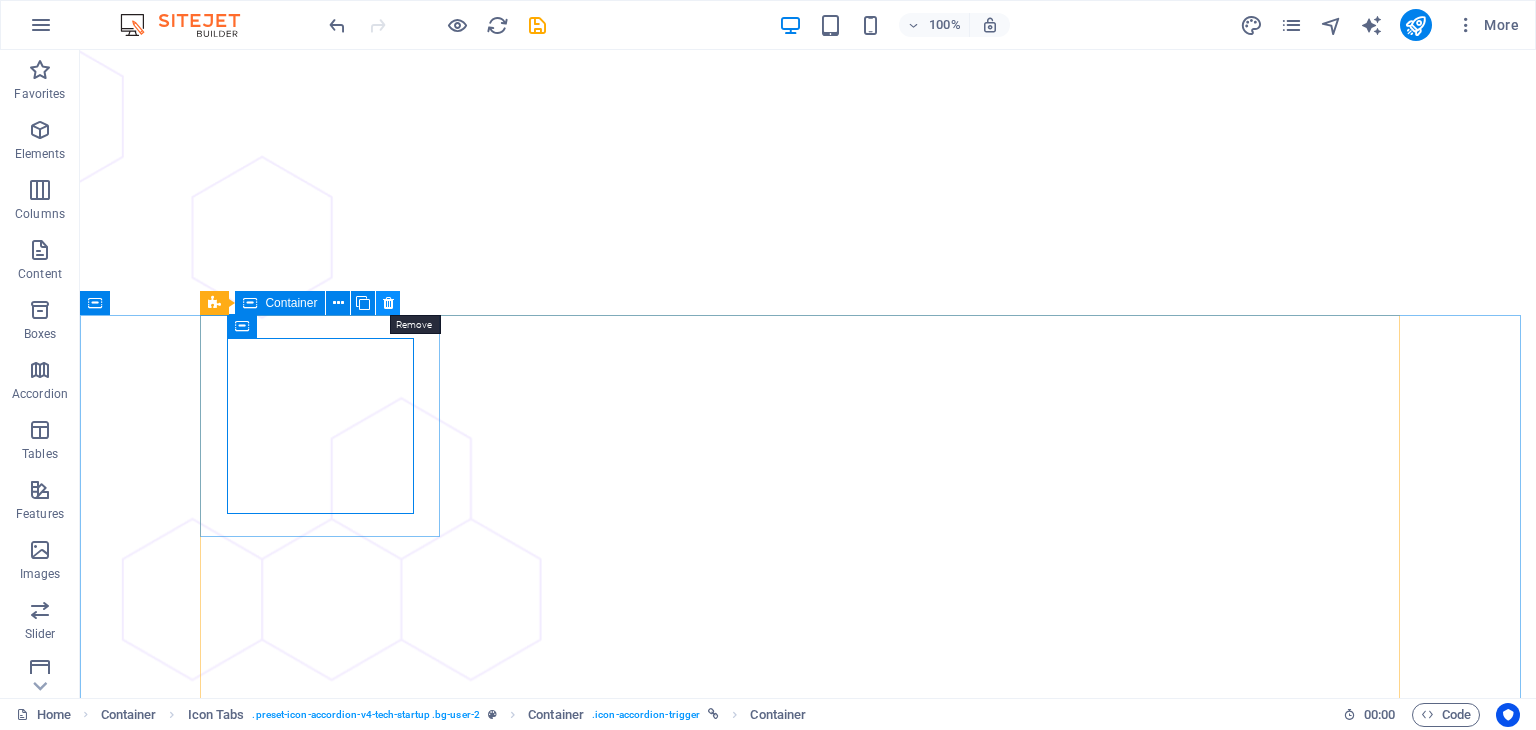 click at bounding box center [388, 303] 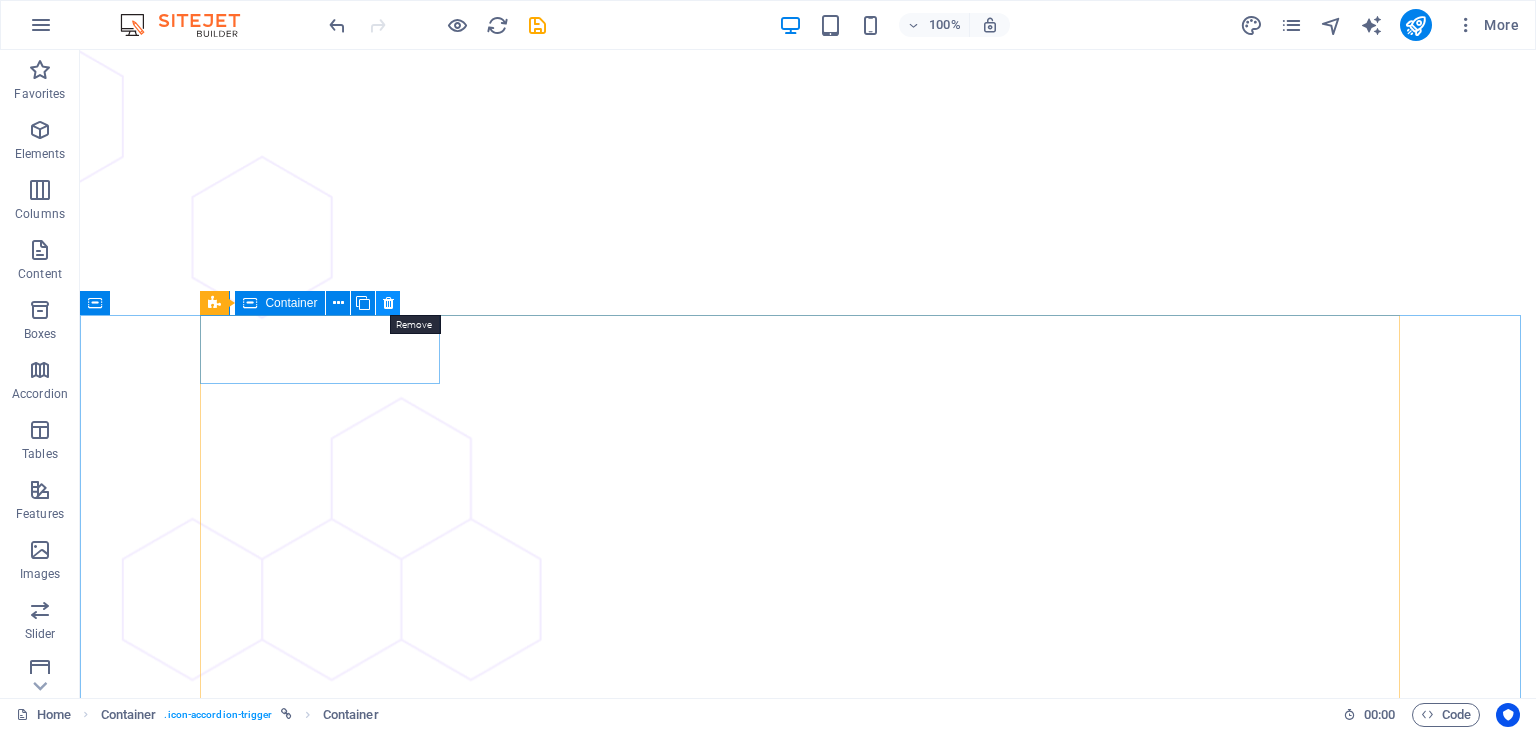 click at bounding box center (388, 303) 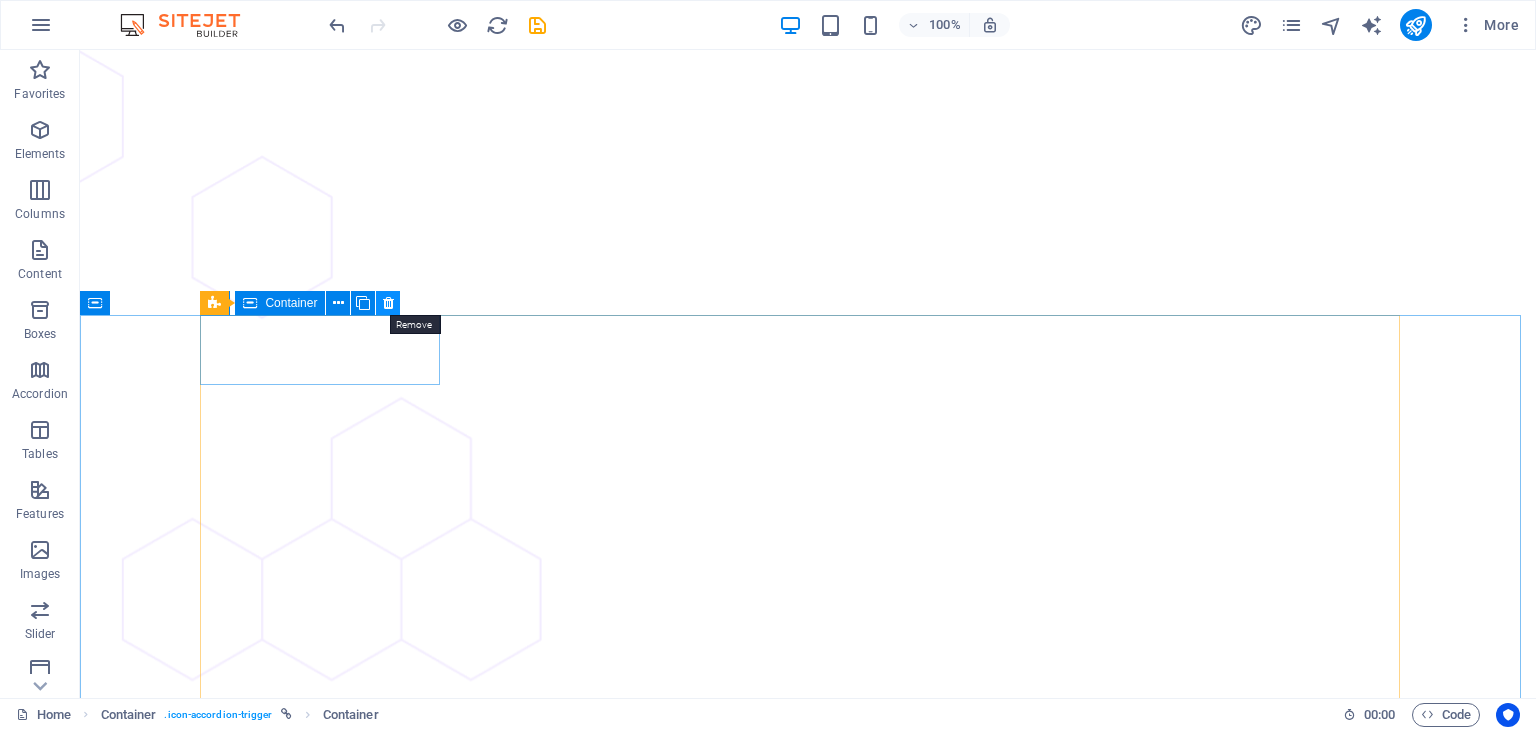 click at bounding box center (388, 303) 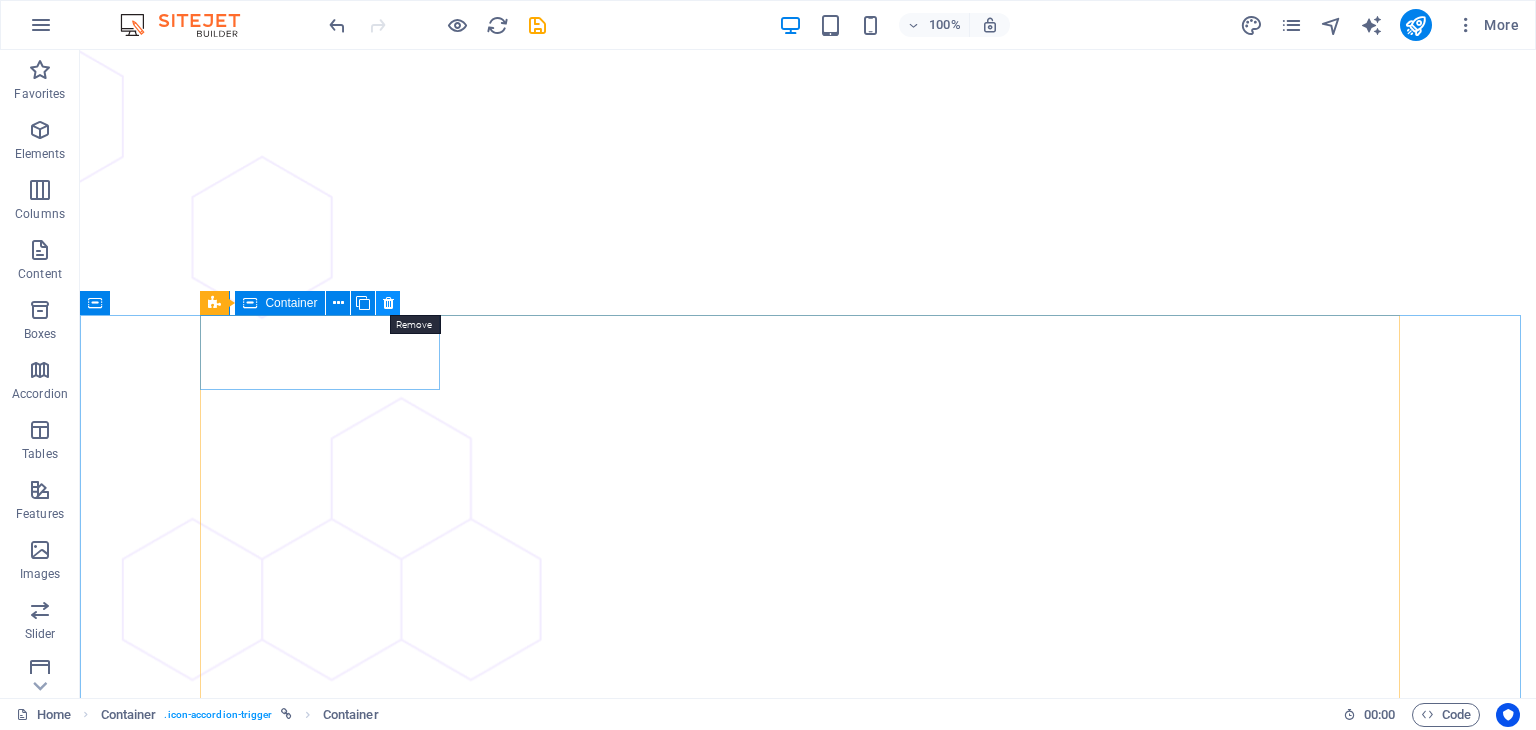 click at bounding box center [388, 303] 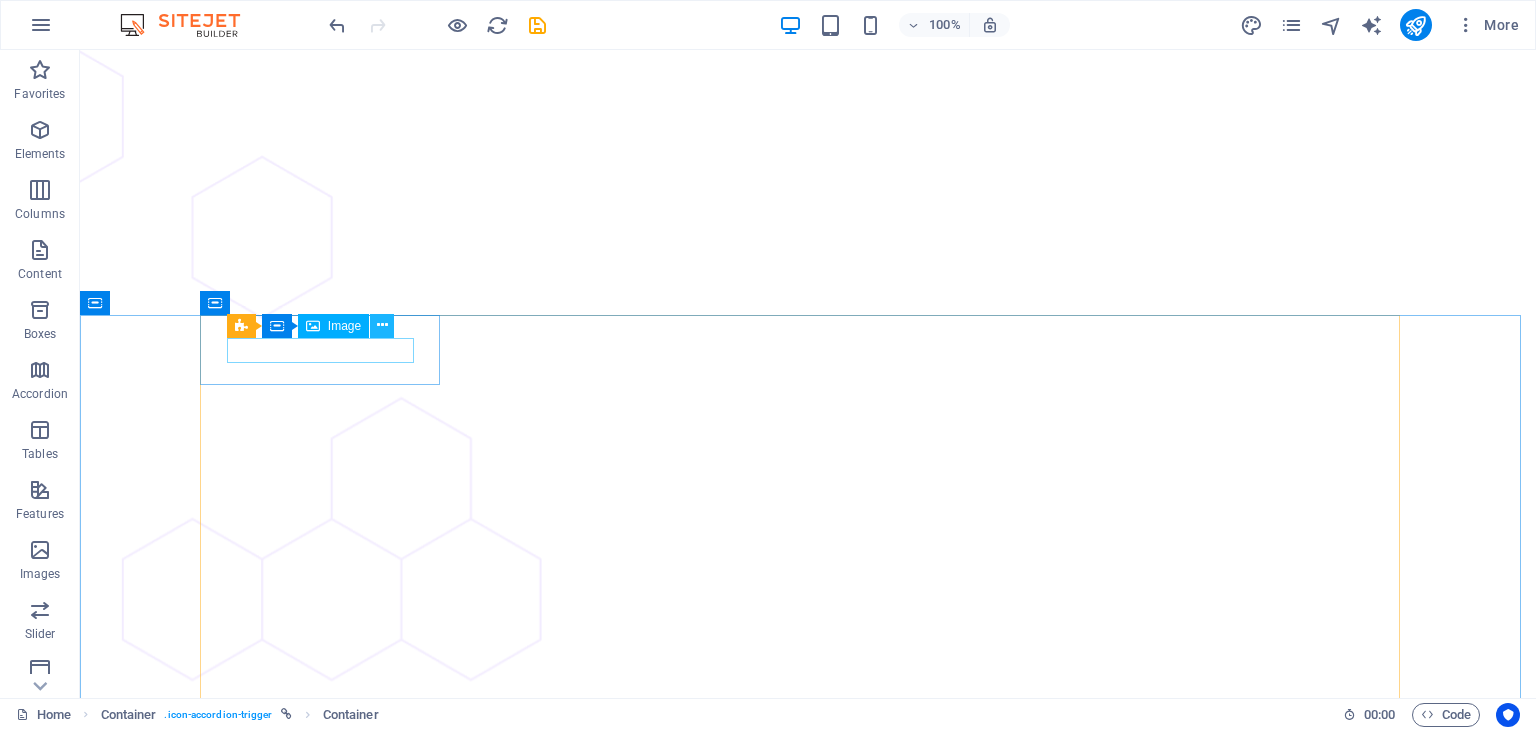 click at bounding box center [382, 325] 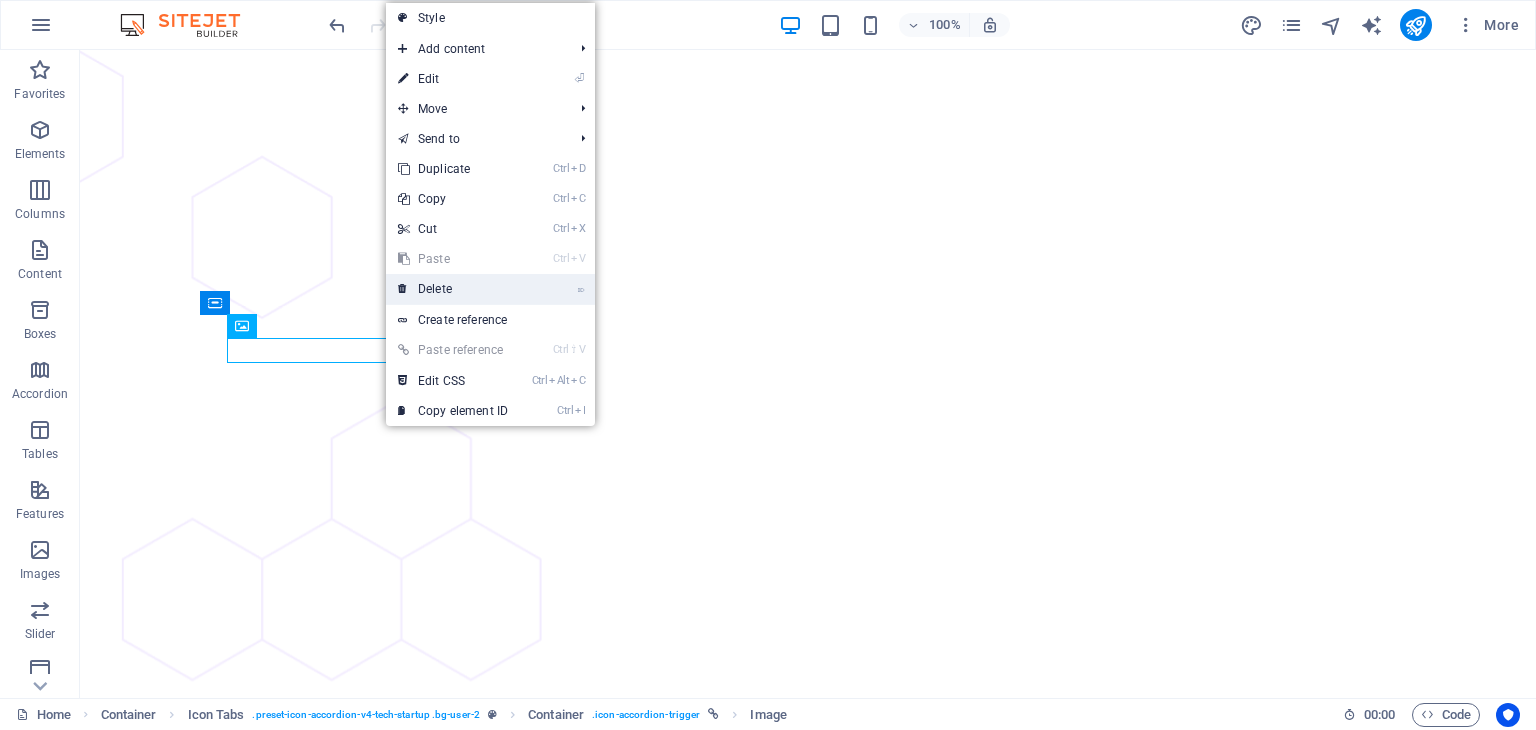 click on "⌦  Delete" at bounding box center [453, 289] 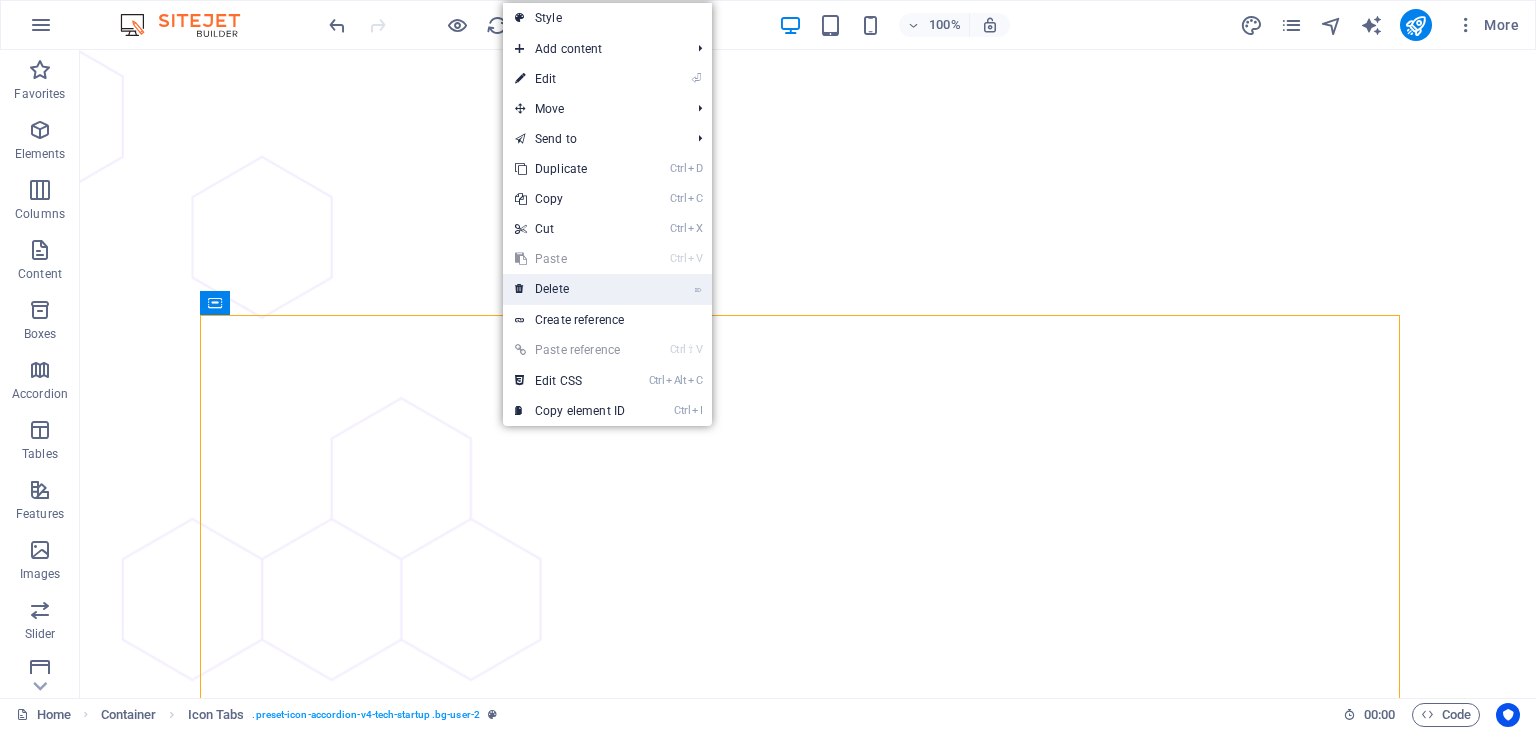 click on "⌦  Delete" at bounding box center [570, 289] 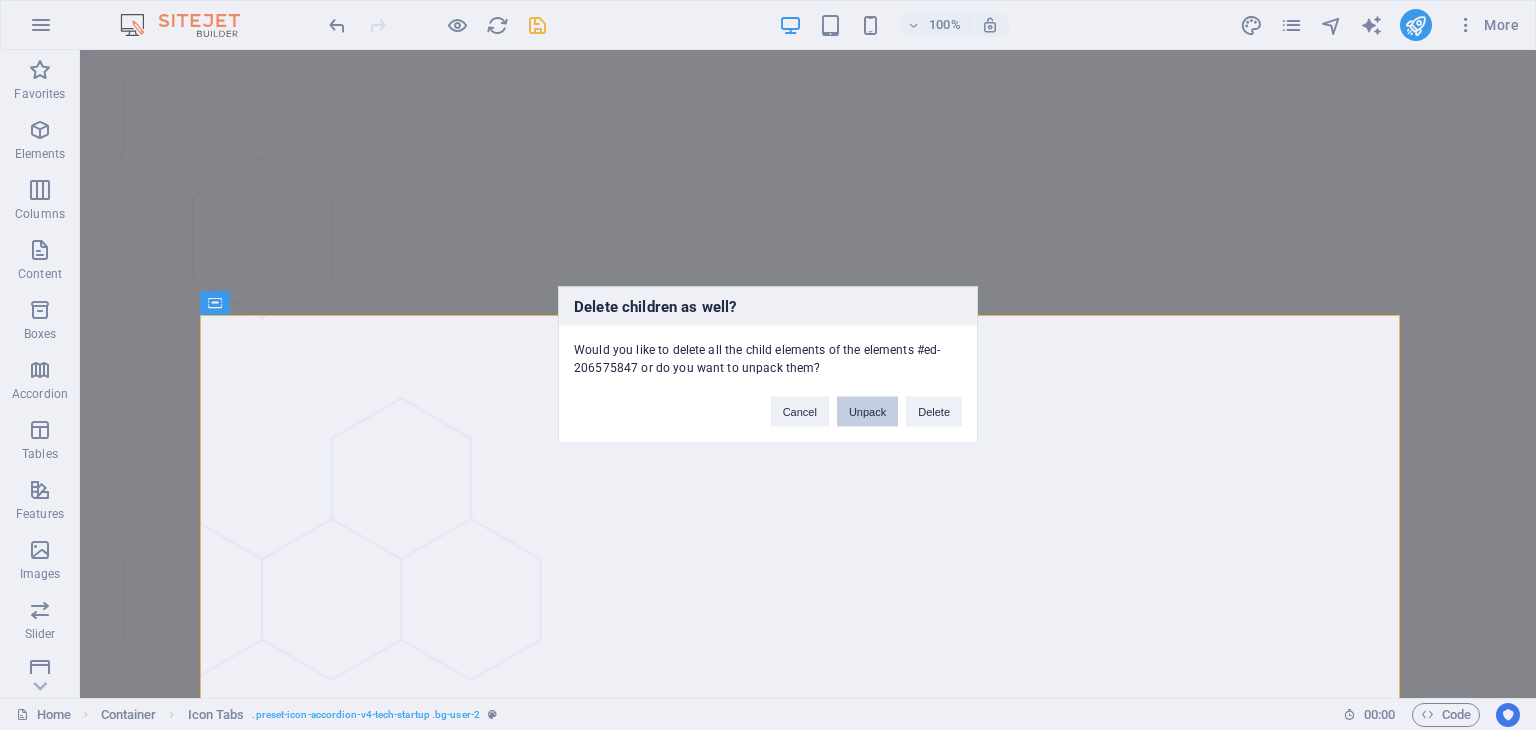 click on "Unpack" at bounding box center (867, 412) 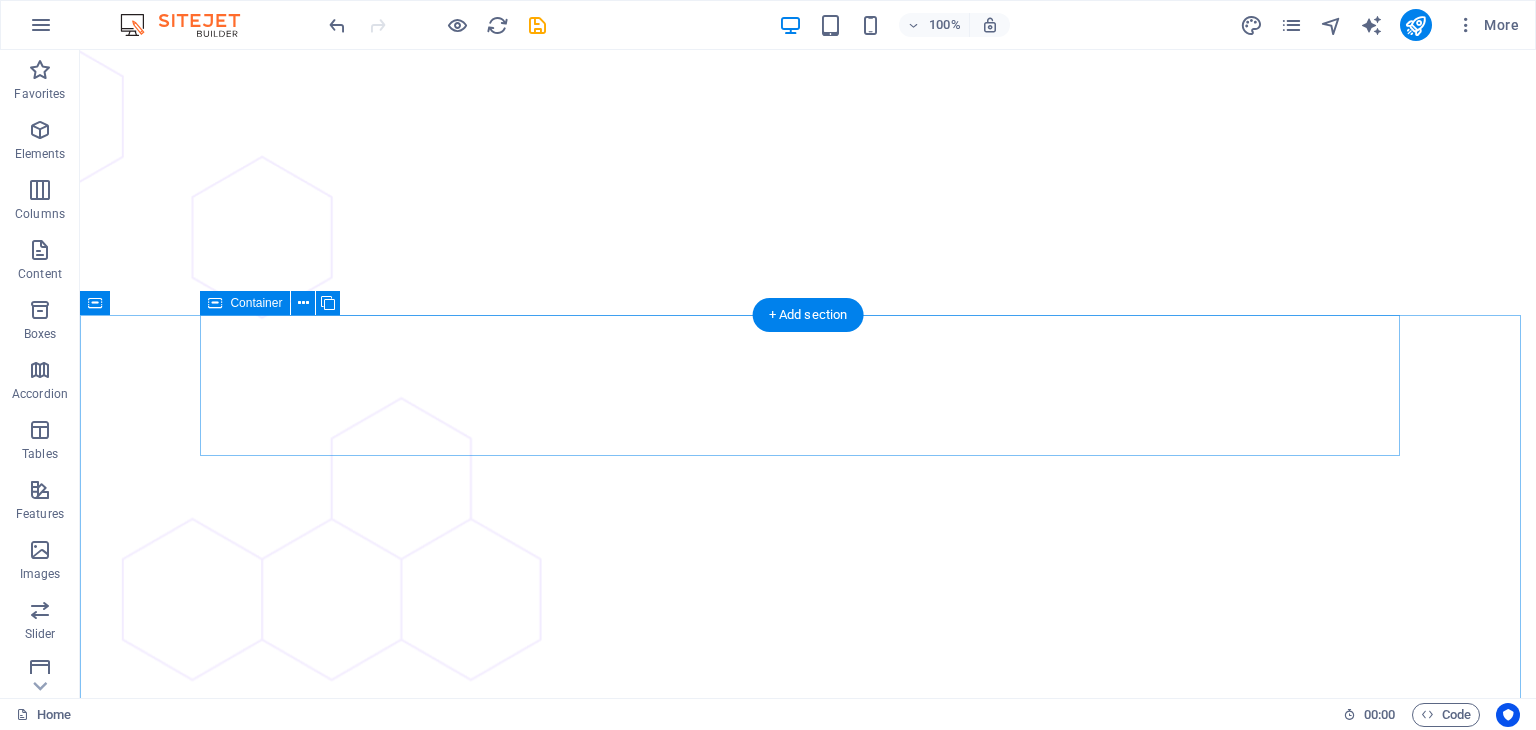 click on "Drop content here or  Add elements  Paste clipboard" at bounding box center [808, 5734] 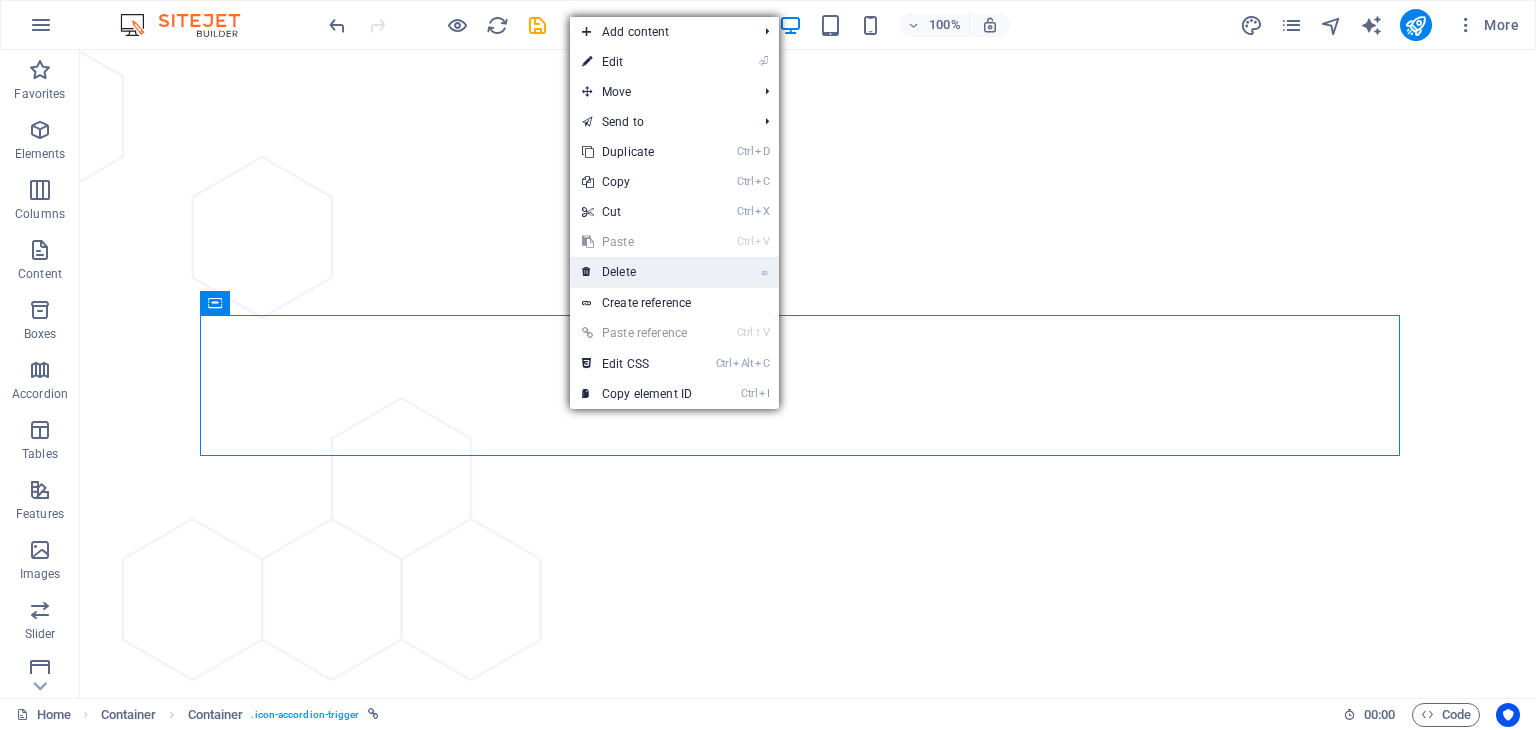 click on "⌦  Delete" at bounding box center [637, 272] 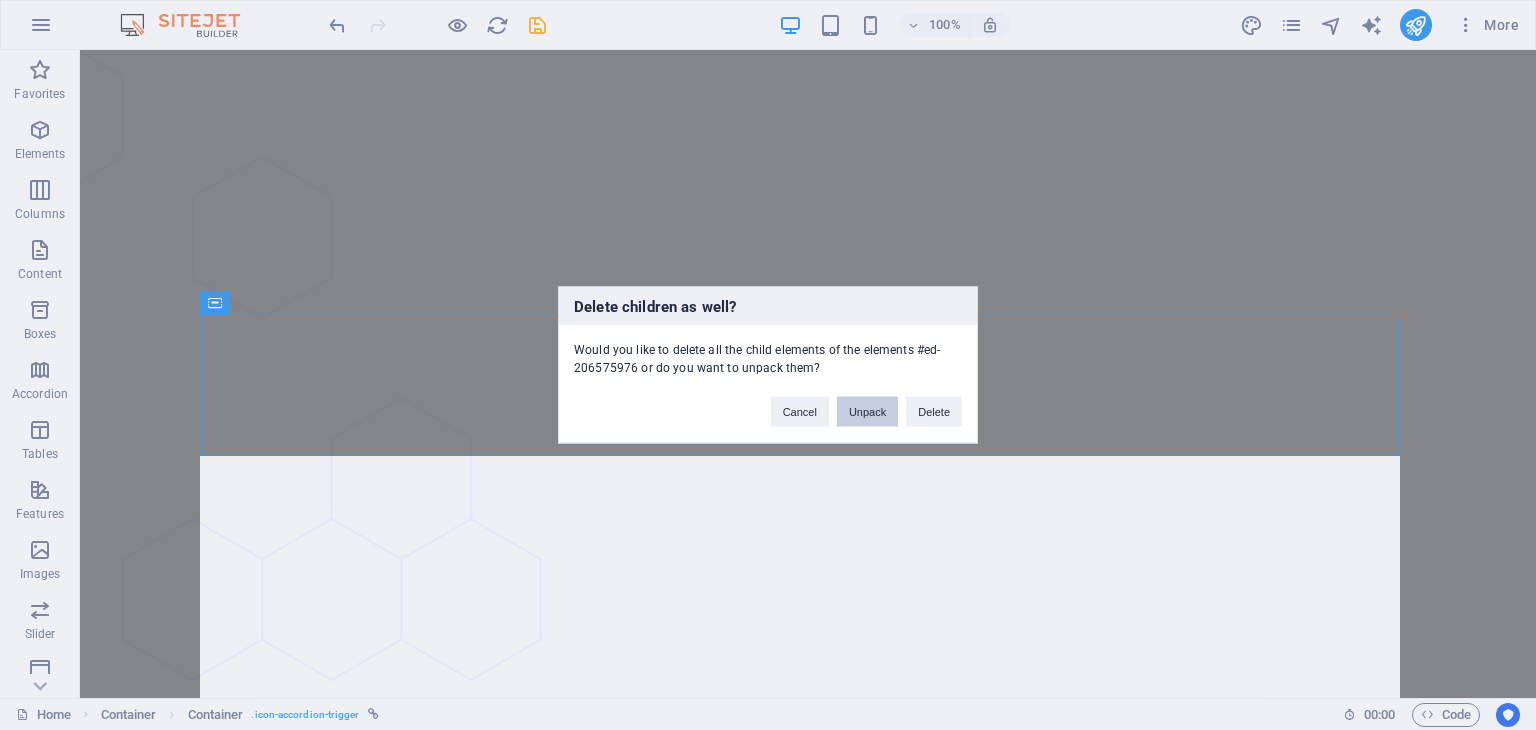 click on "Unpack" at bounding box center (867, 412) 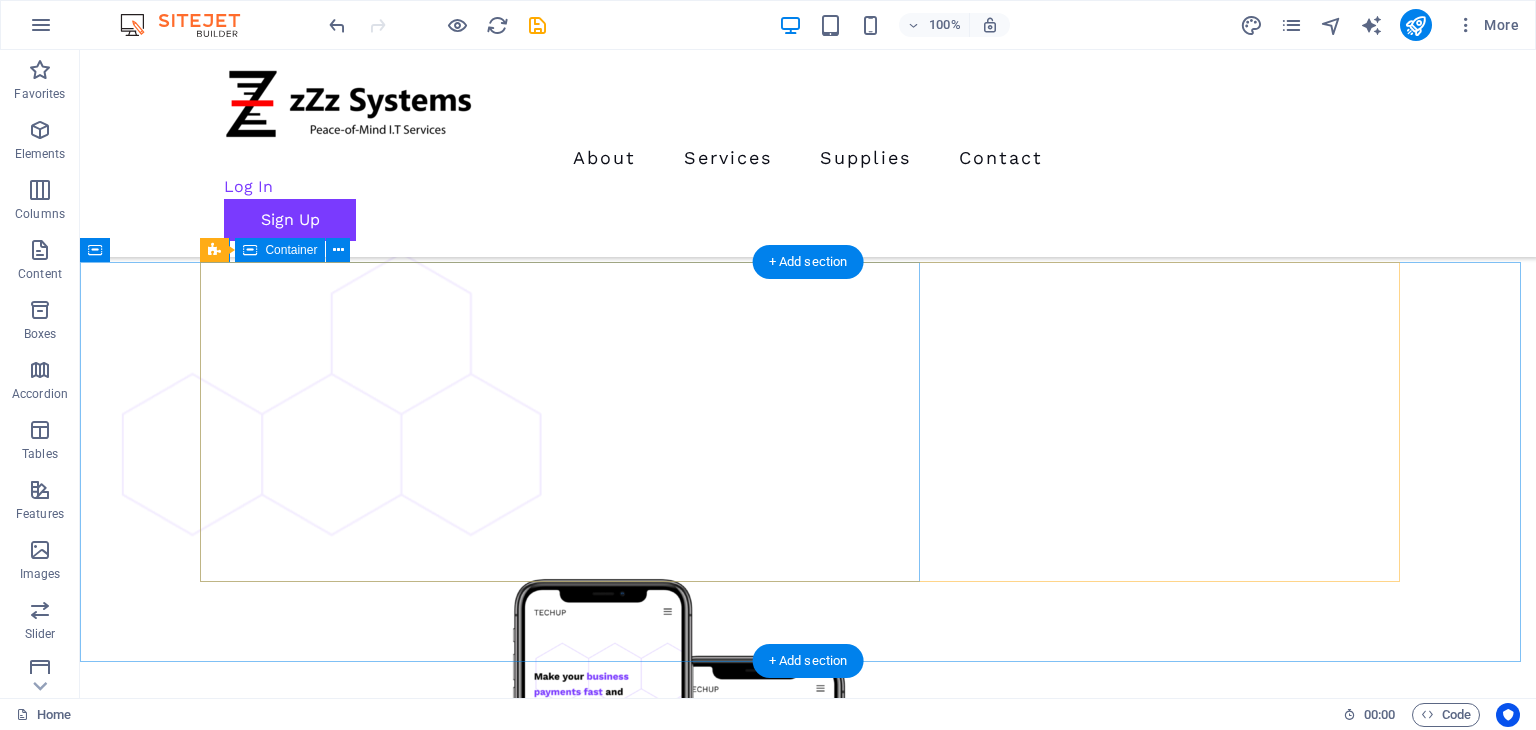 scroll, scrollTop: 4470, scrollLeft: 0, axis: vertical 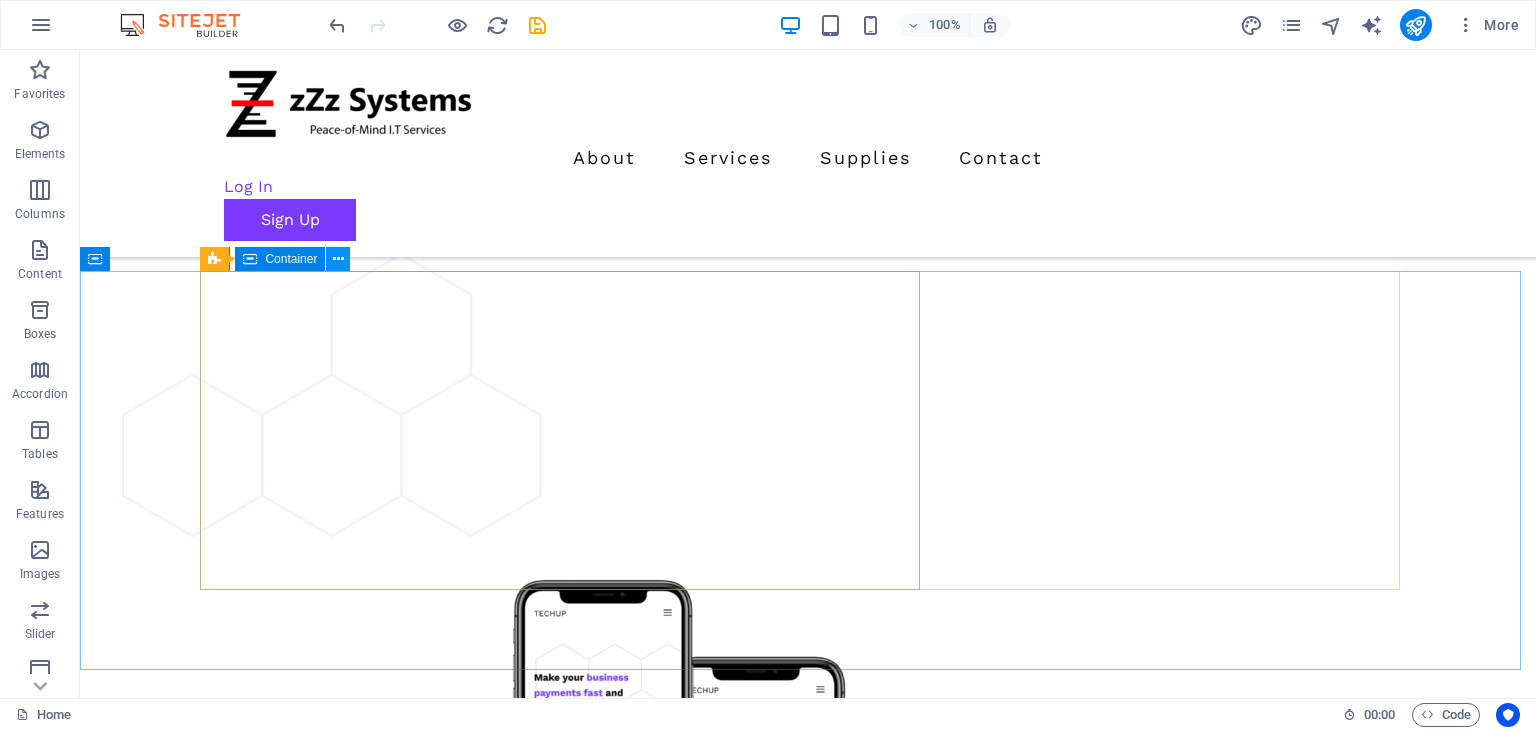 click at bounding box center (338, 259) 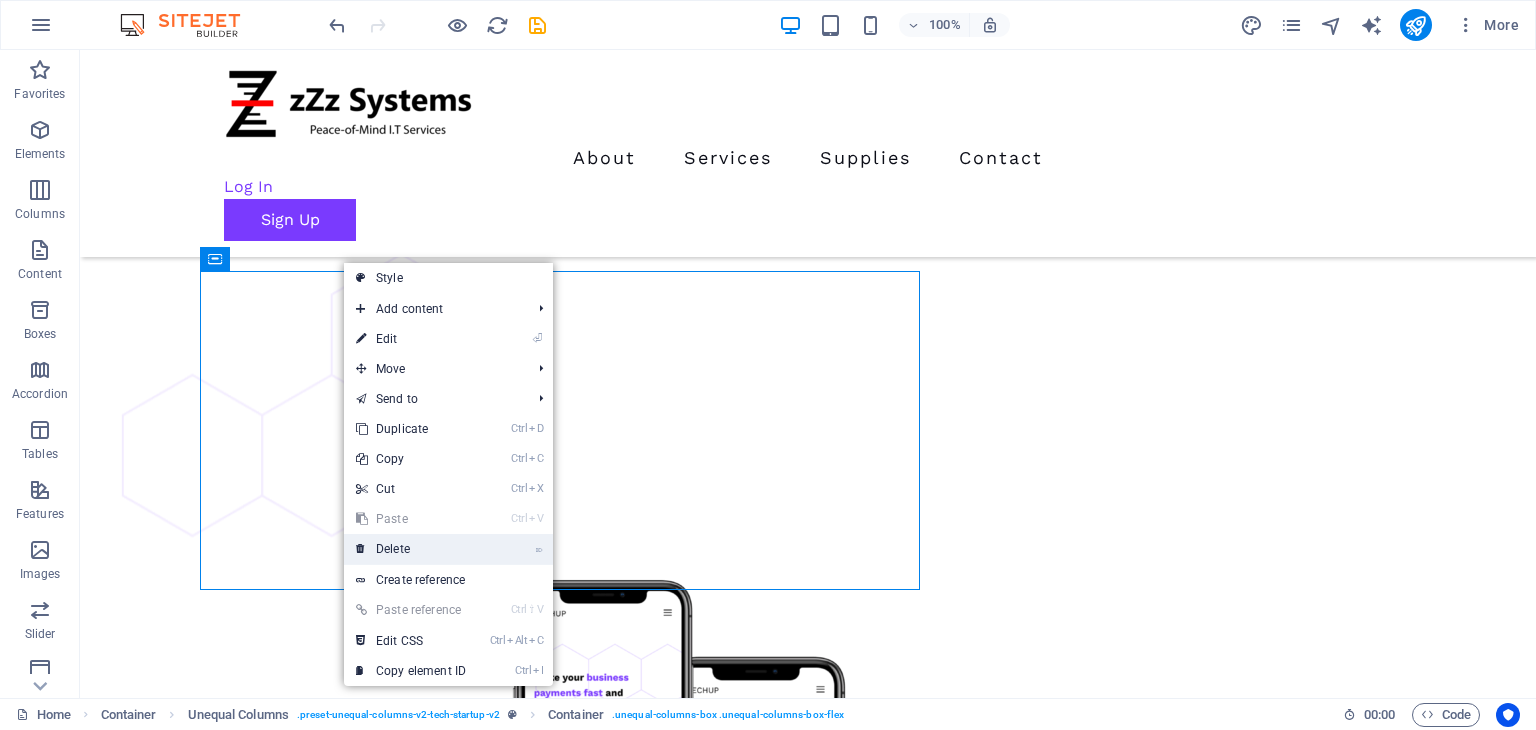 click on "⌦  Delete" at bounding box center [411, 549] 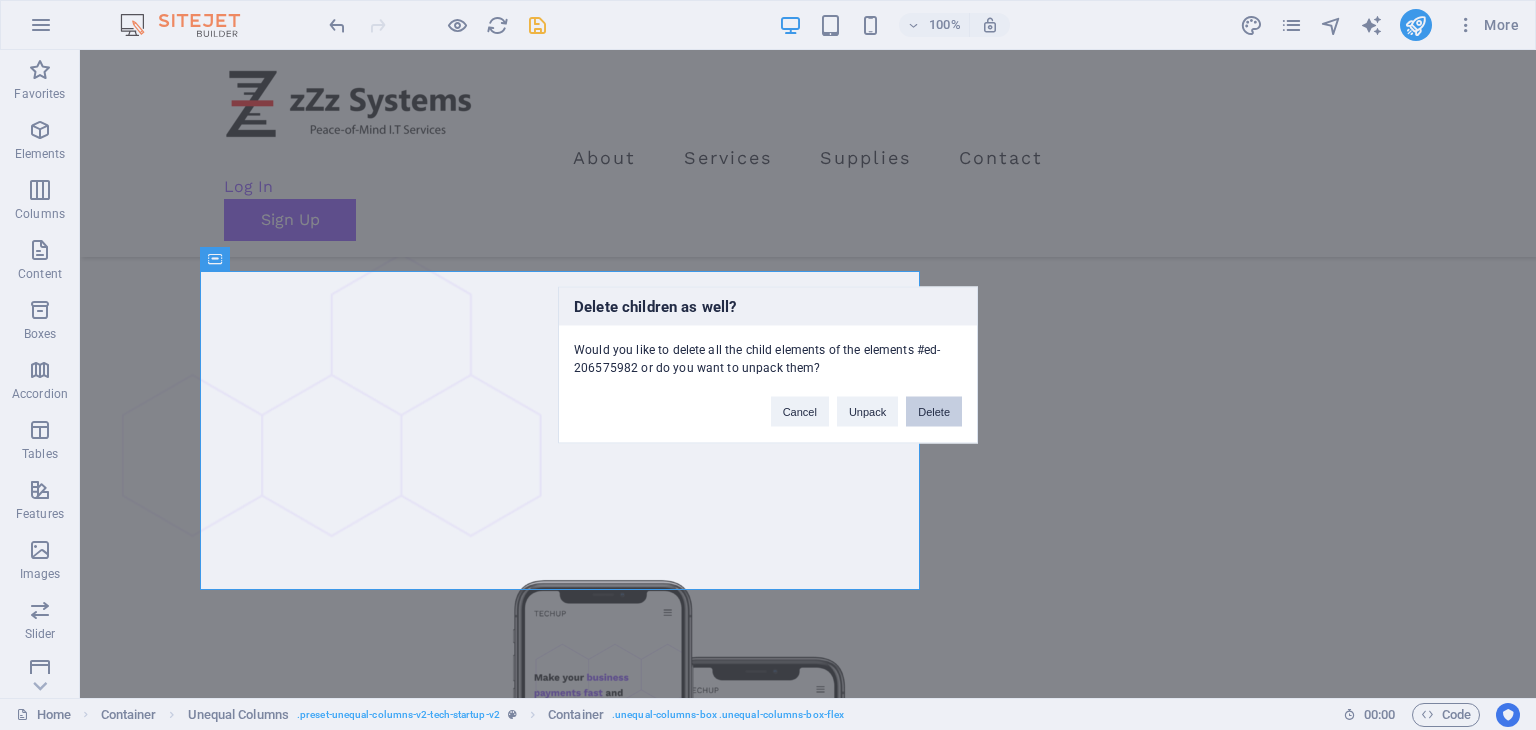 click on "Delete" at bounding box center (934, 412) 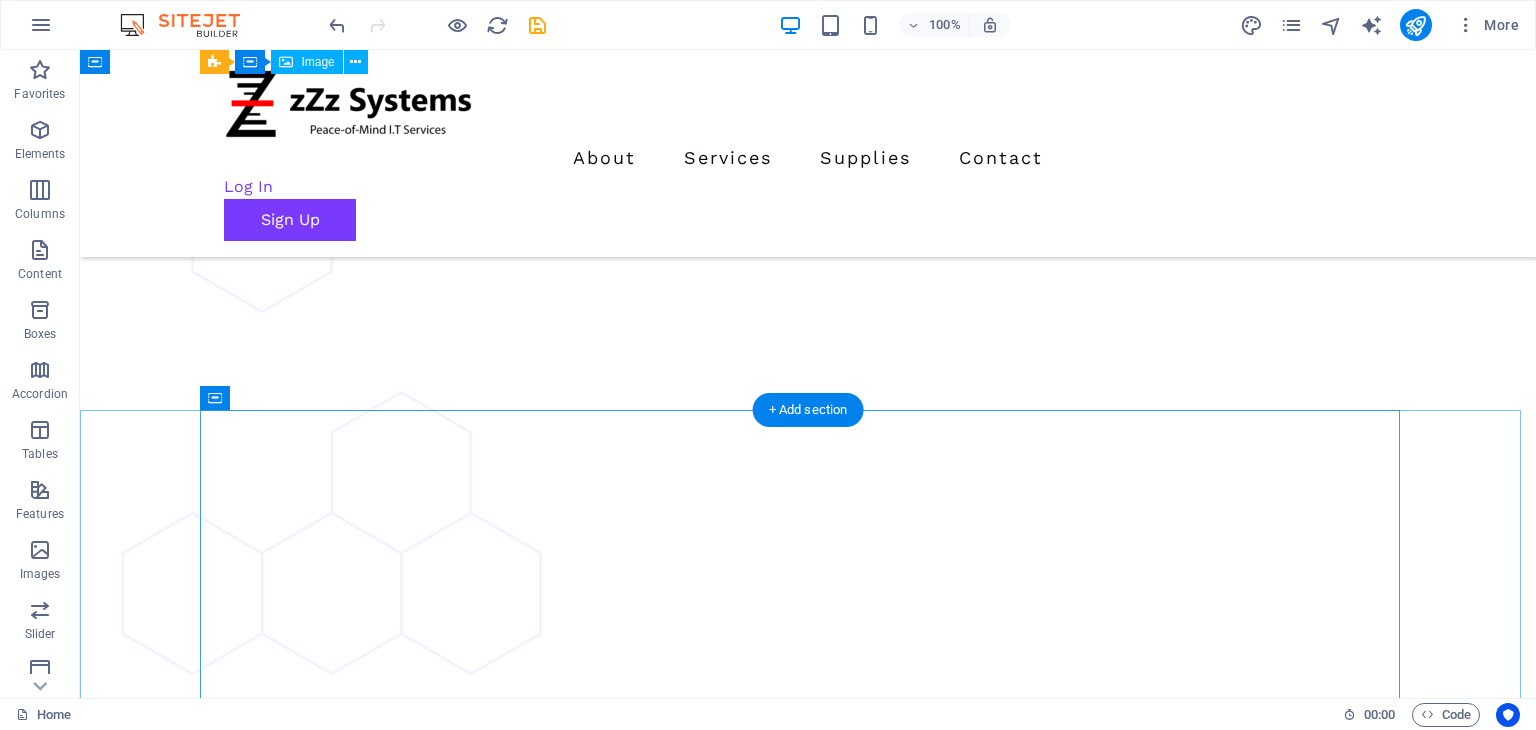 scroll, scrollTop: 4328, scrollLeft: 0, axis: vertical 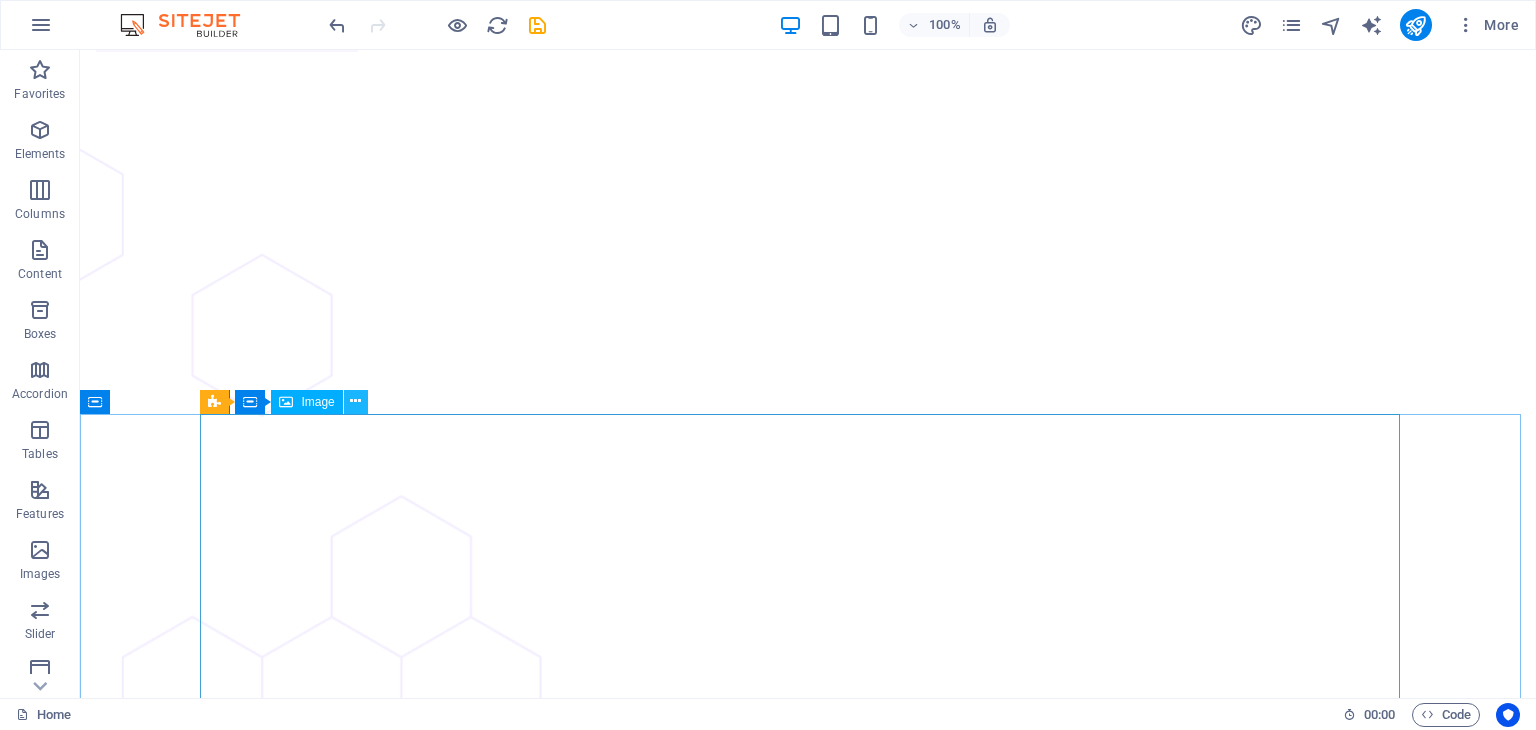 click at bounding box center [355, 401] 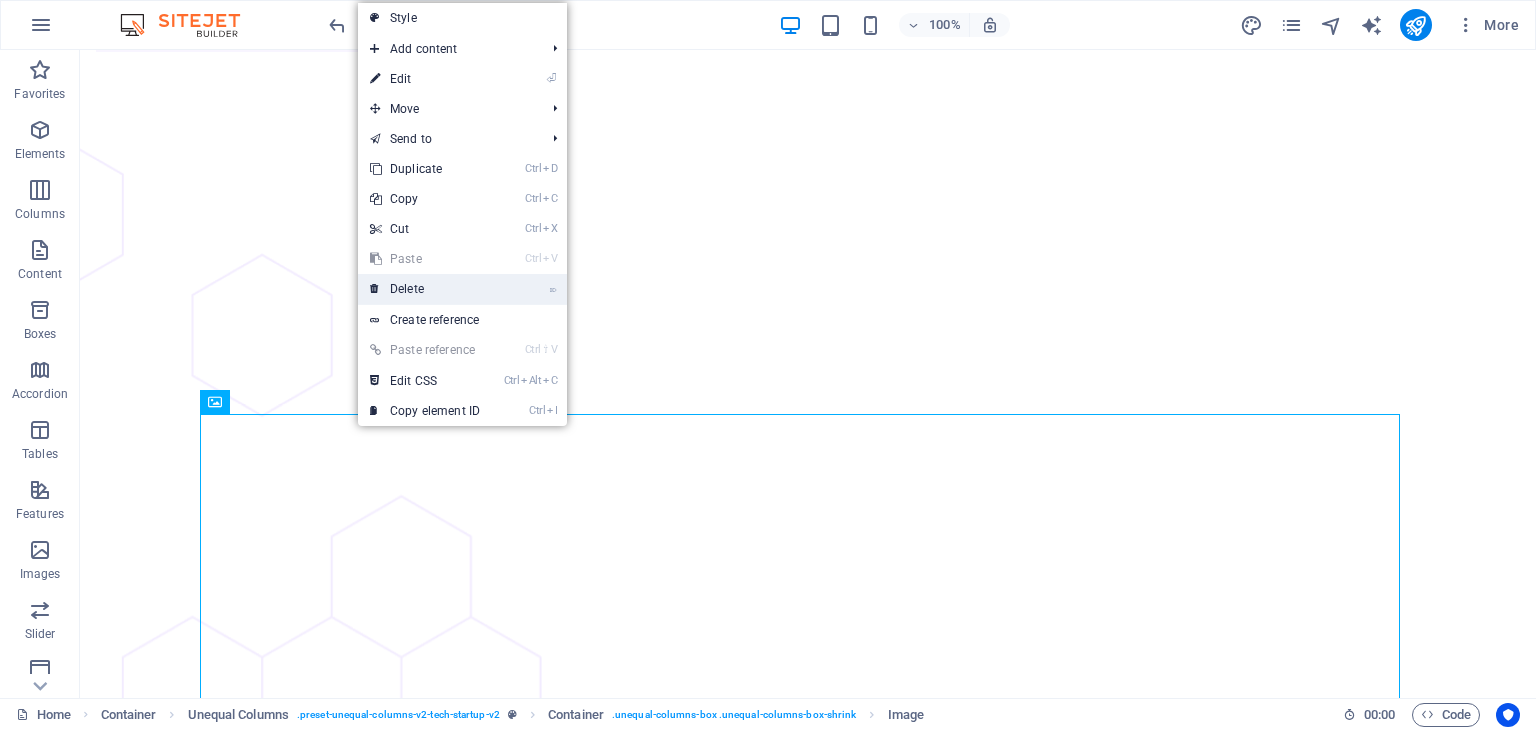 click on "⌦  Delete" at bounding box center (425, 289) 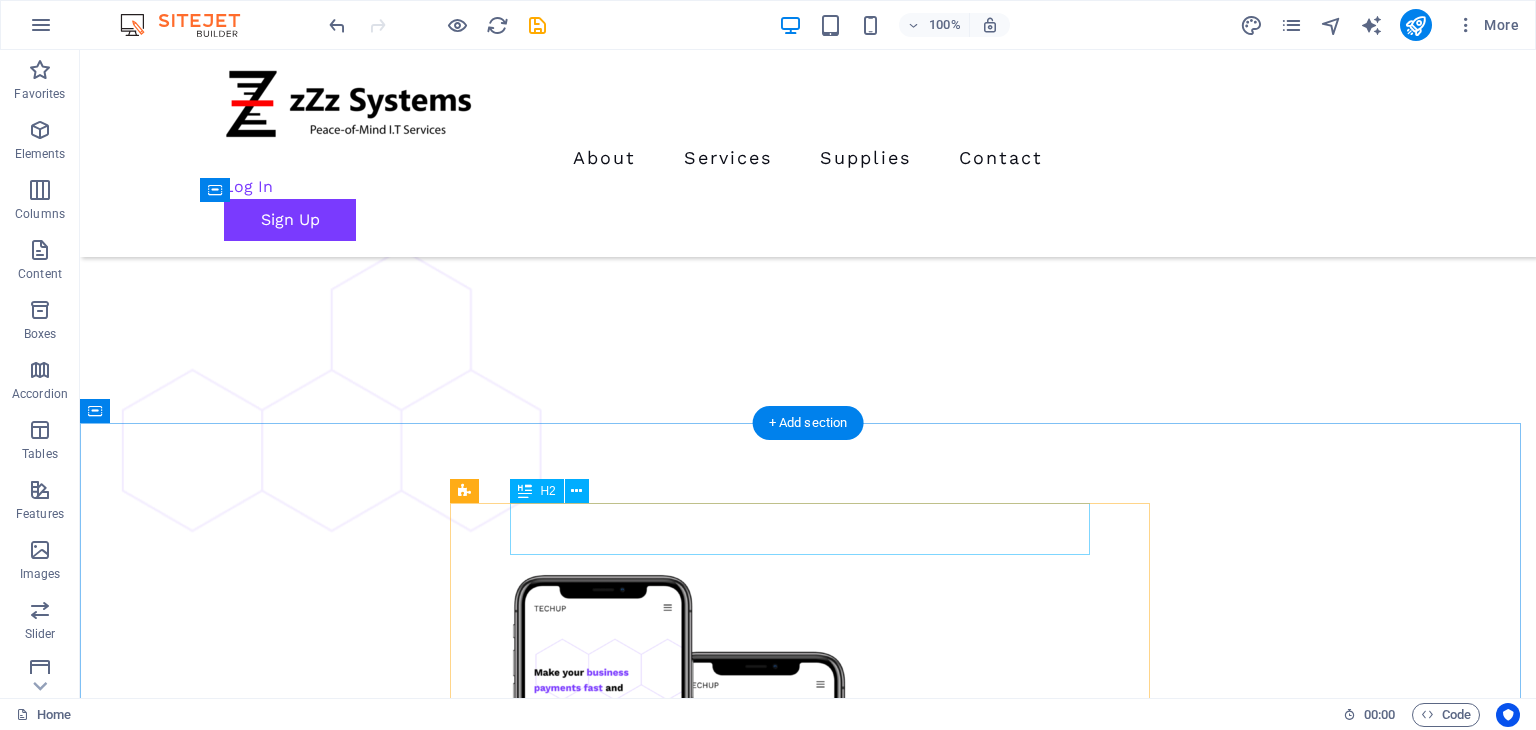 scroll, scrollTop: 4459, scrollLeft: 0, axis: vertical 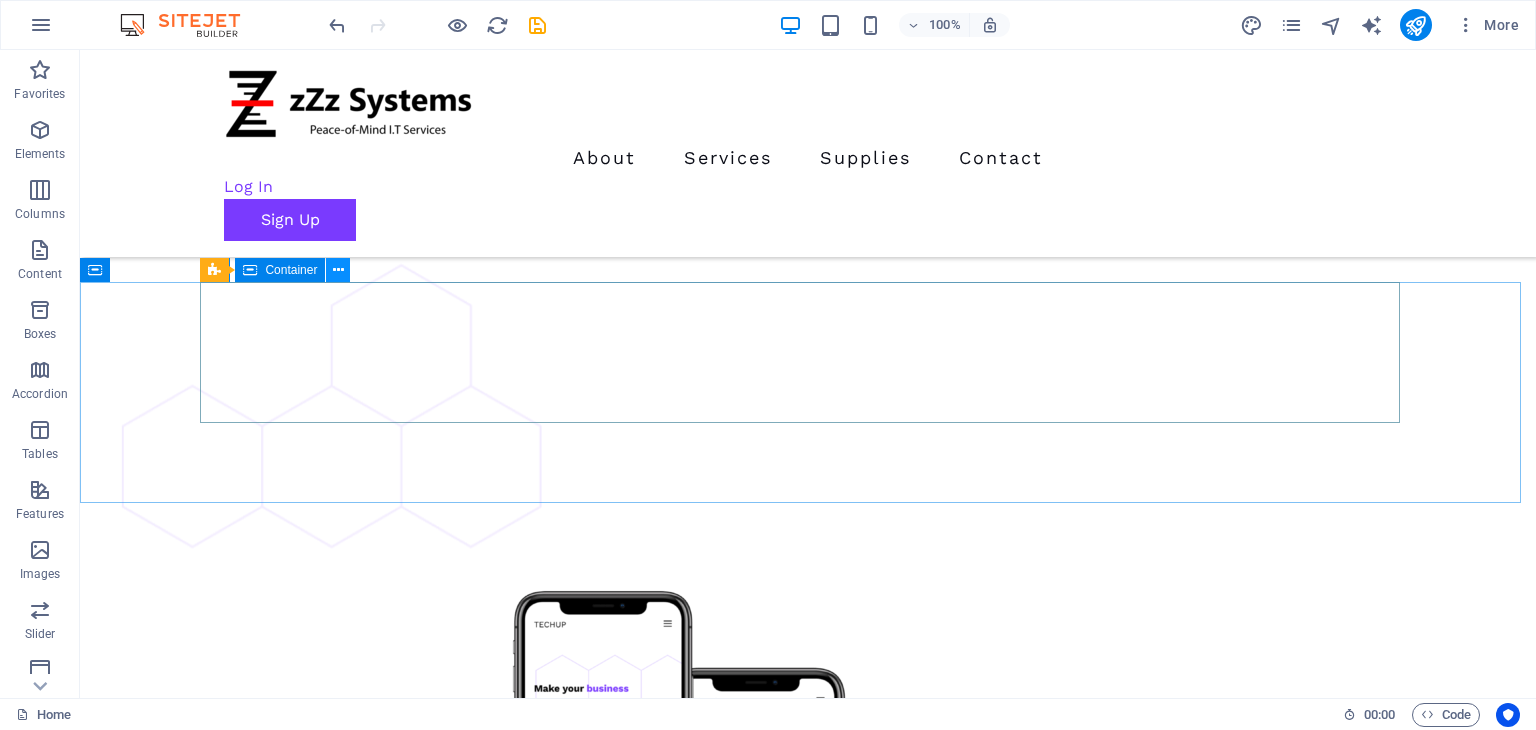 click at bounding box center [338, 270] 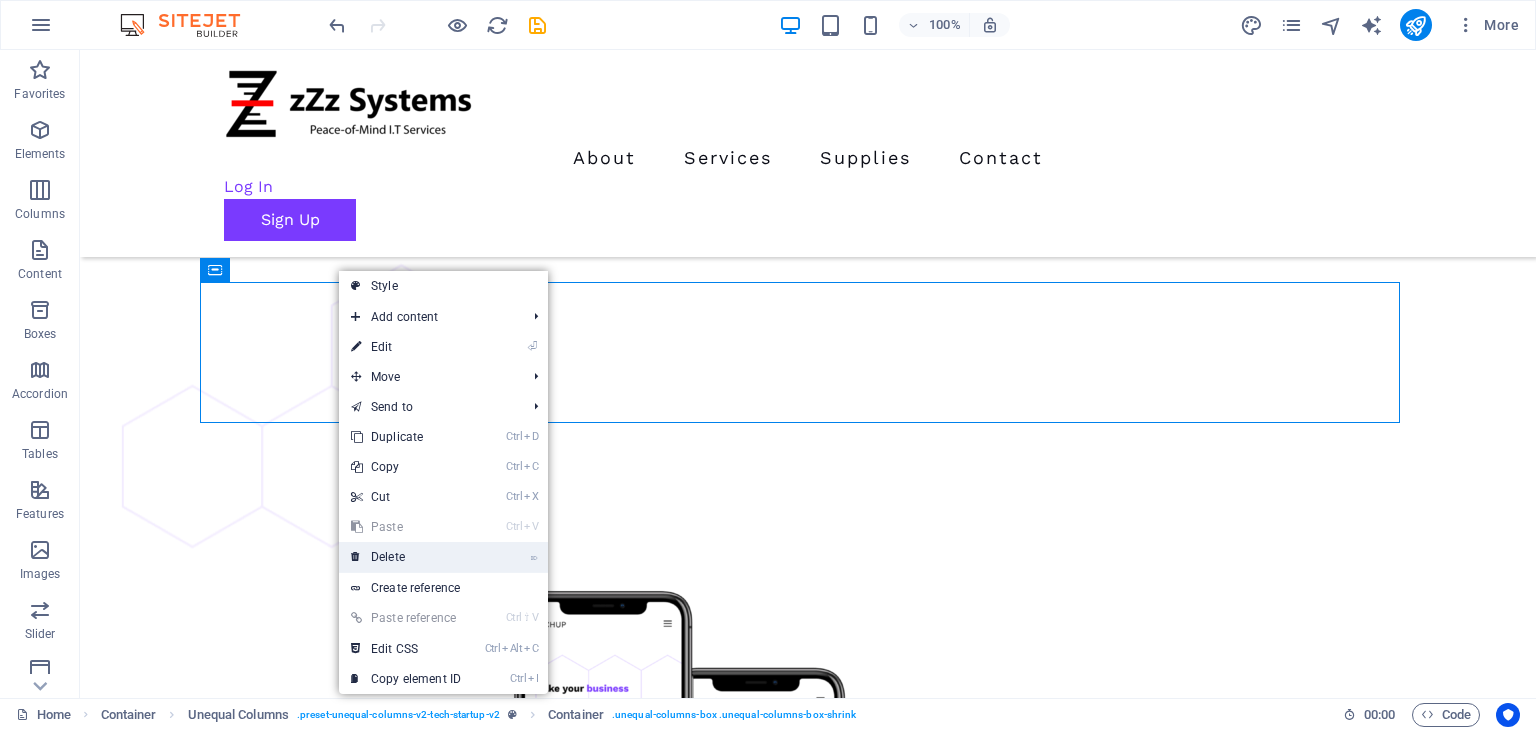 click on "⌦  Delete" at bounding box center (406, 557) 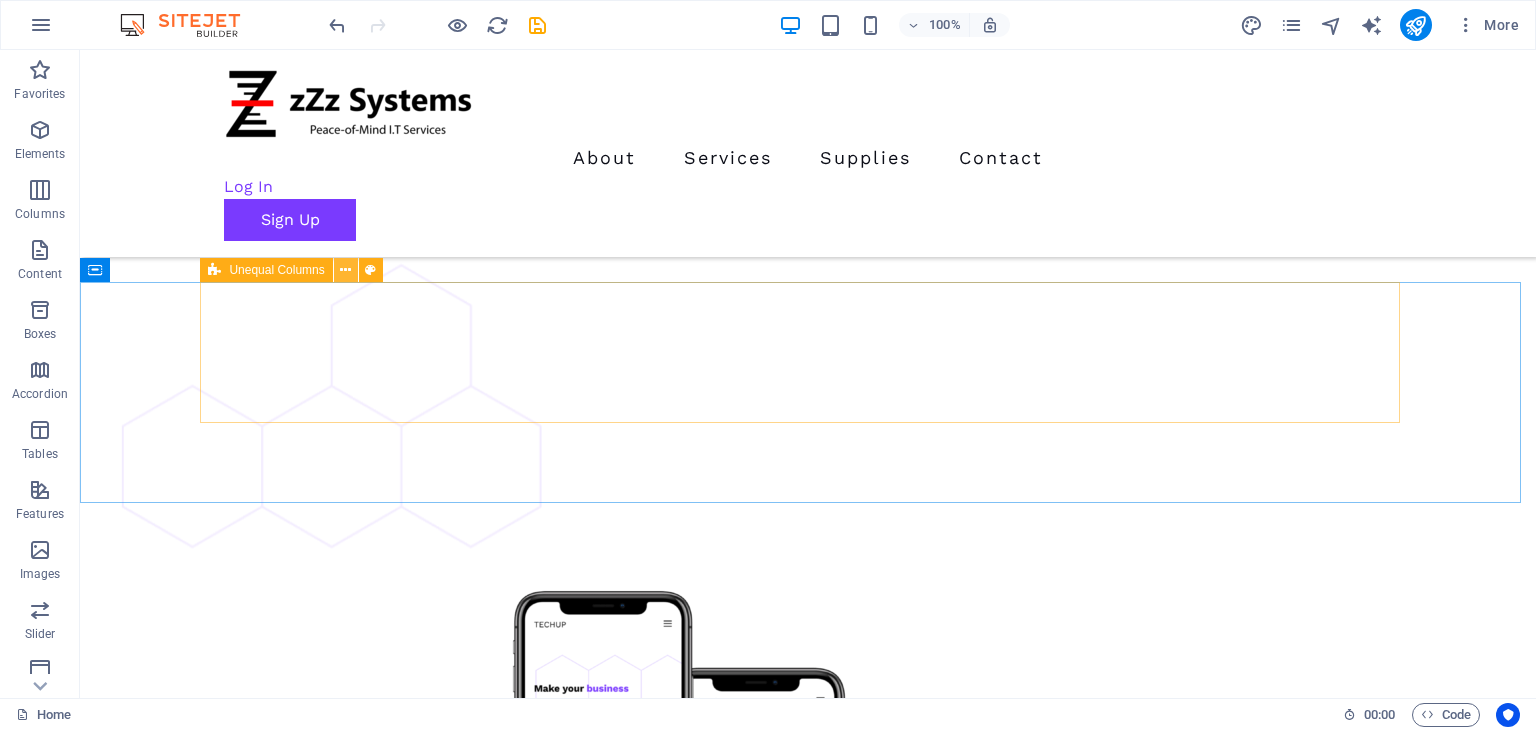 click at bounding box center (345, 270) 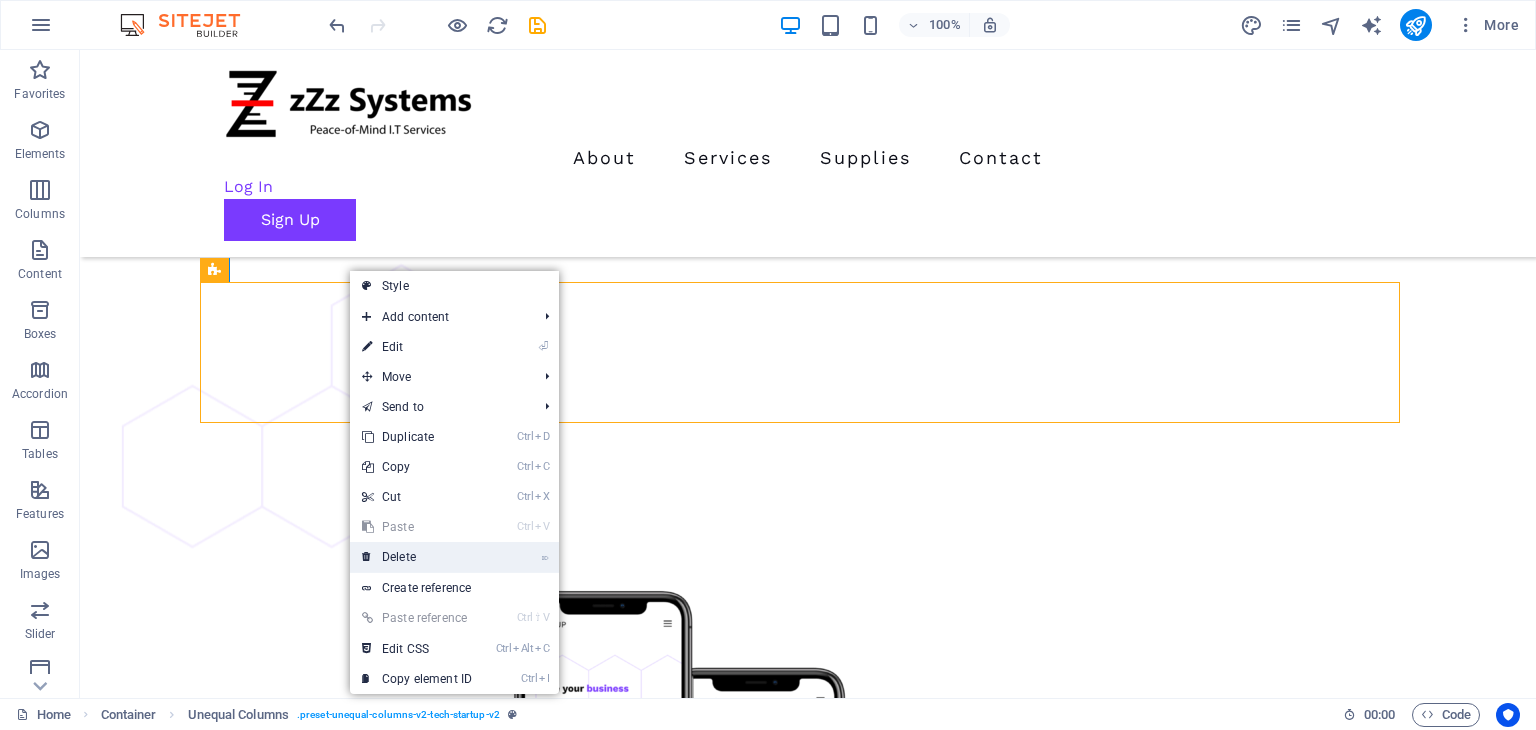click on "⌦  Delete" at bounding box center [417, 557] 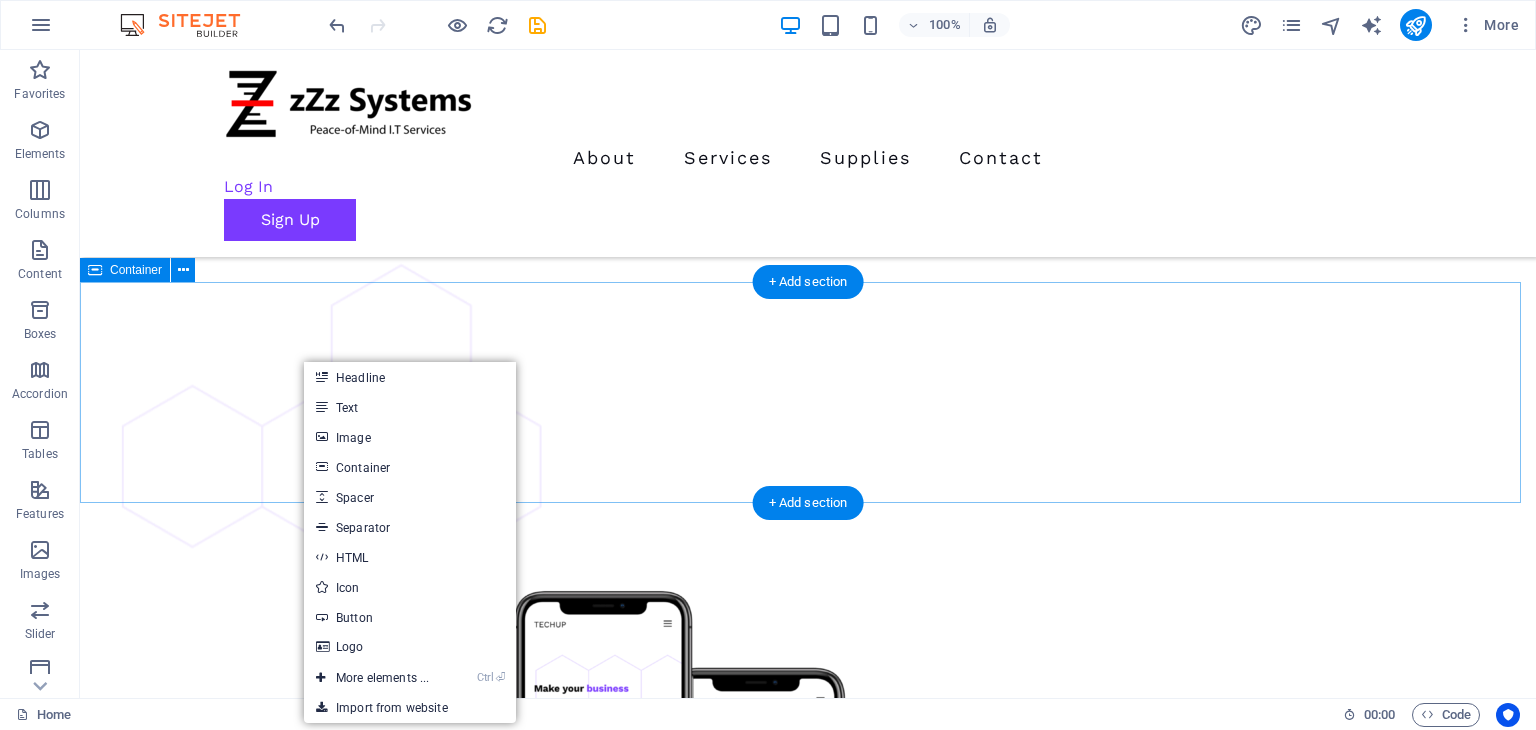 click on "Drop content here or  Add elements  Paste clipboard" at bounding box center [808, 5601] 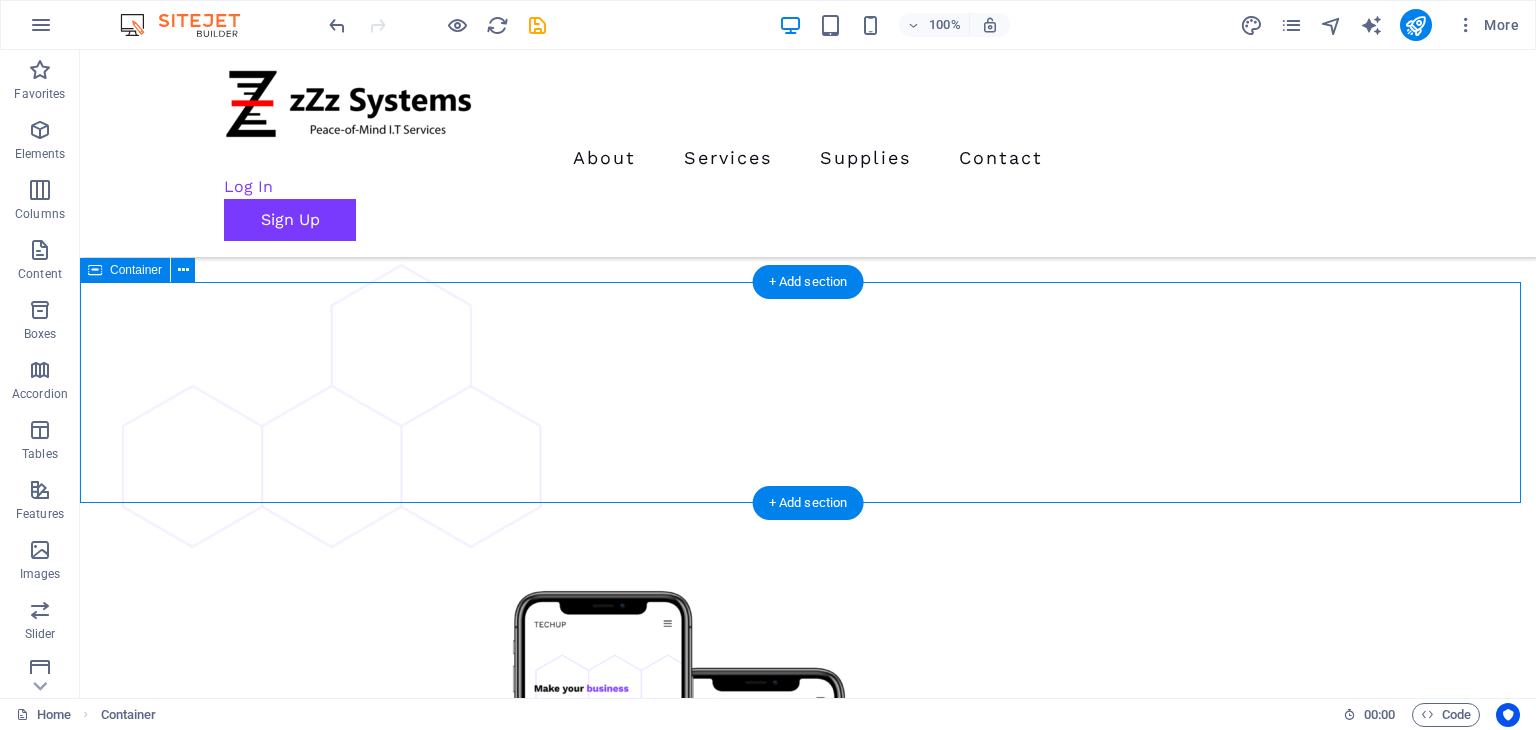 click on "Drop content here or  Add elements  Paste clipboard" at bounding box center [808, 5601] 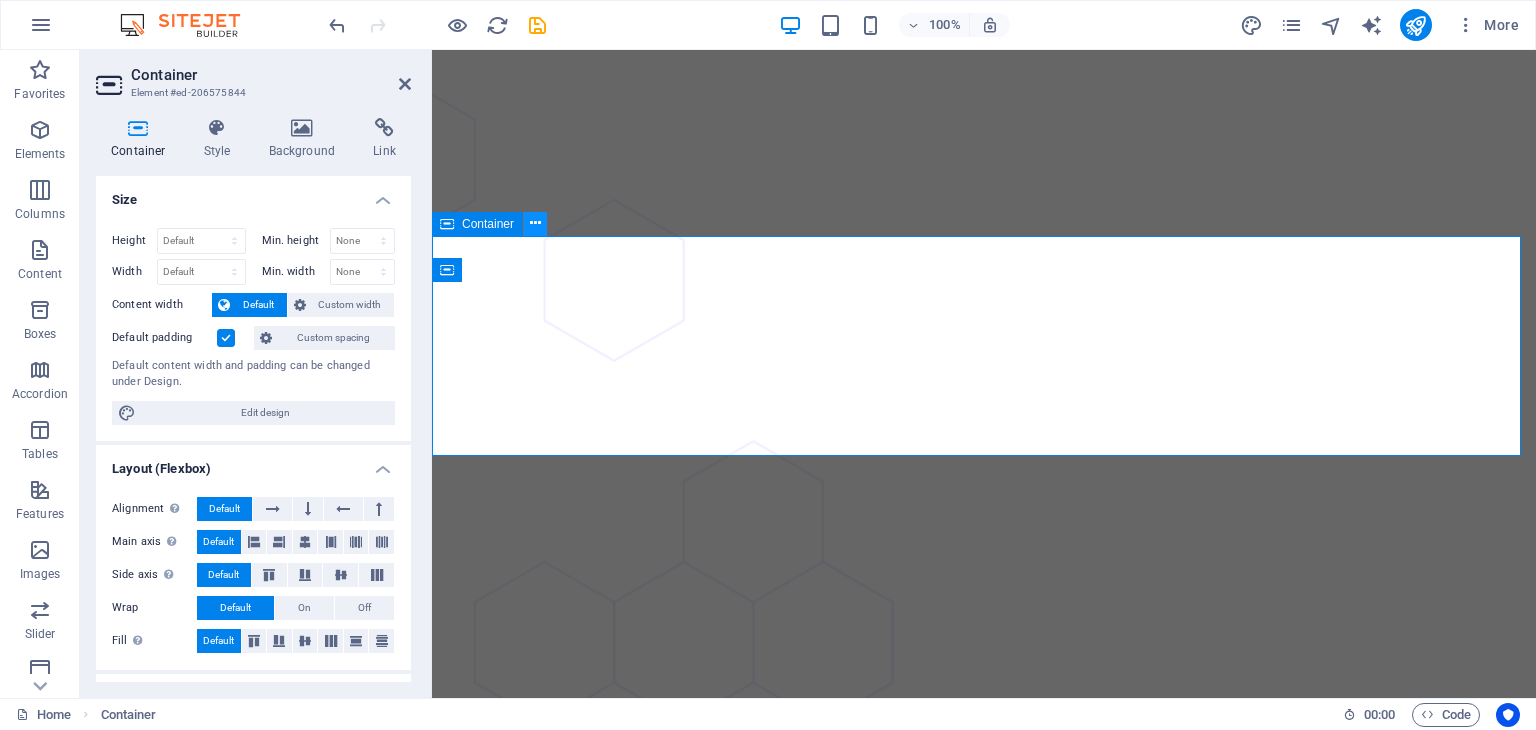 click at bounding box center (535, 223) 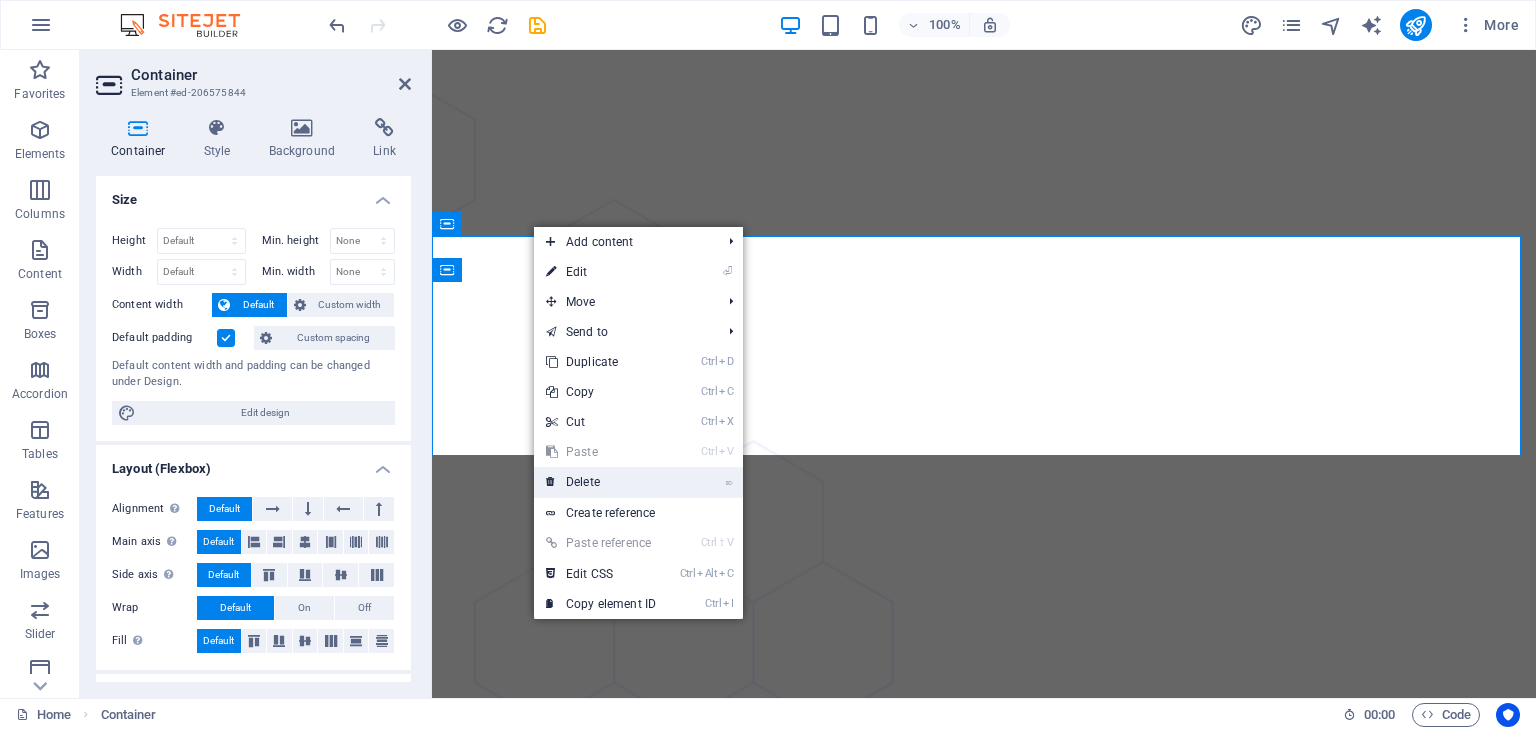 click on "⌦  Delete" at bounding box center (601, 482) 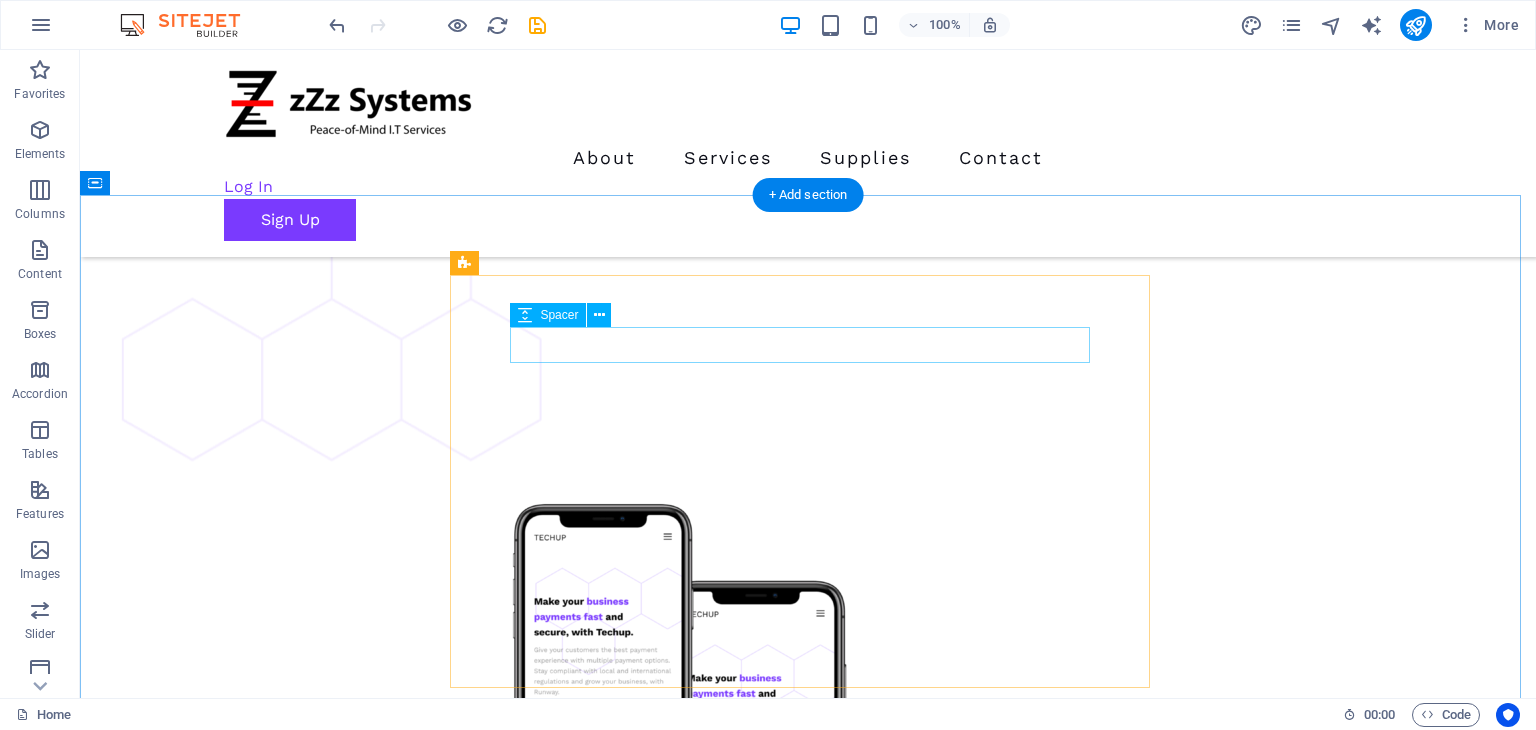 scroll, scrollTop: 4510, scrollLeft: 0, axis: vertical 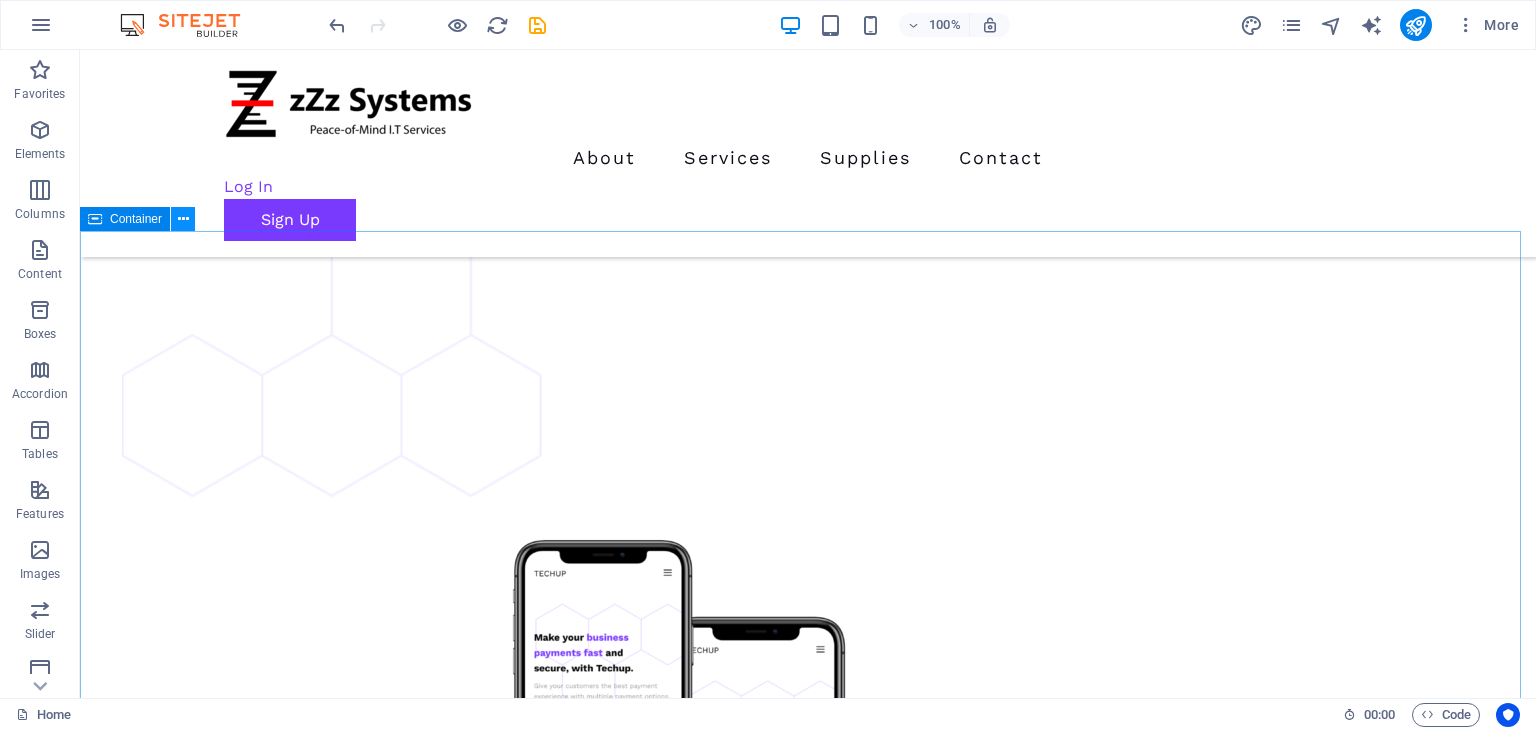 click at bounding box center (183, 219) 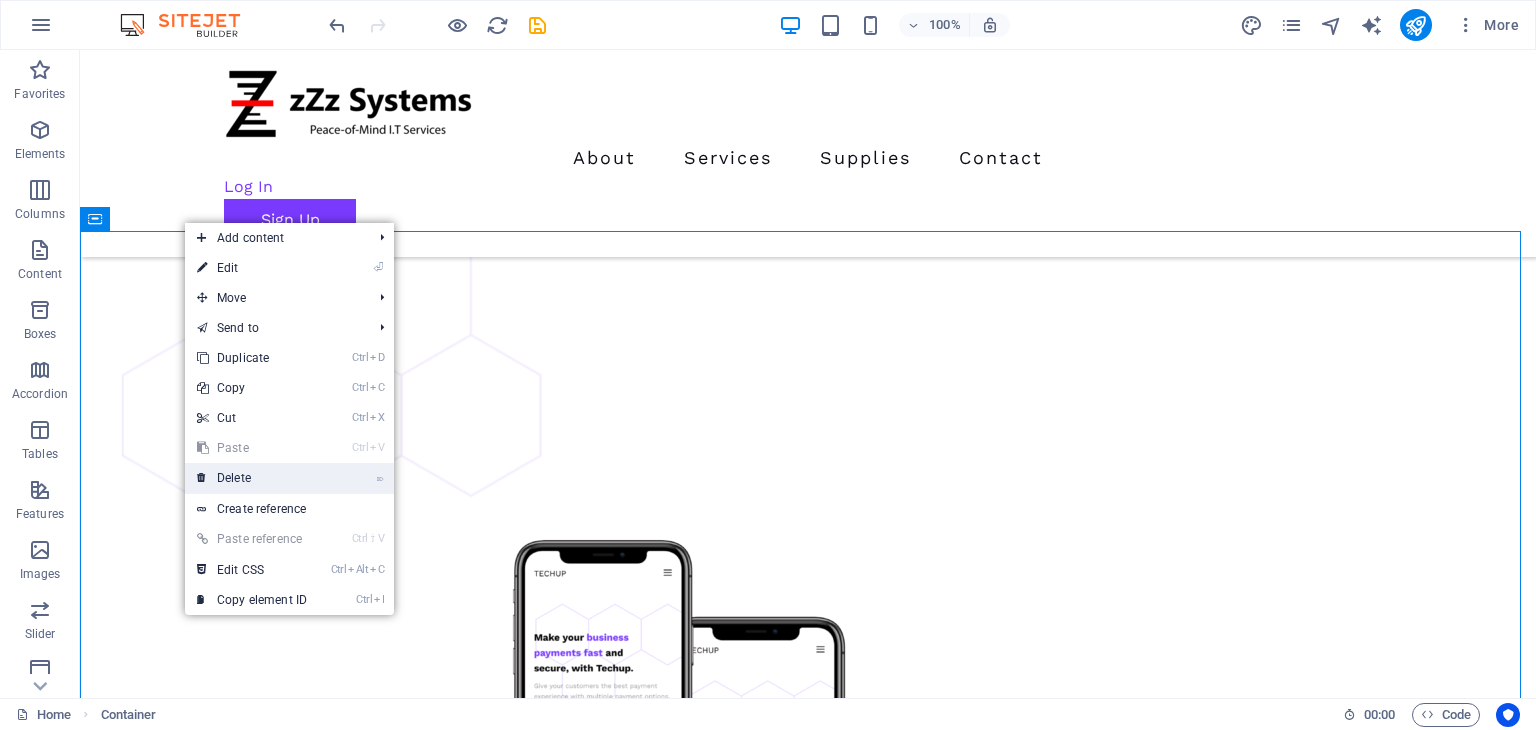 click on "⌦  Delete" at bounding box center [252, 478] 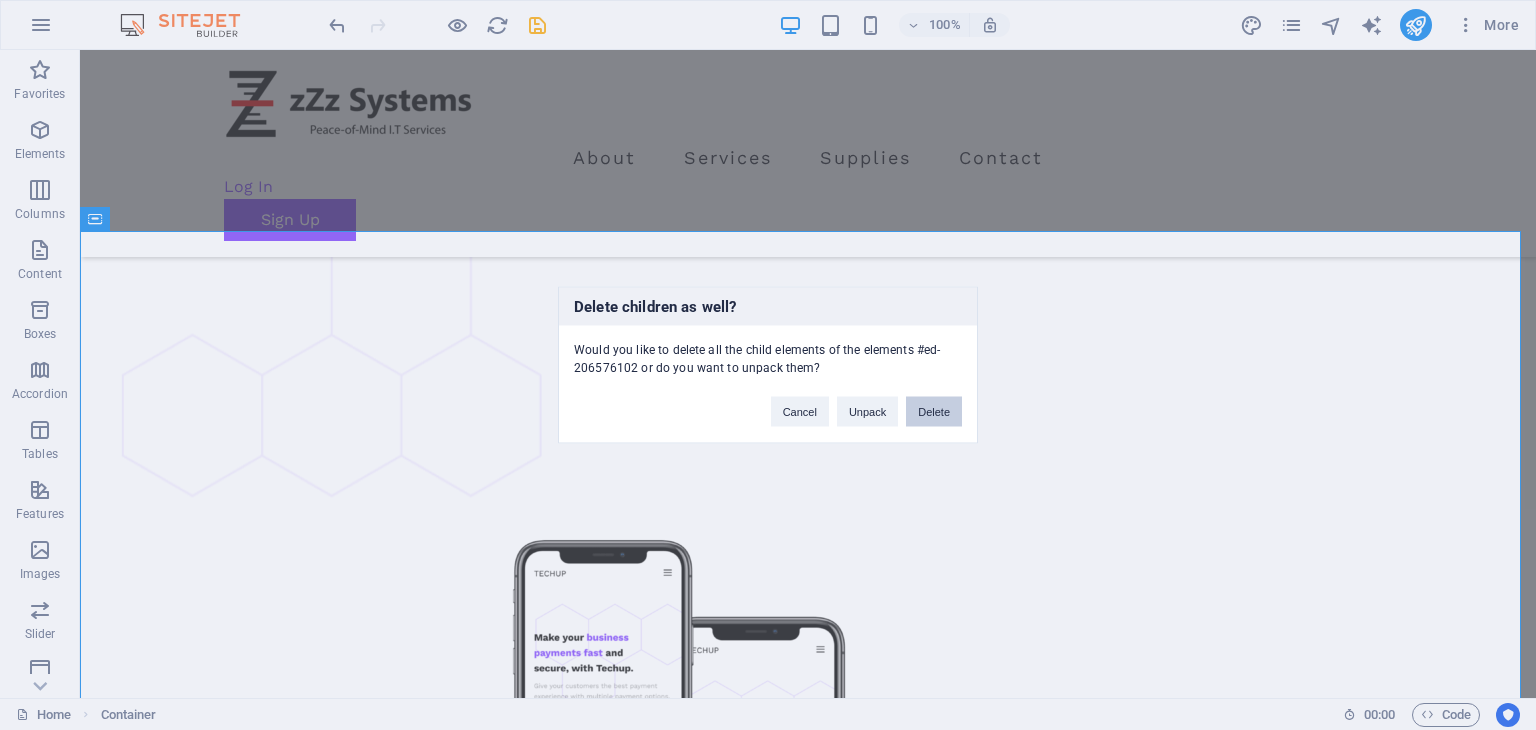 click on "Delete" at bounding box center [934, 412] 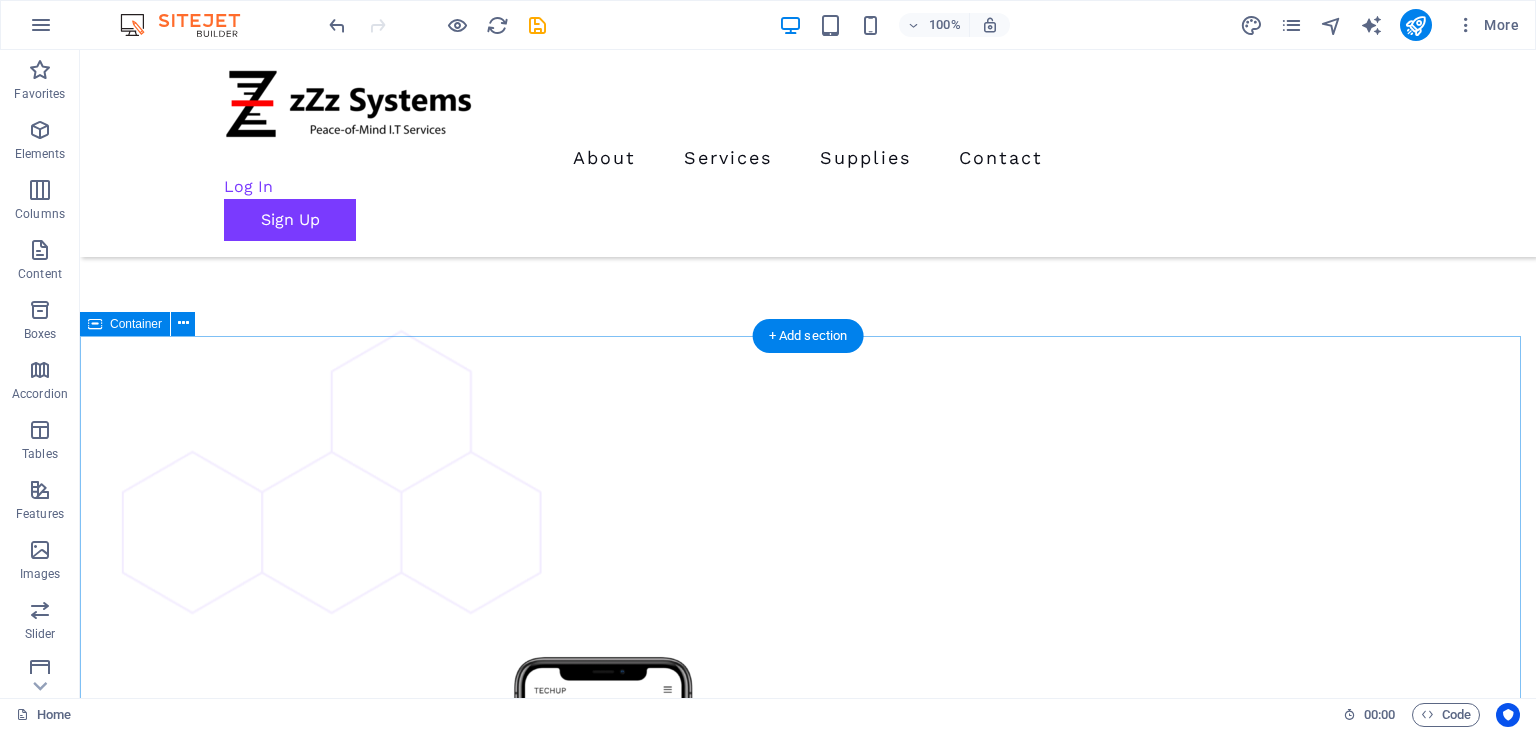 scroll, scrollTop: 4386, scrollLeft: 0, axis: vertical 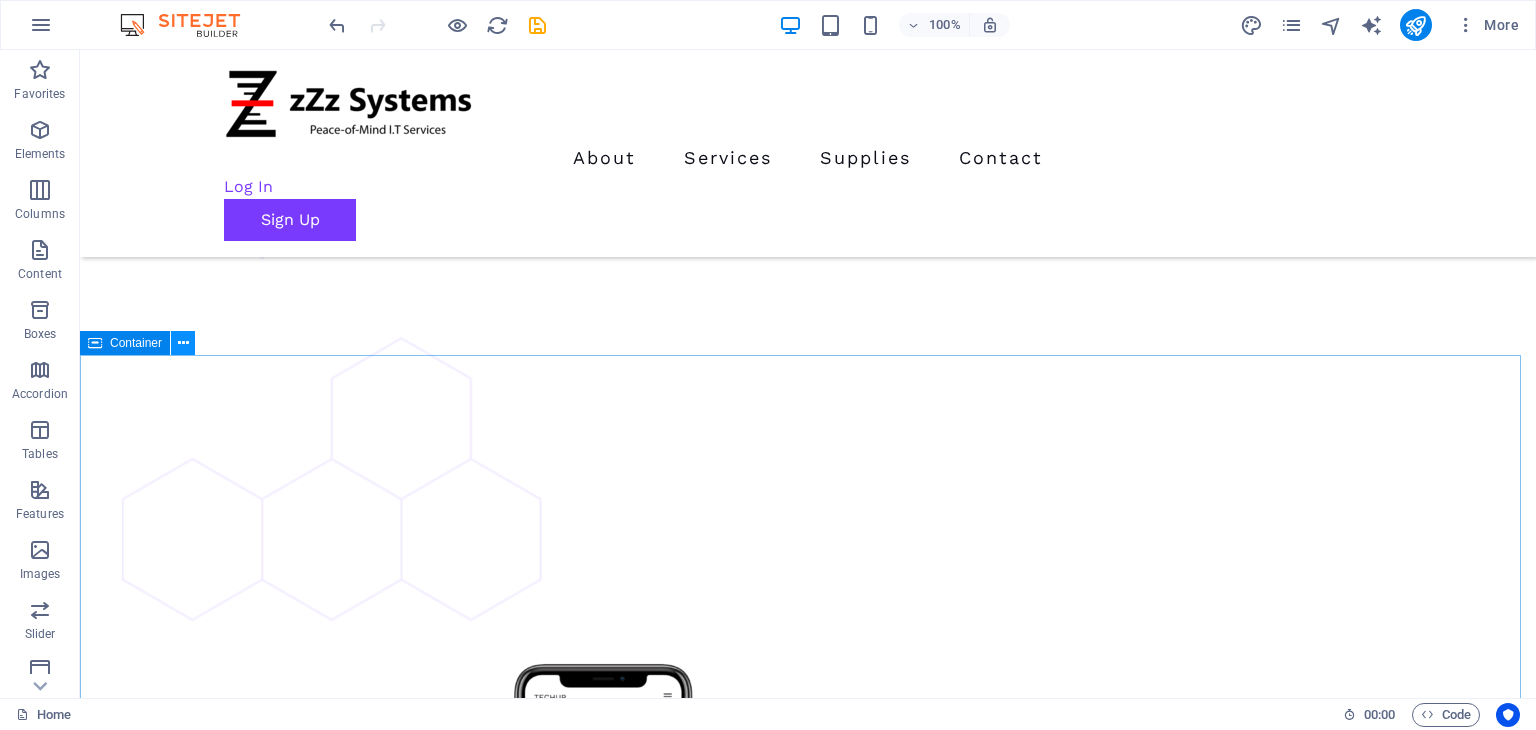 click at bounding box center (183, 343) 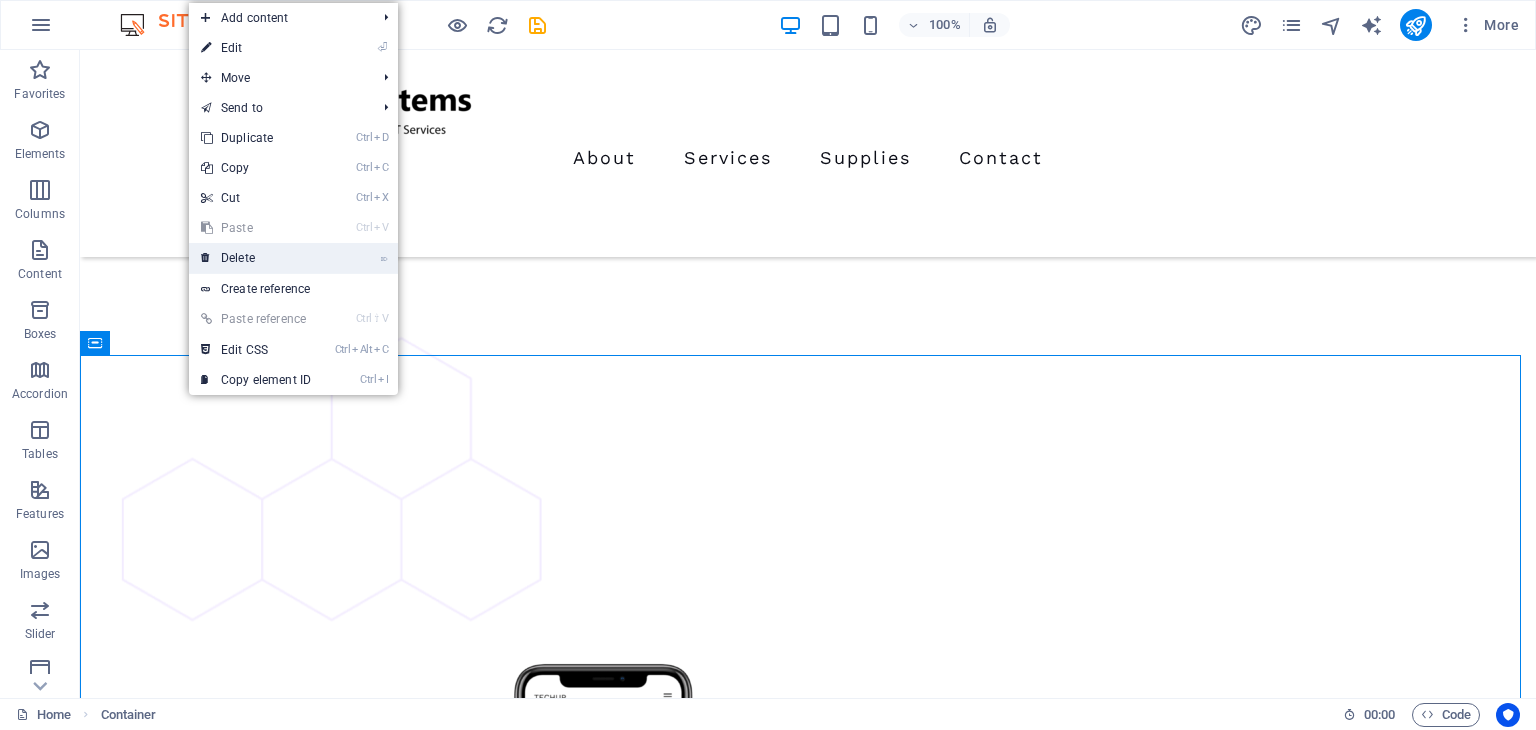 click on "⌦  Delete" at bounding box center [256, 258] 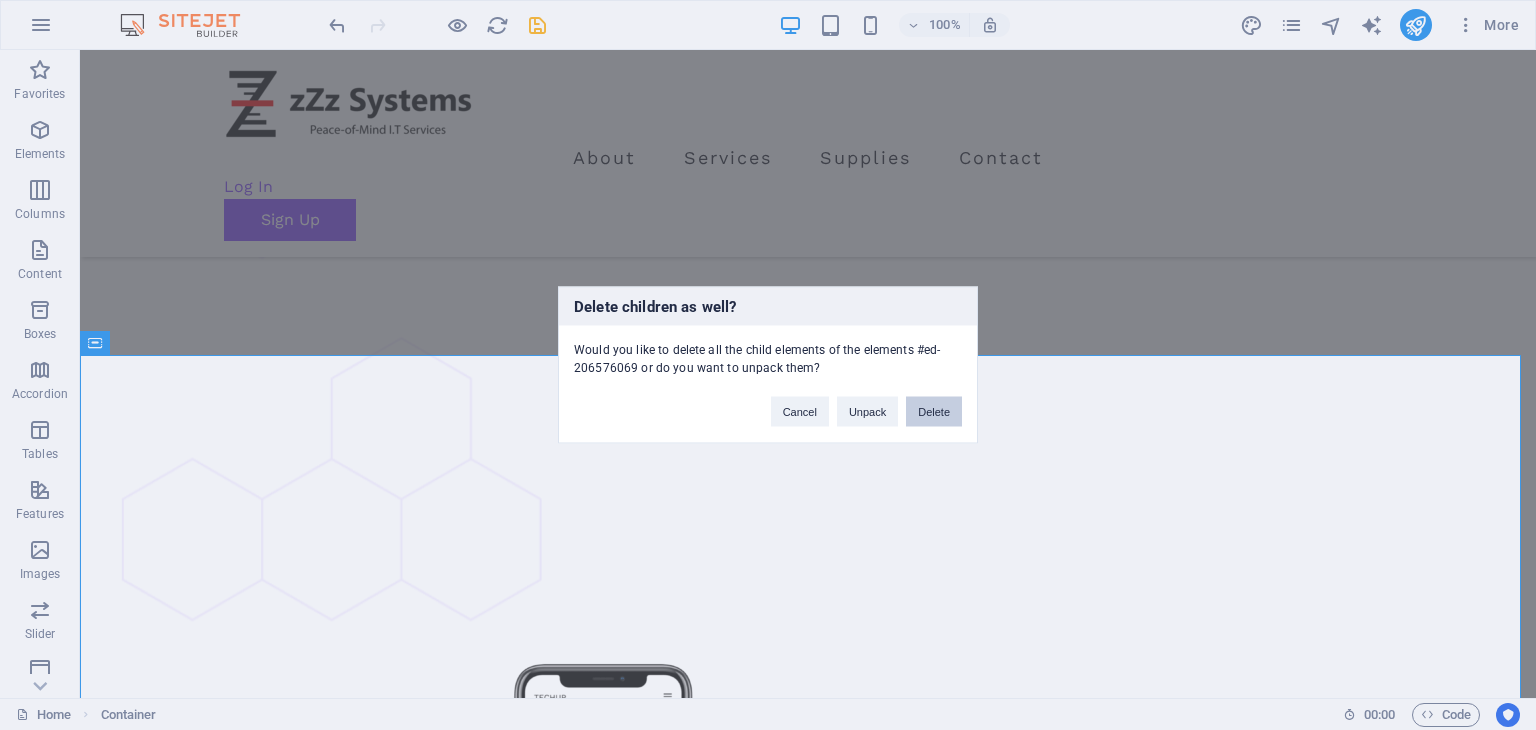 click on "Delete" at bounding box center [934, 412] 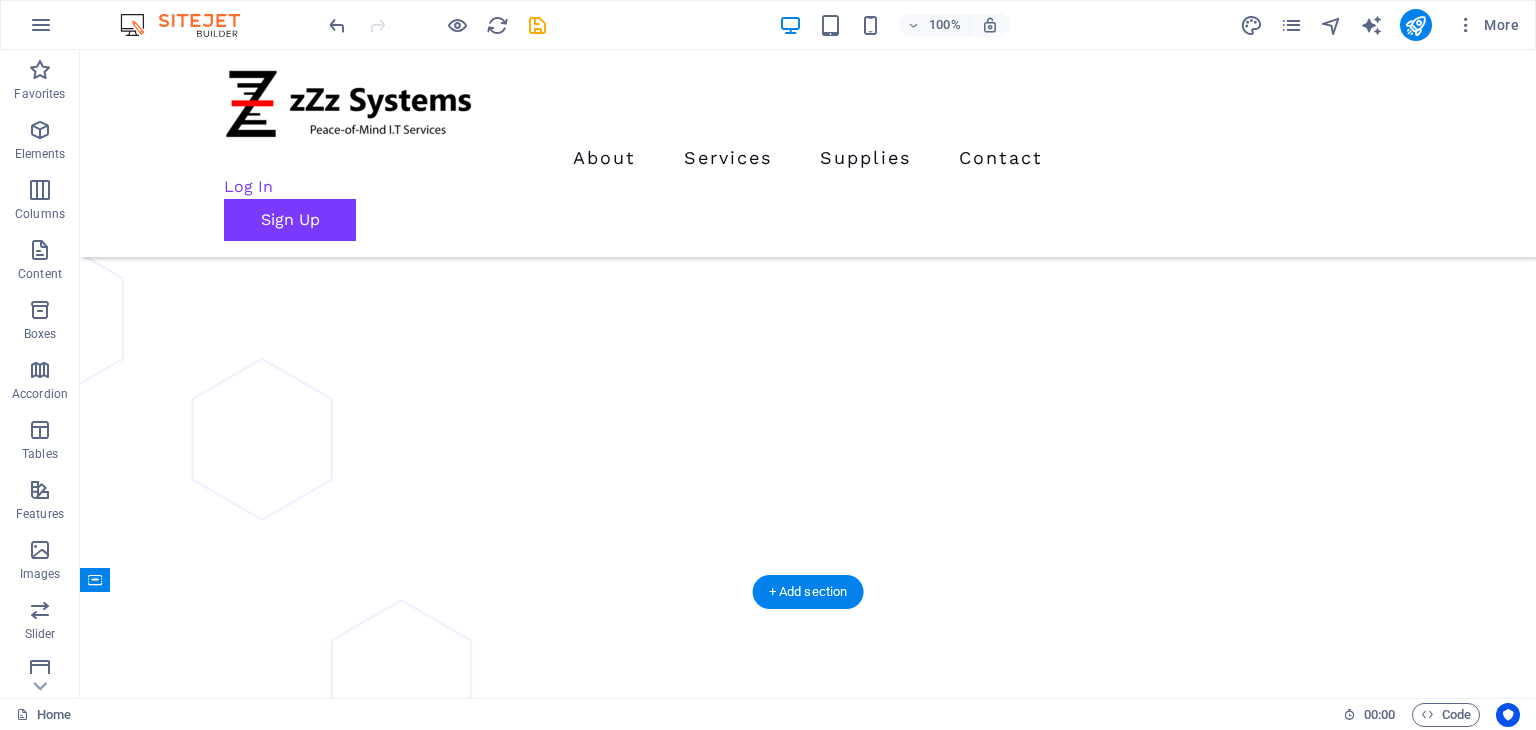 scroll, scrollTop: 4108, scrollLeft: 0, axis: vertical 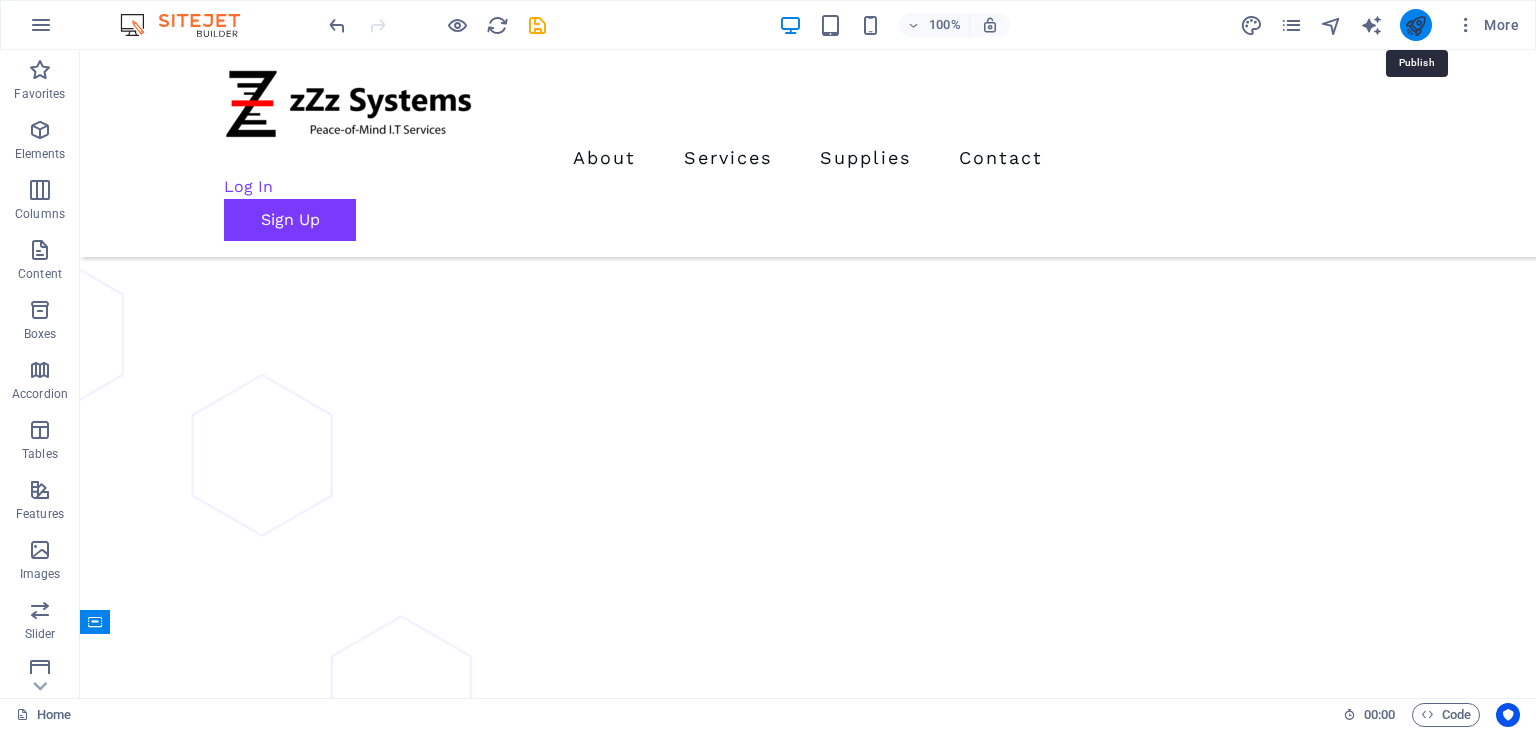 click at bounding box center [1415, 25] 